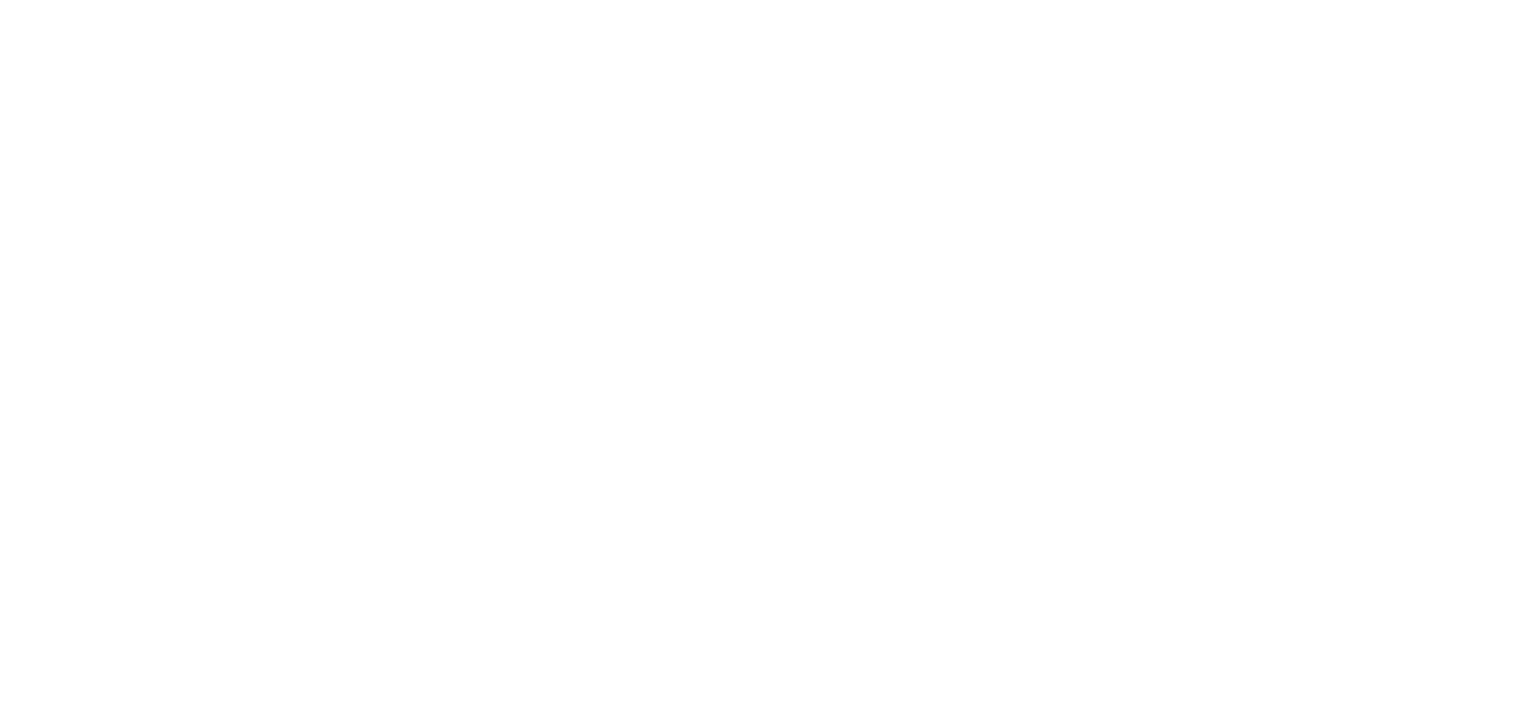scroll, scrollTop: 0, scrollLeft: 0, axis: both 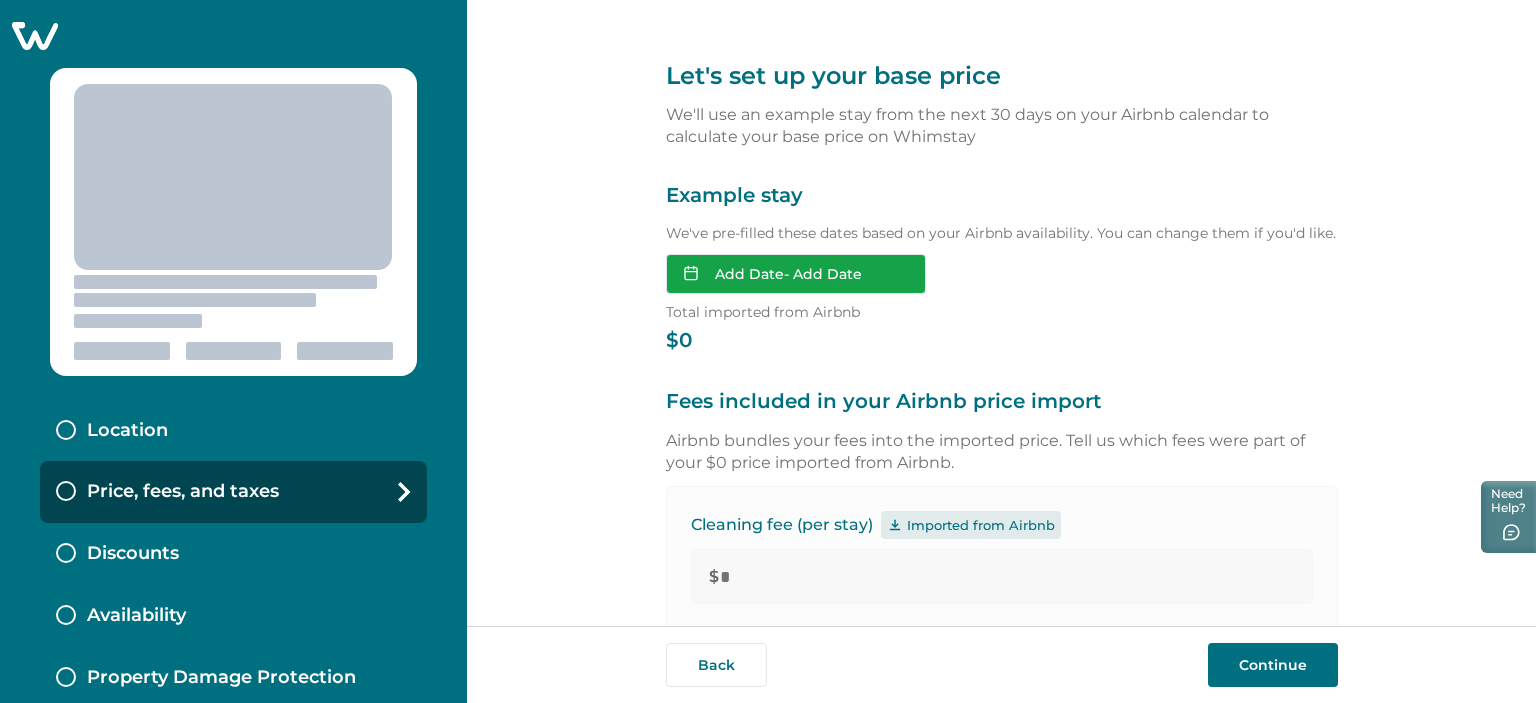 click on "Add Date  -   Add Date" at bounding box center (796, 274) 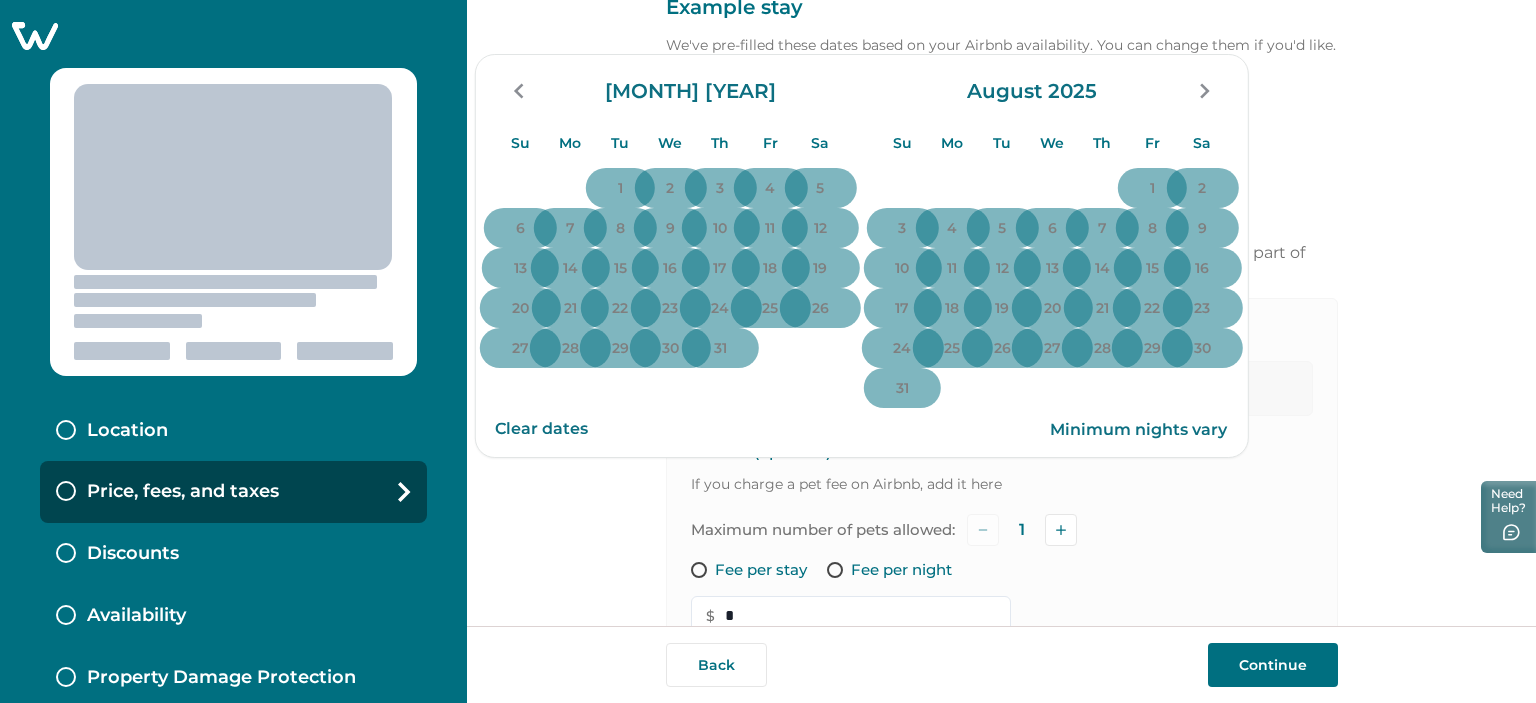 scroll, scrollTop: 0, scrollLeft: 0, axis: both 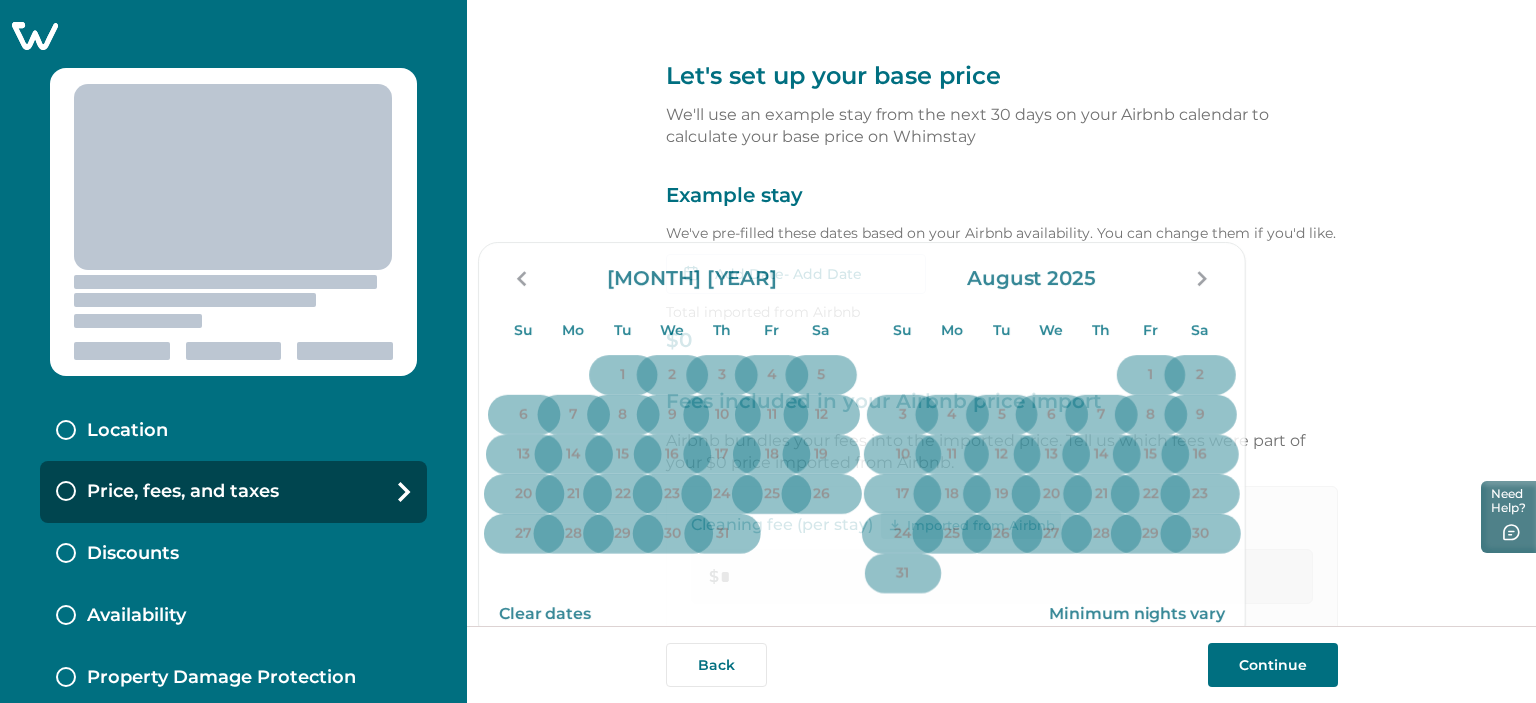 click on "Let's set up your base price We'll use an example stay from the next 30 days on your Airbnb calendar to calculate your base price on Whimstay Example stay We've pre-filled these dates based on your Airbnb availability. You can change them if you'd like. Add Date  -   Add Date Su Mo Tu We Th Fr Sa Su Mo Tu We Th Fr Sa July 2025 Su Mo Tu We Th Fr Sa 1 2 3 4 5 6 7 8 9 10 11 12 13 14 15 16 17 18 19 20 21 22 23 24 25 26 27 28 29 30 31 August 2025 Su Mo Tu We Th Fr Sa 1 2 3 4 5 6 7 8 9 10 11 12 13 14 15 16 17 18 19 20 21 22 23 24 25 26 27 28 29 30 31 Clear dates Minimum nights vary Total imported from Airbnb $0 Fees included in your Airbnb price import Airbnb bundles your fees into the imported price. Tell us which fees
were part of your $0 price imported from Airbnb. Cleaning fee (per stay) Imported from Airbnb $ * Pet fee (optional) If you charge a pet fee on Airbnb, add it here Maximum number of pets allowed: 1 Fee per stay Fee per night $ * How we calculate your base price Total imported from Airbnb $0" at bounding box center (1002, 860) 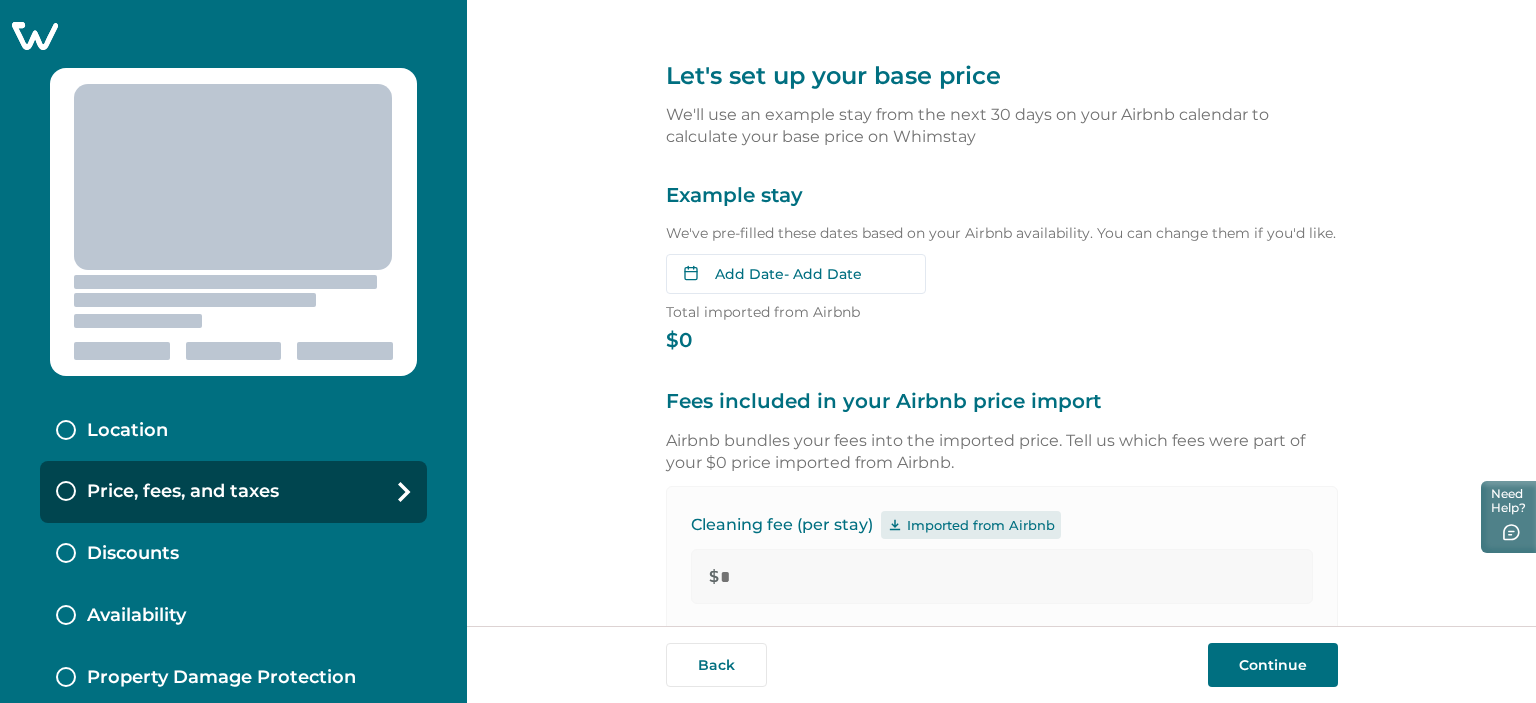 scroll, scrollTop: 404, scrollLeft: 0, axis: vertical 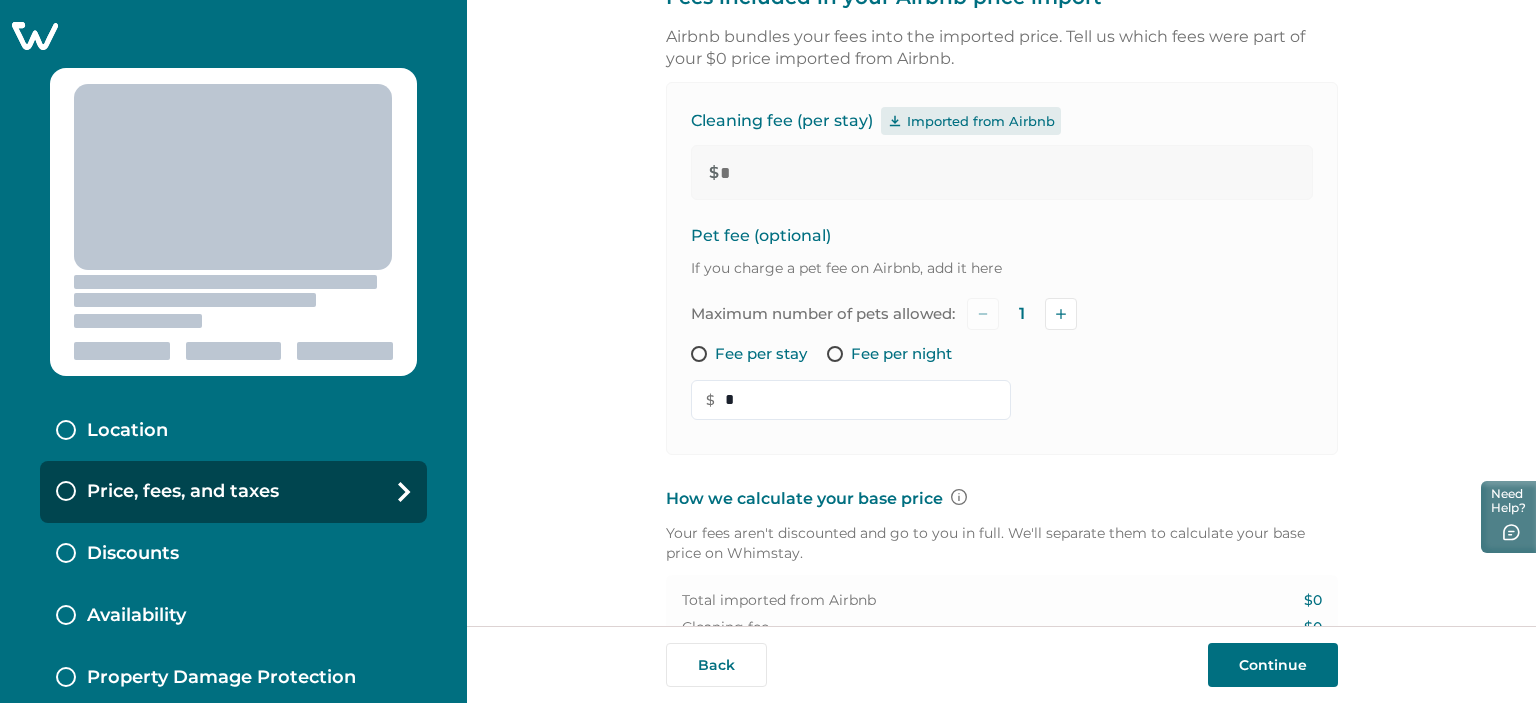 type 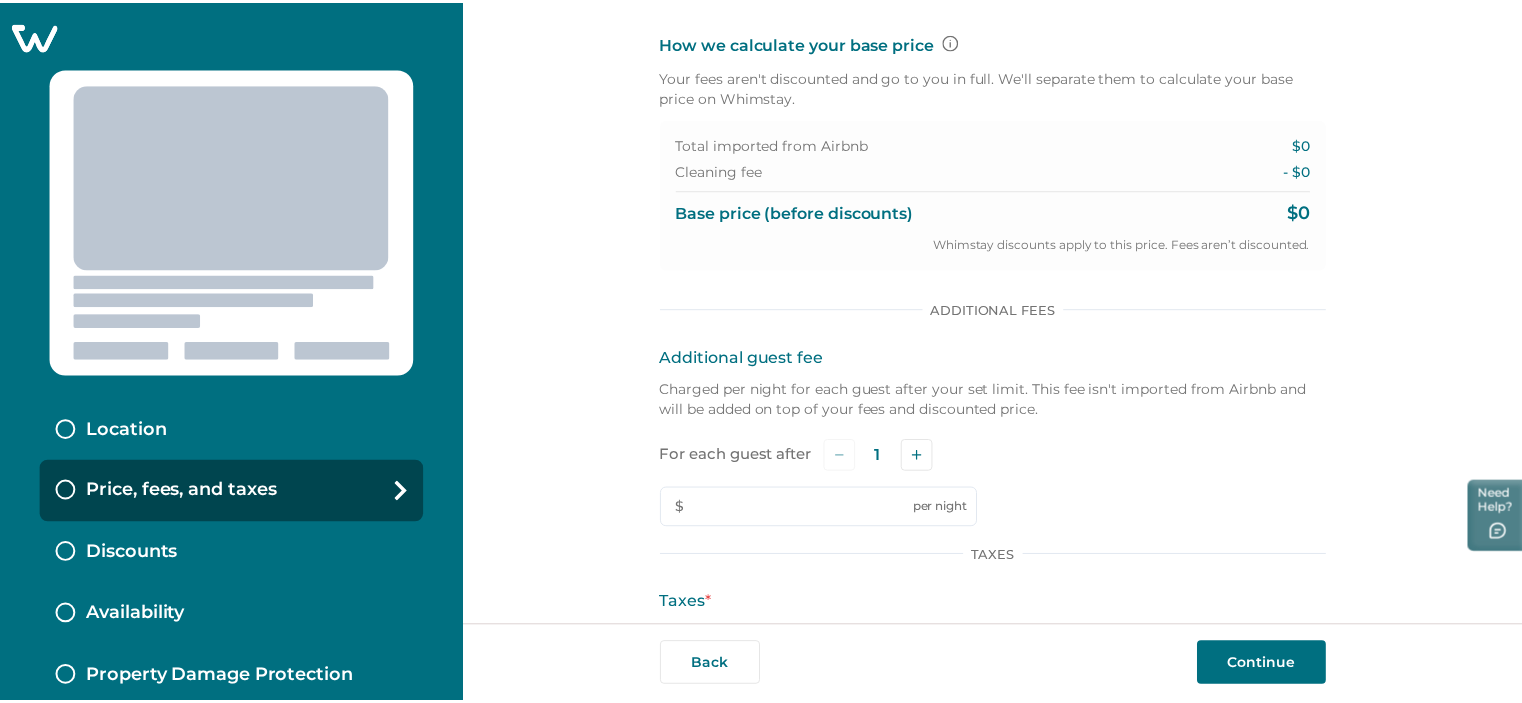 scroll, scrollTop: 1060, scrollLeft: 0, axis: vertical 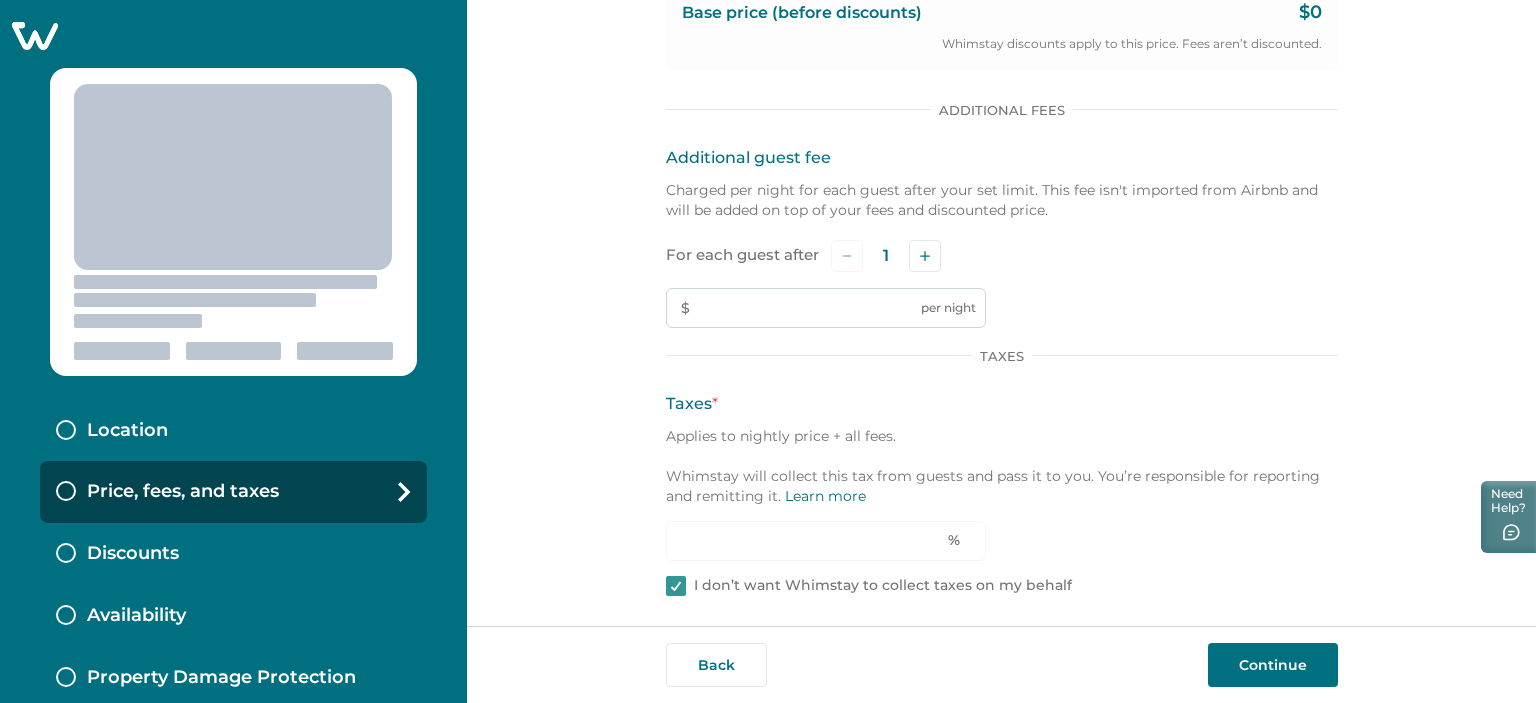 click at bounding box center (826, 308) 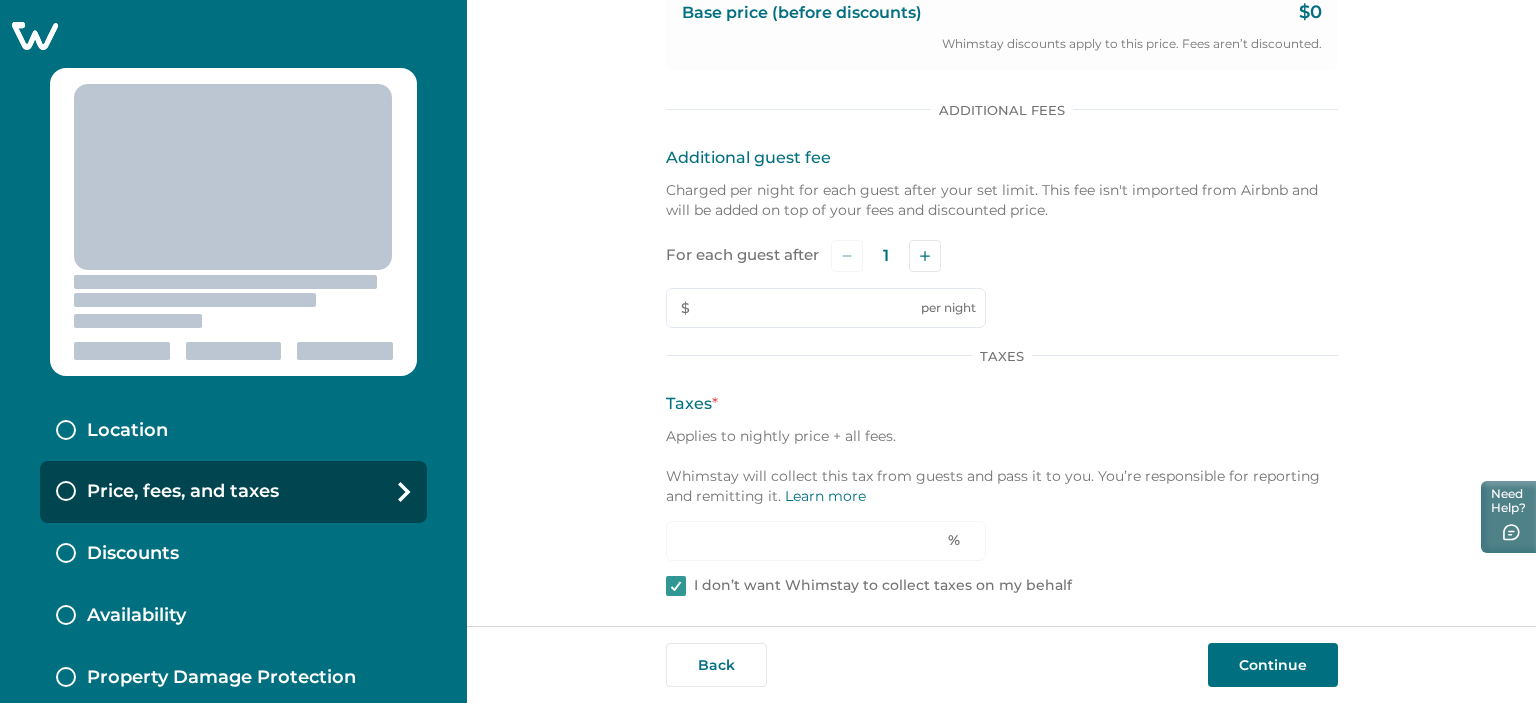 click 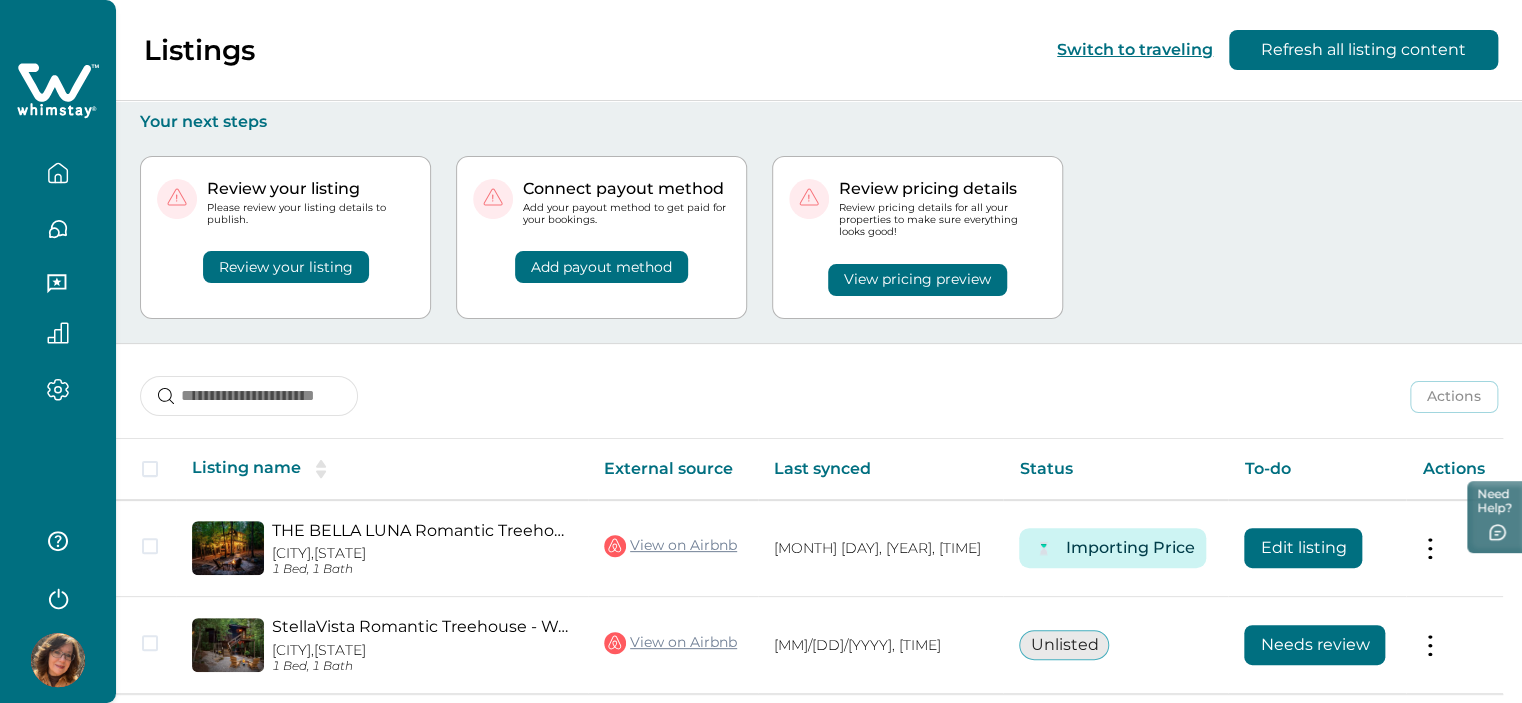 scroll, scrollTop: 72, scrollLeft: 0, axis: vertical 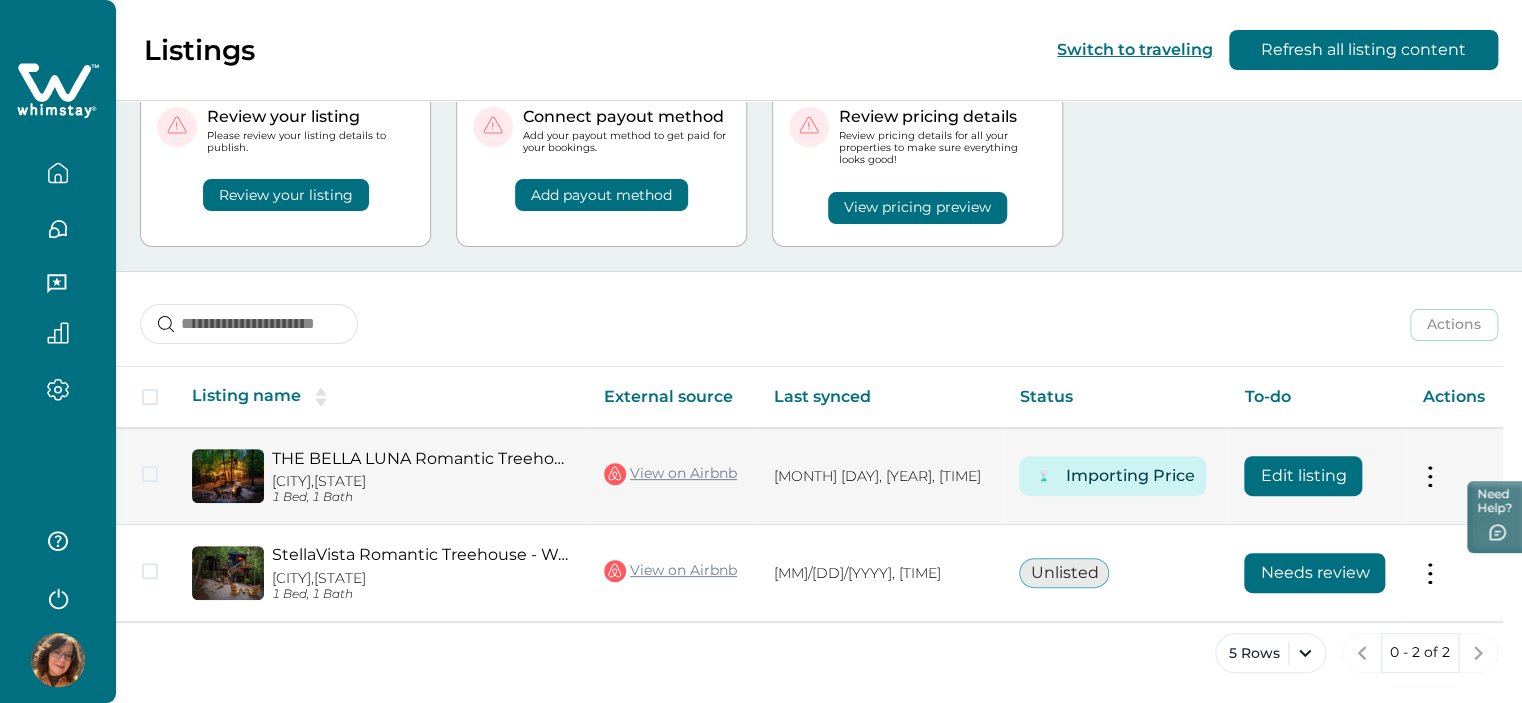 click on "Edit listing" at bounding box center (1303, 476) 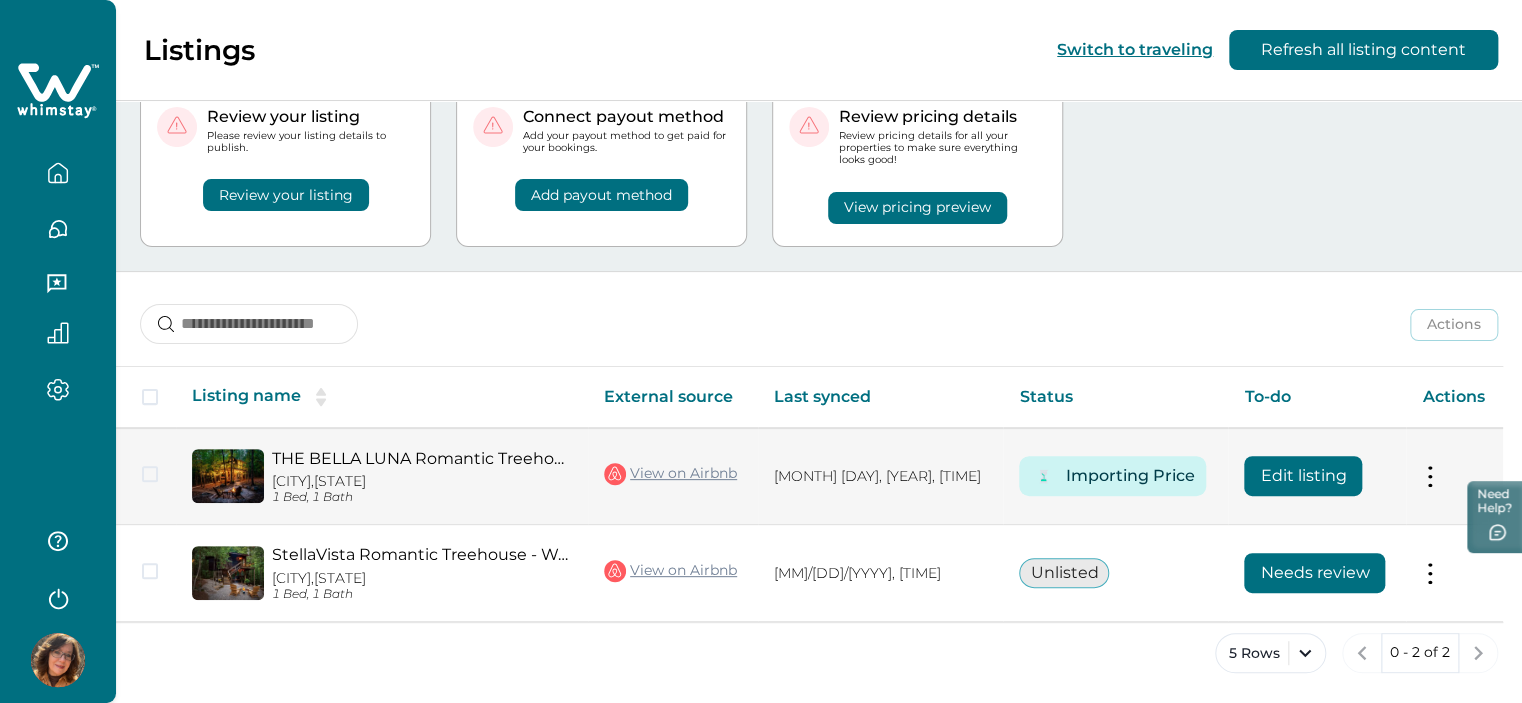 scroll, scrollTop: 0, scrollLeft: 0, axis: both 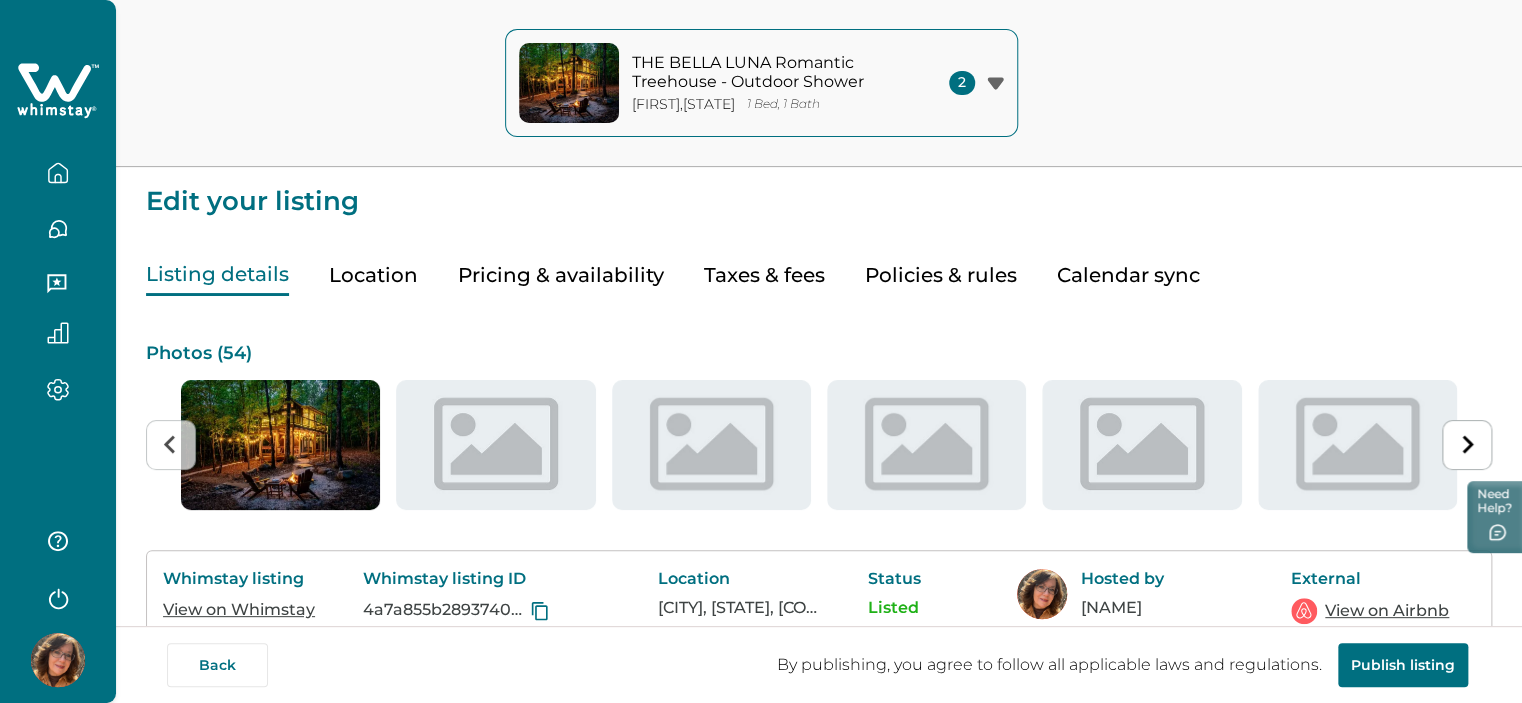 click on "Location" at bounding box center (373, 275) 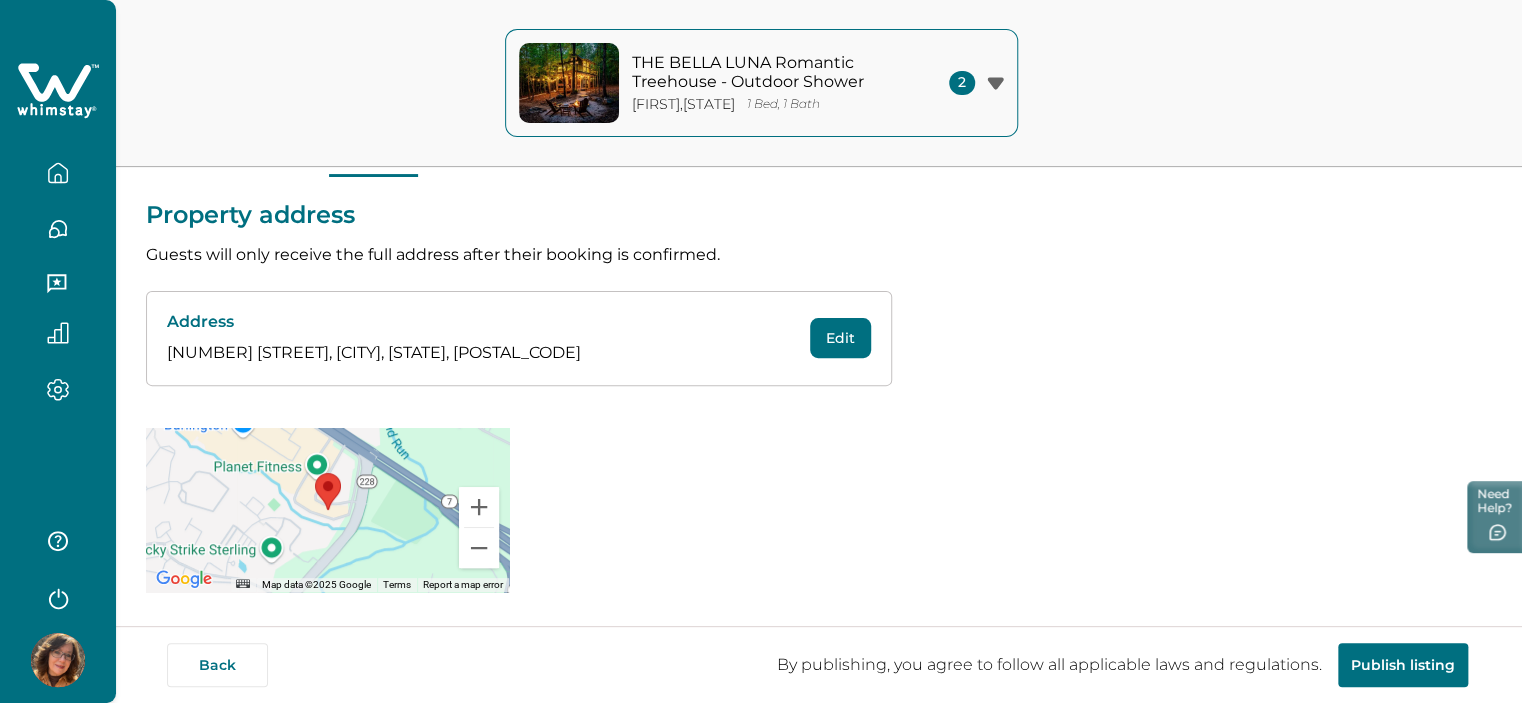 scroll, scrollTop: 0, scrollLeft: 0, axis: both 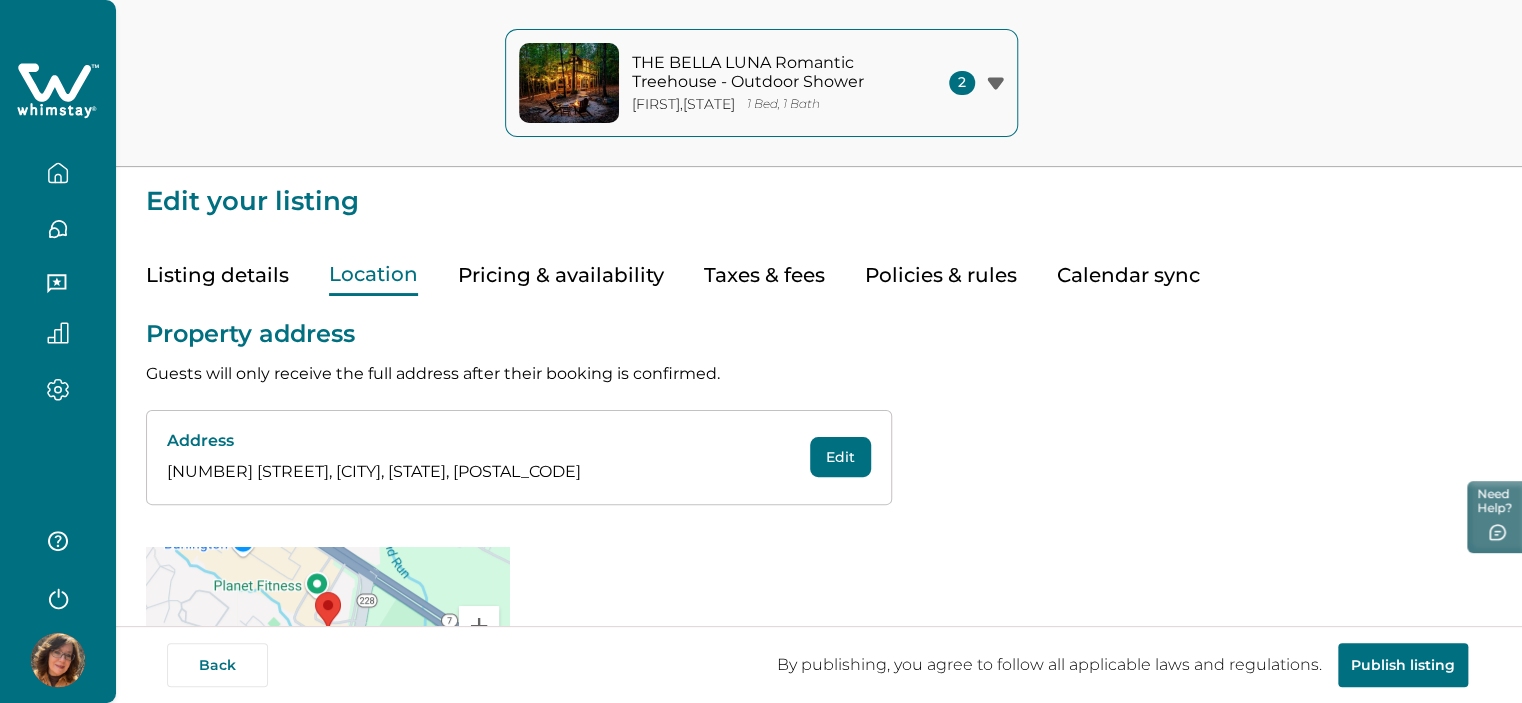 click on "Pricing & availability" at bounding box center (561, 275) 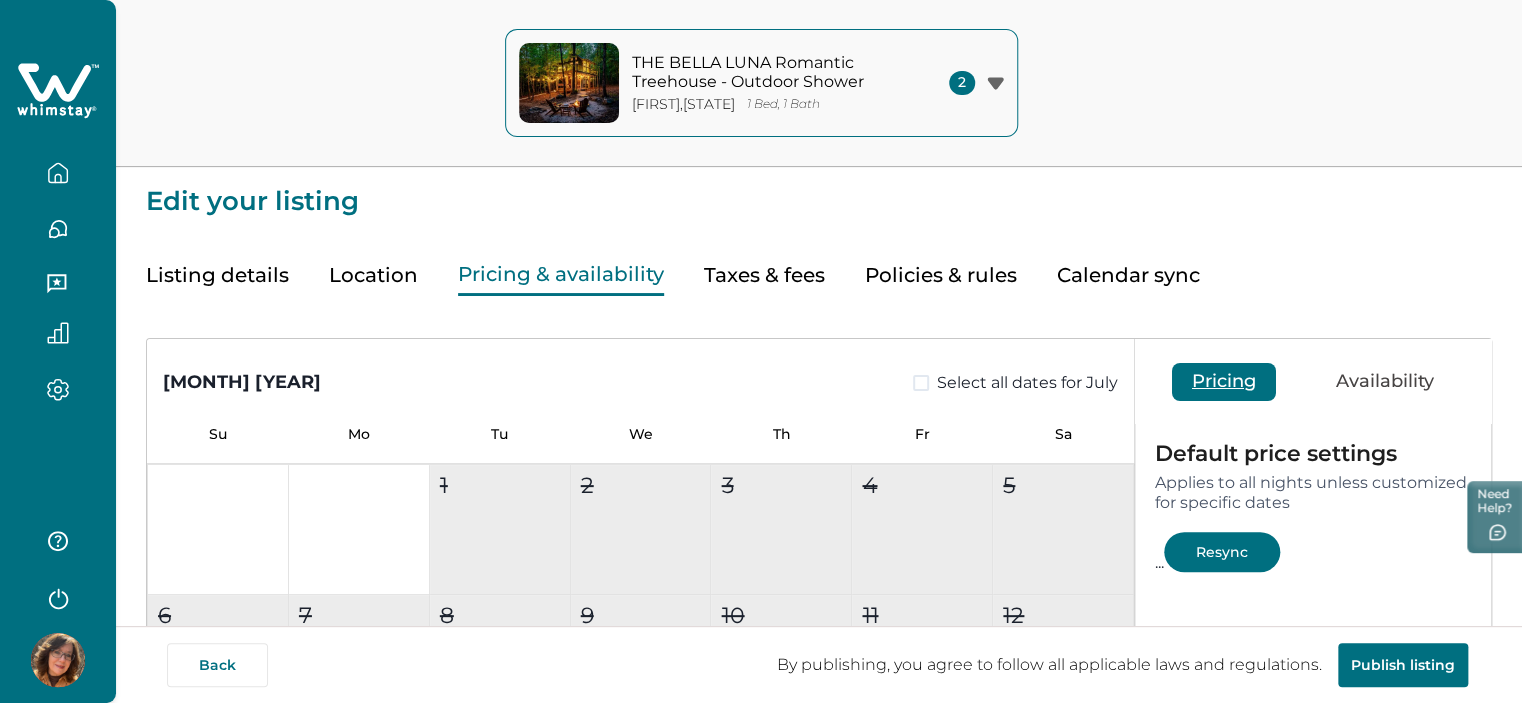 type 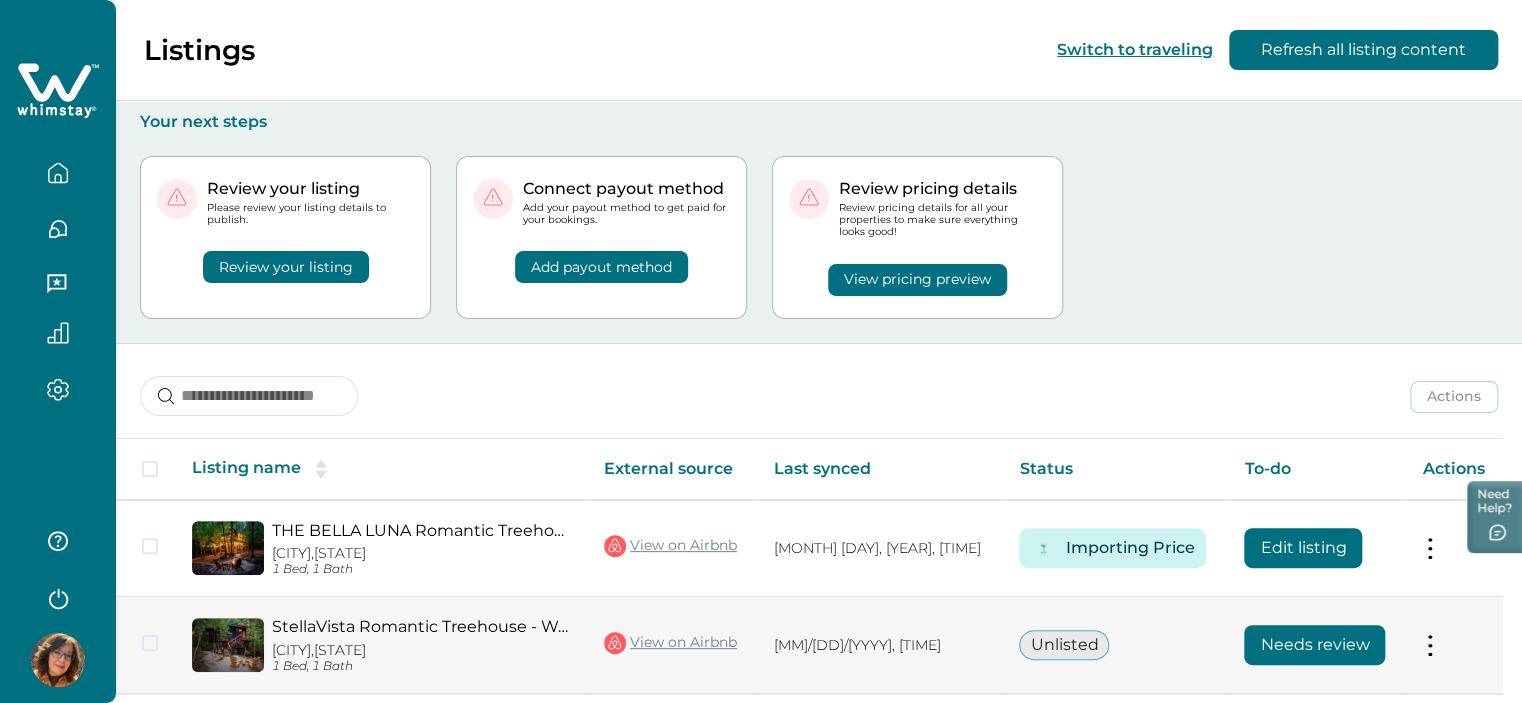 click on "Needs review" at bounding box center [1314, 645] 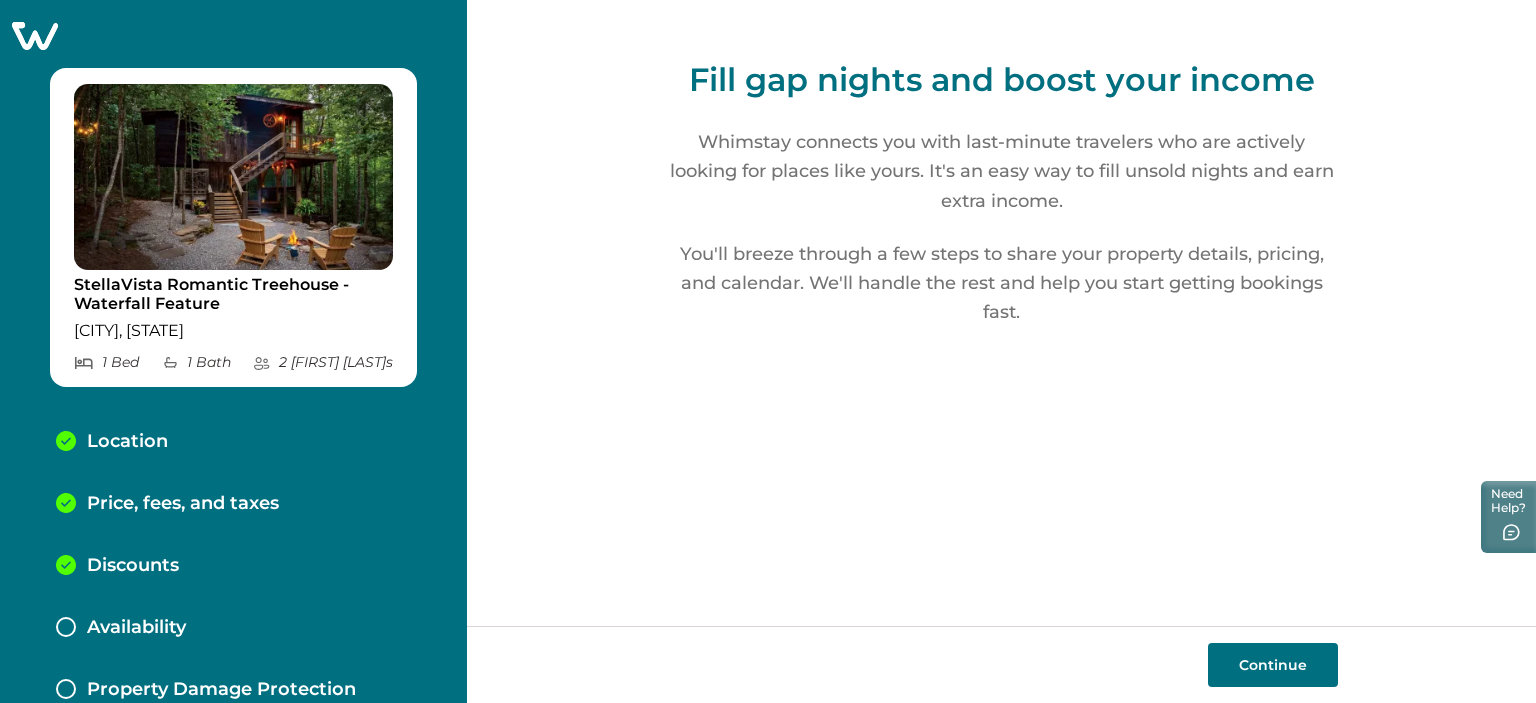 click 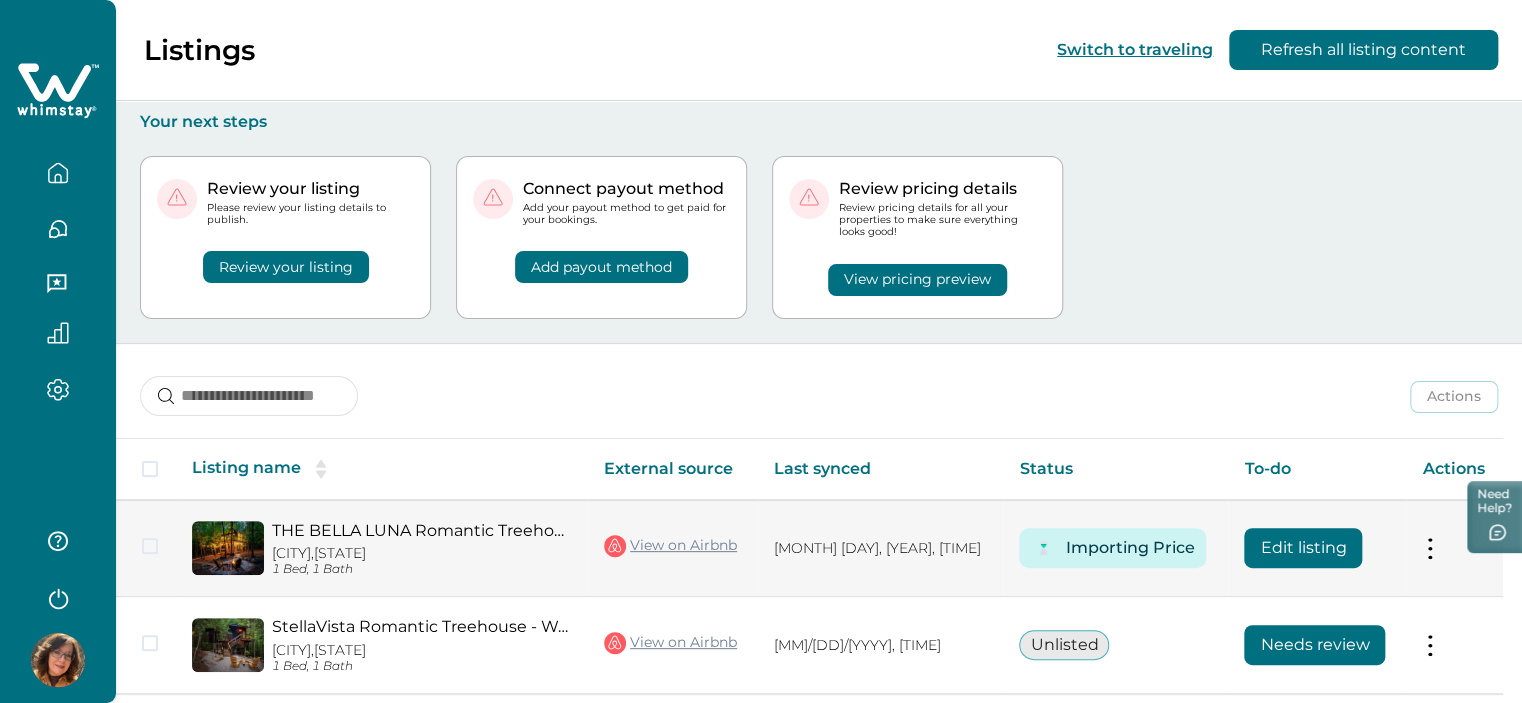 click on "Edit listing" at bounding box center [1303, 548] 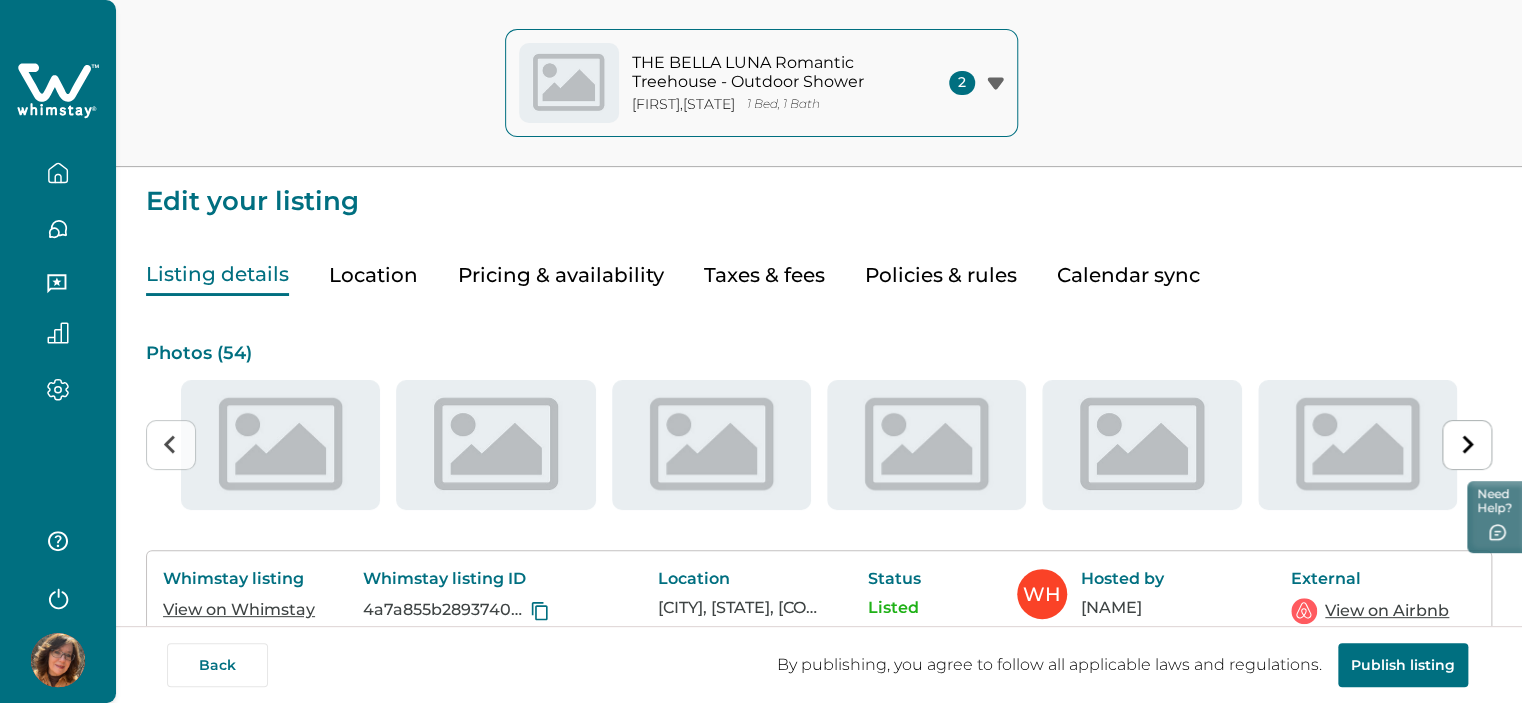 click on "Pricing & availability" at bounding box center (561, 275) 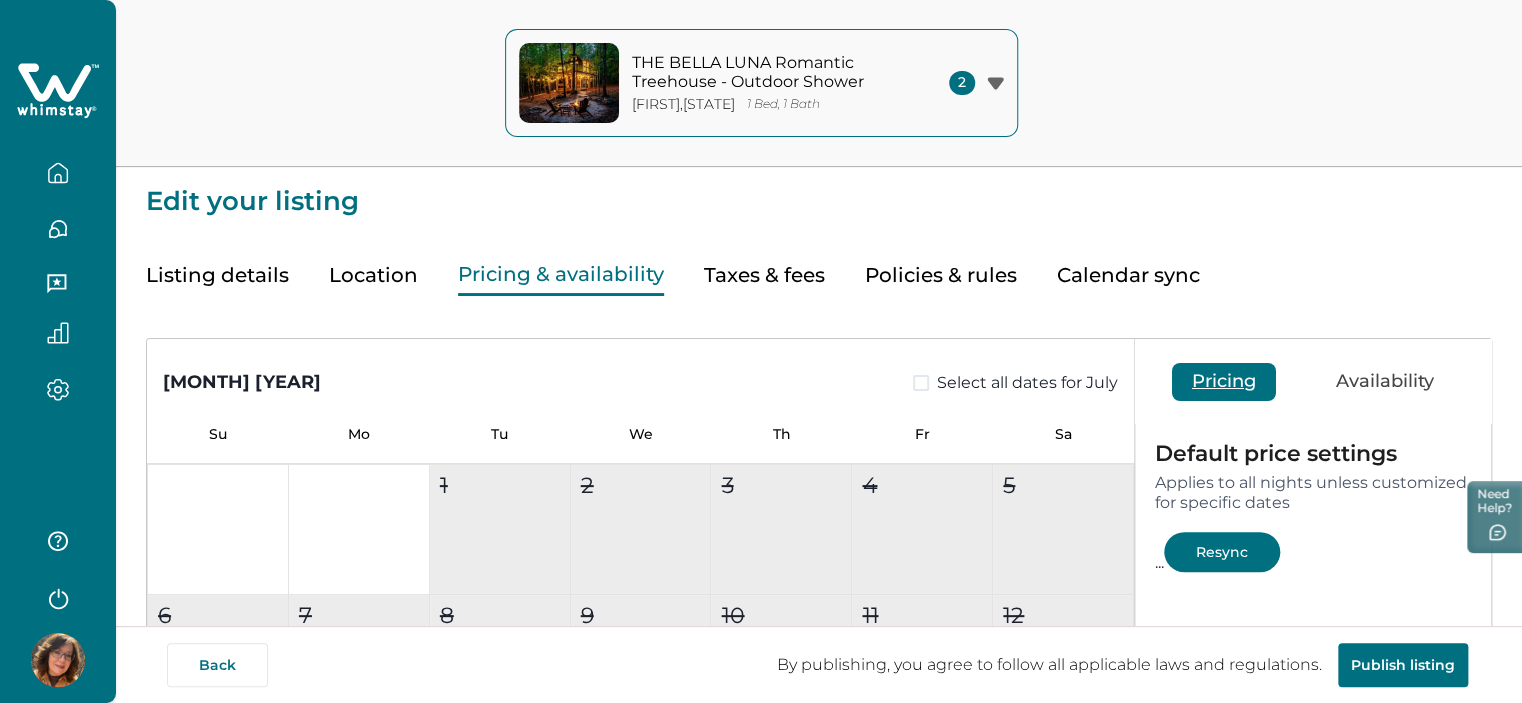 scroll, scrollTop: 1000, scrollLeft: 0, axis: vertical 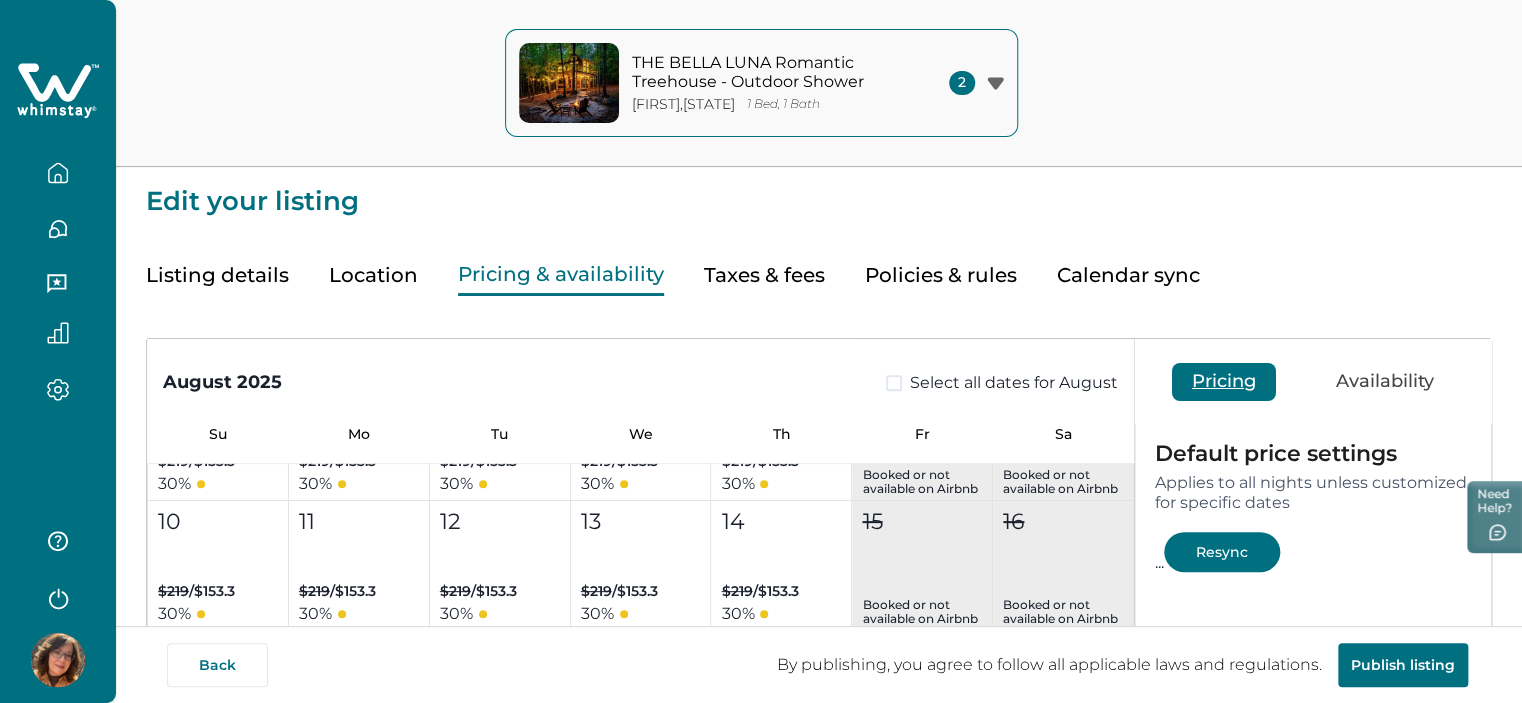 type 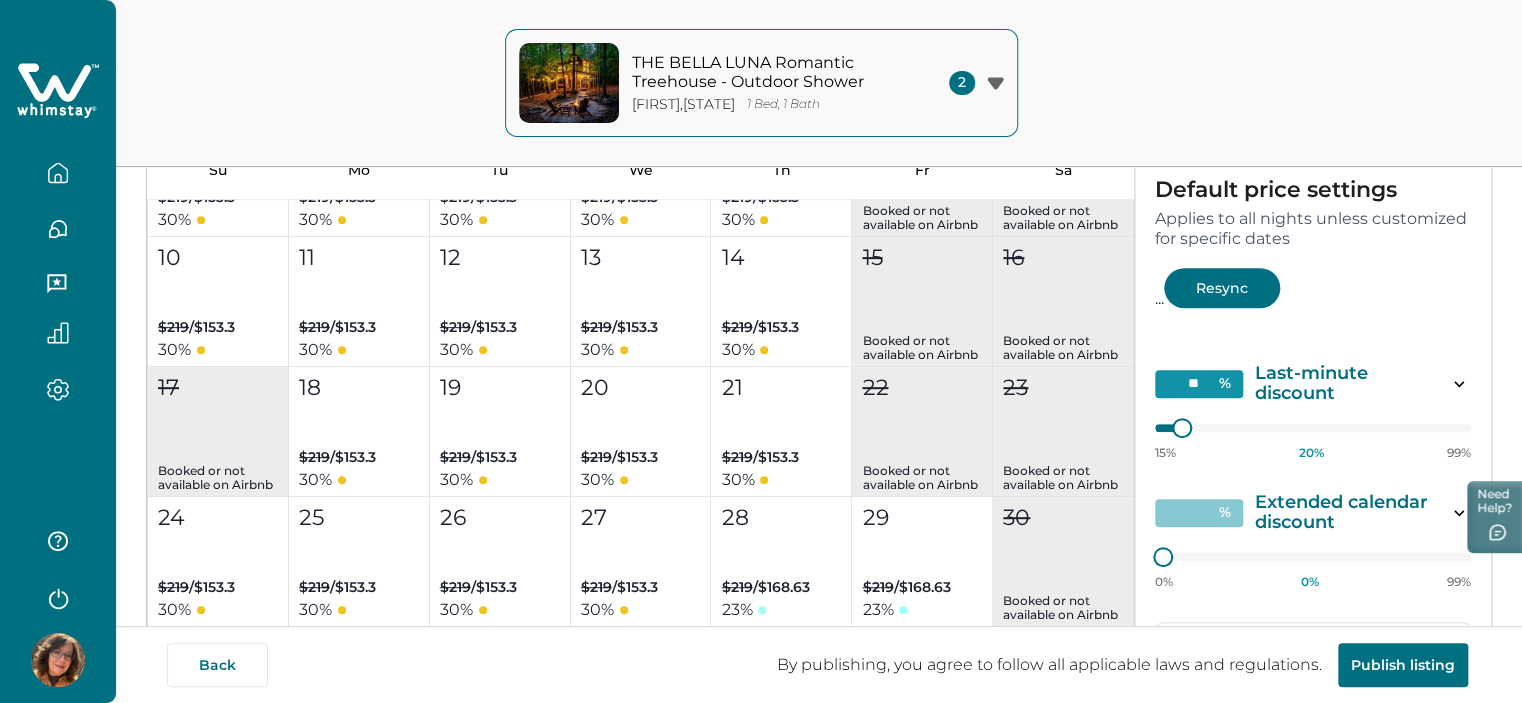 scroll, scrollTop: 300, scrollLeft: 0, axis: vertical 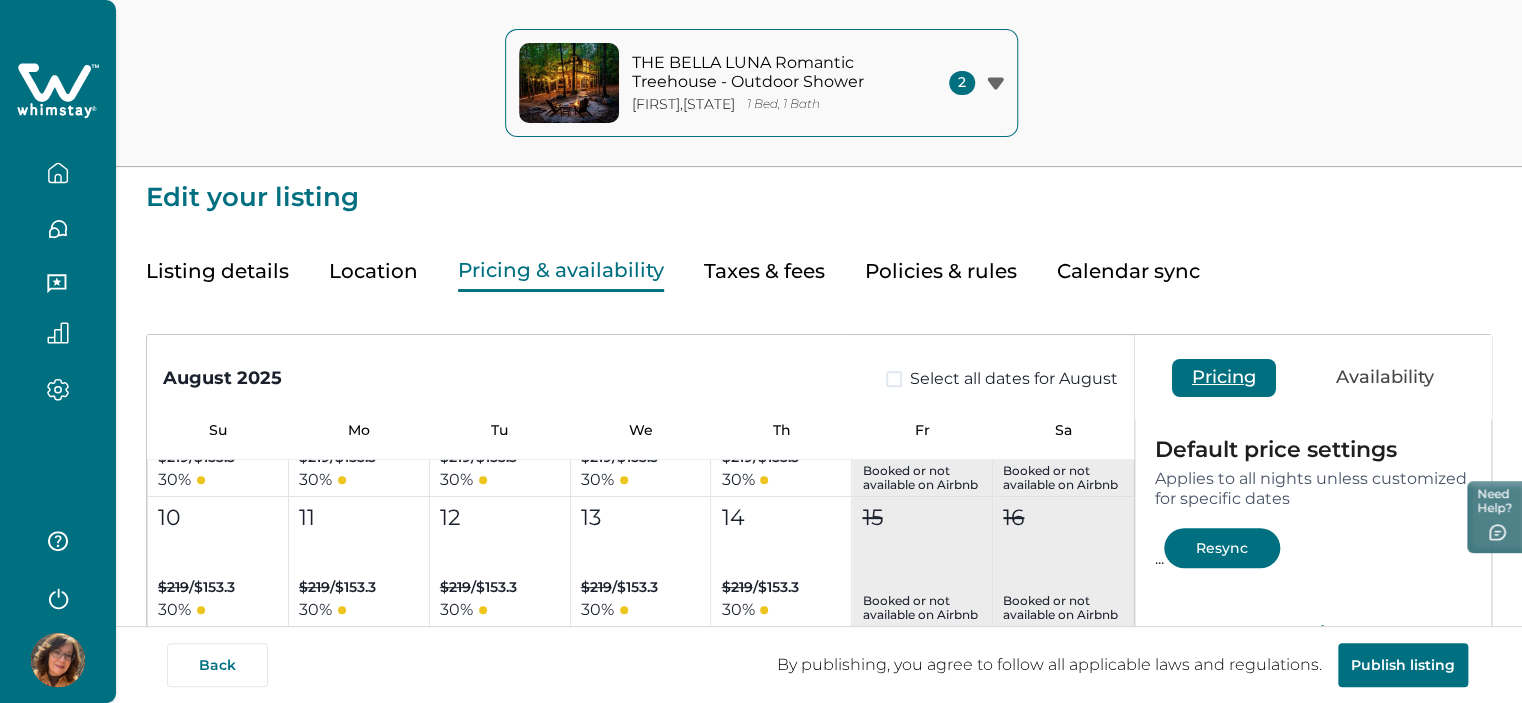 click on "Taxes & fees" at bounding box center (764, 271) 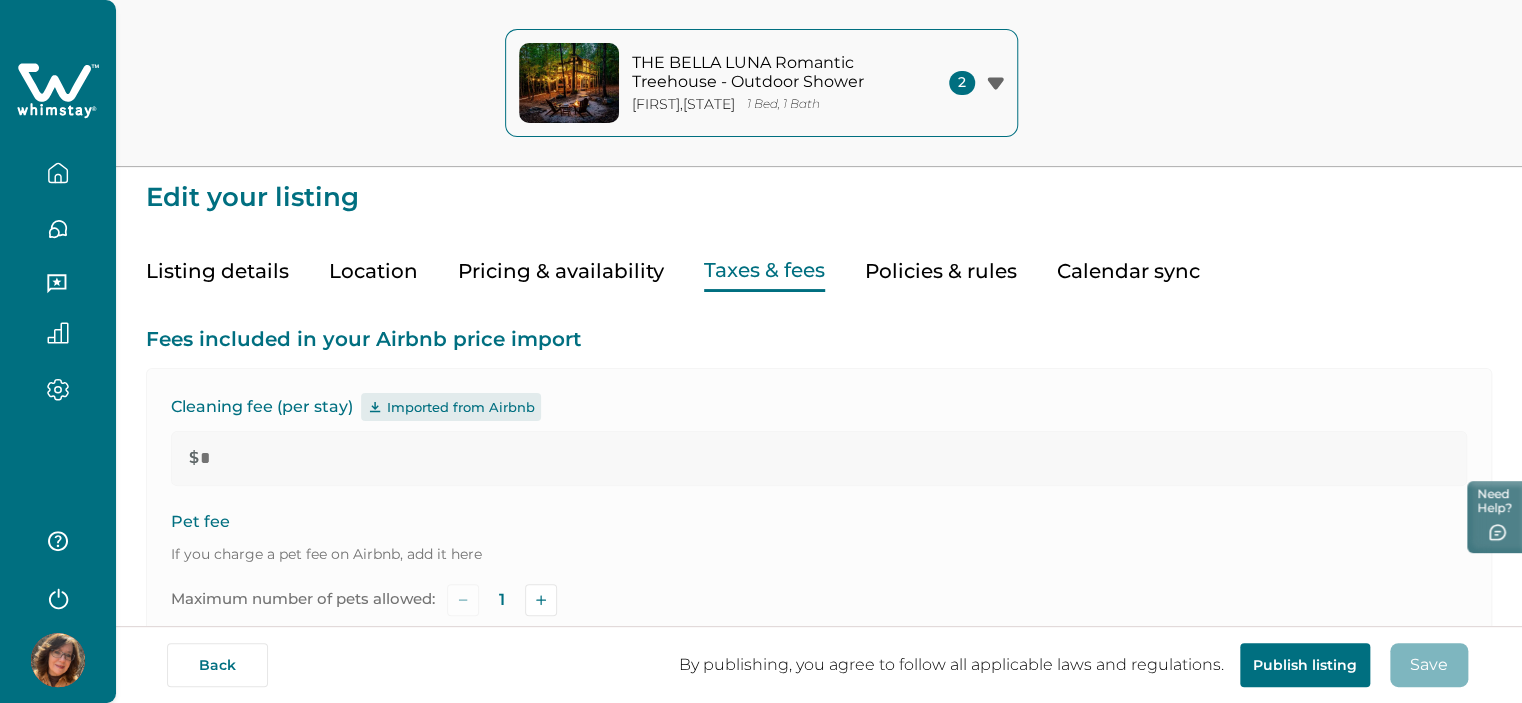type on "*" 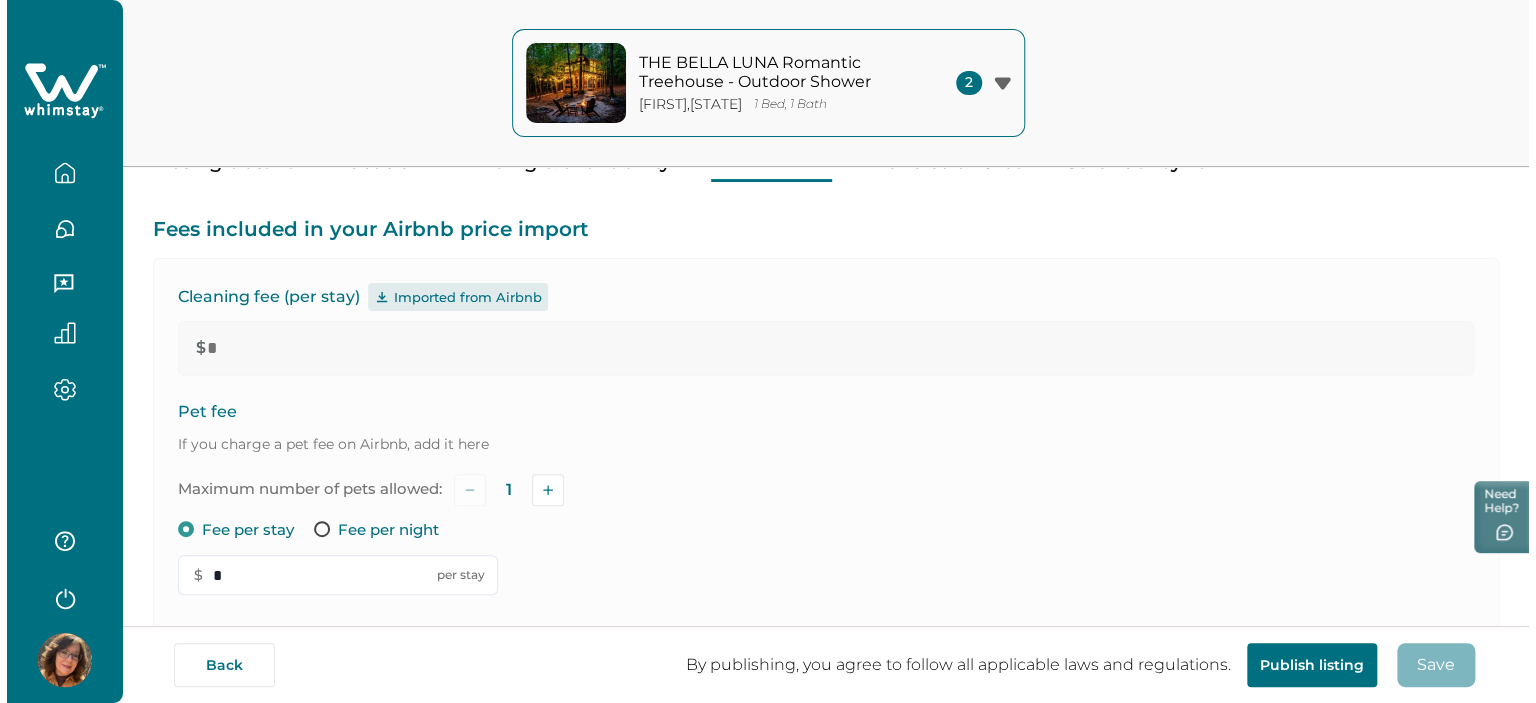 scroll, scrollTop: 0, scrollLeft: 0, axis: both 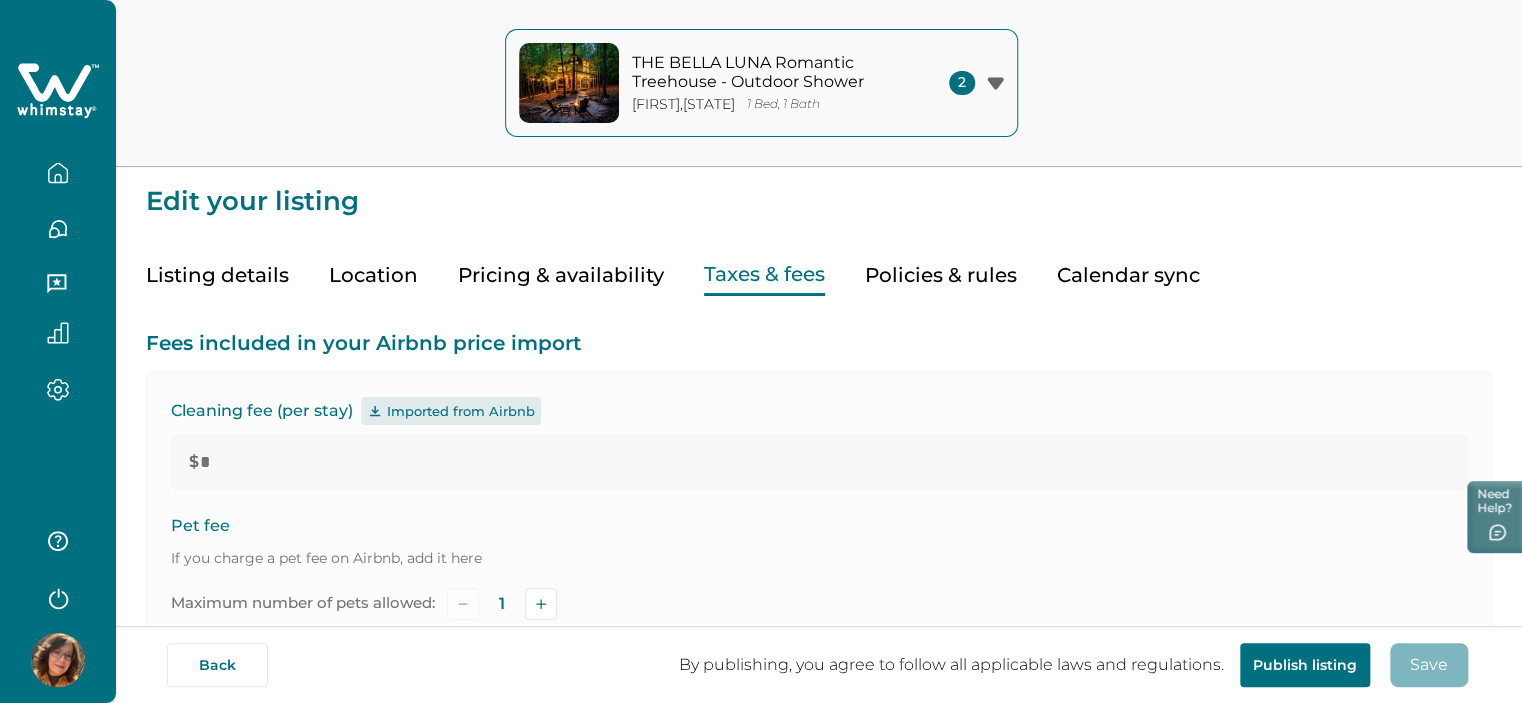 click on "Policies & rules" at bounding box center [941, 275] 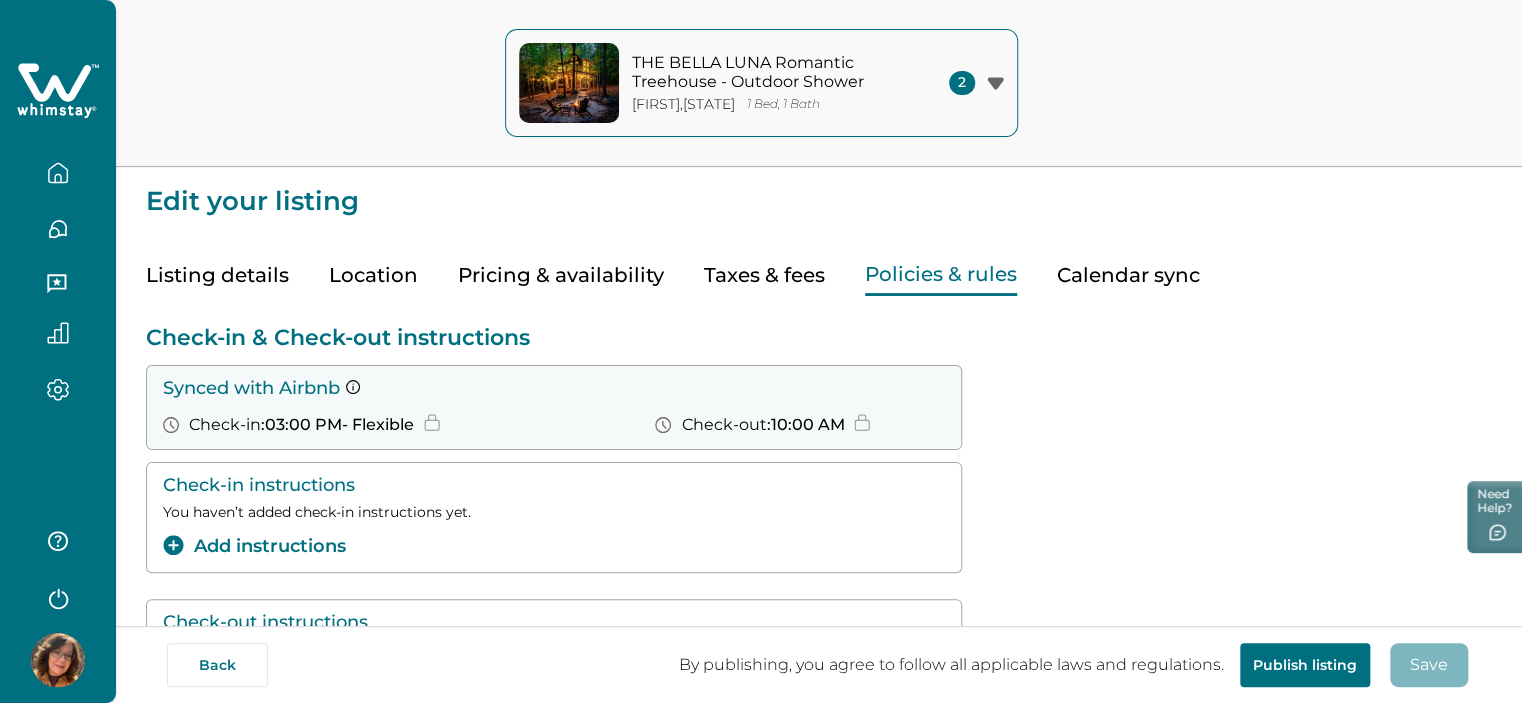 click on "Calendar sync" at bounding box center [1128, 275] 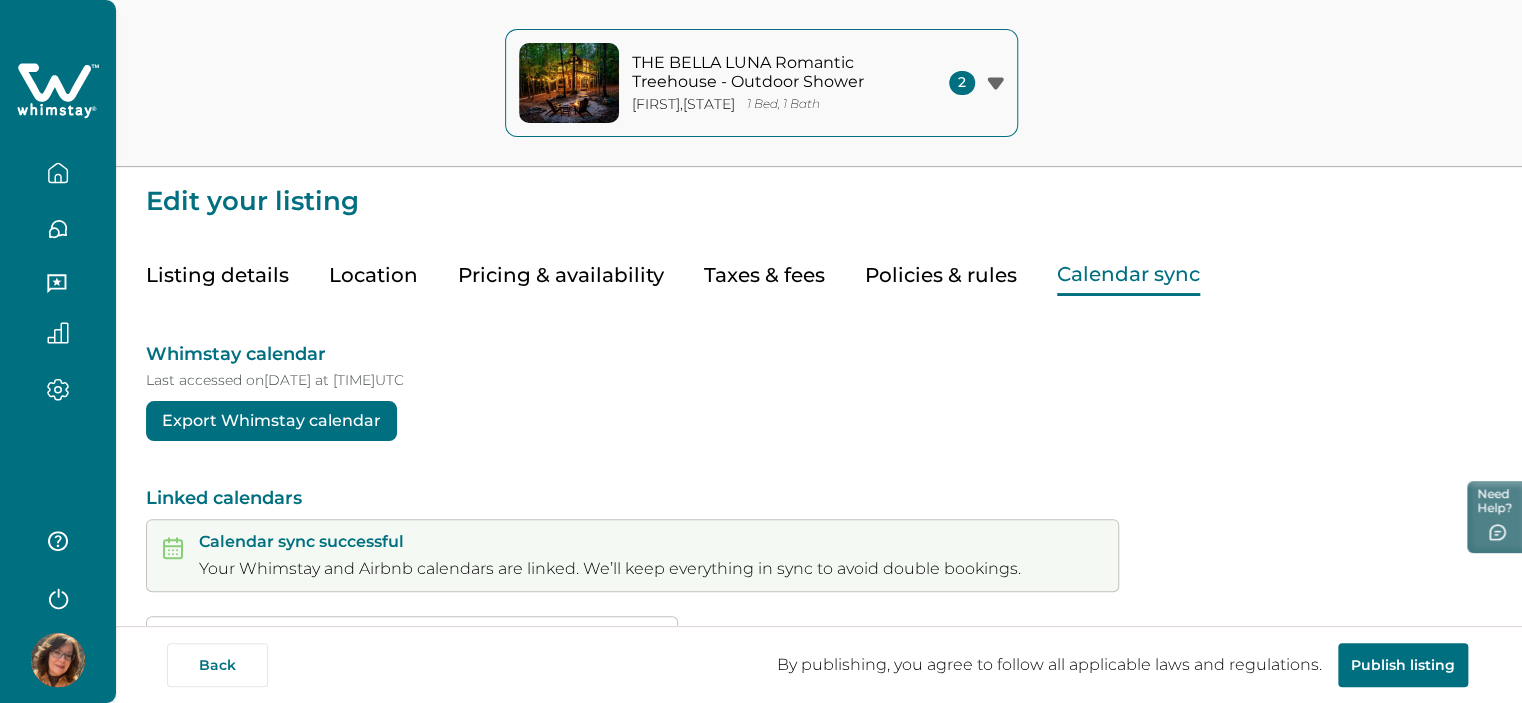 click 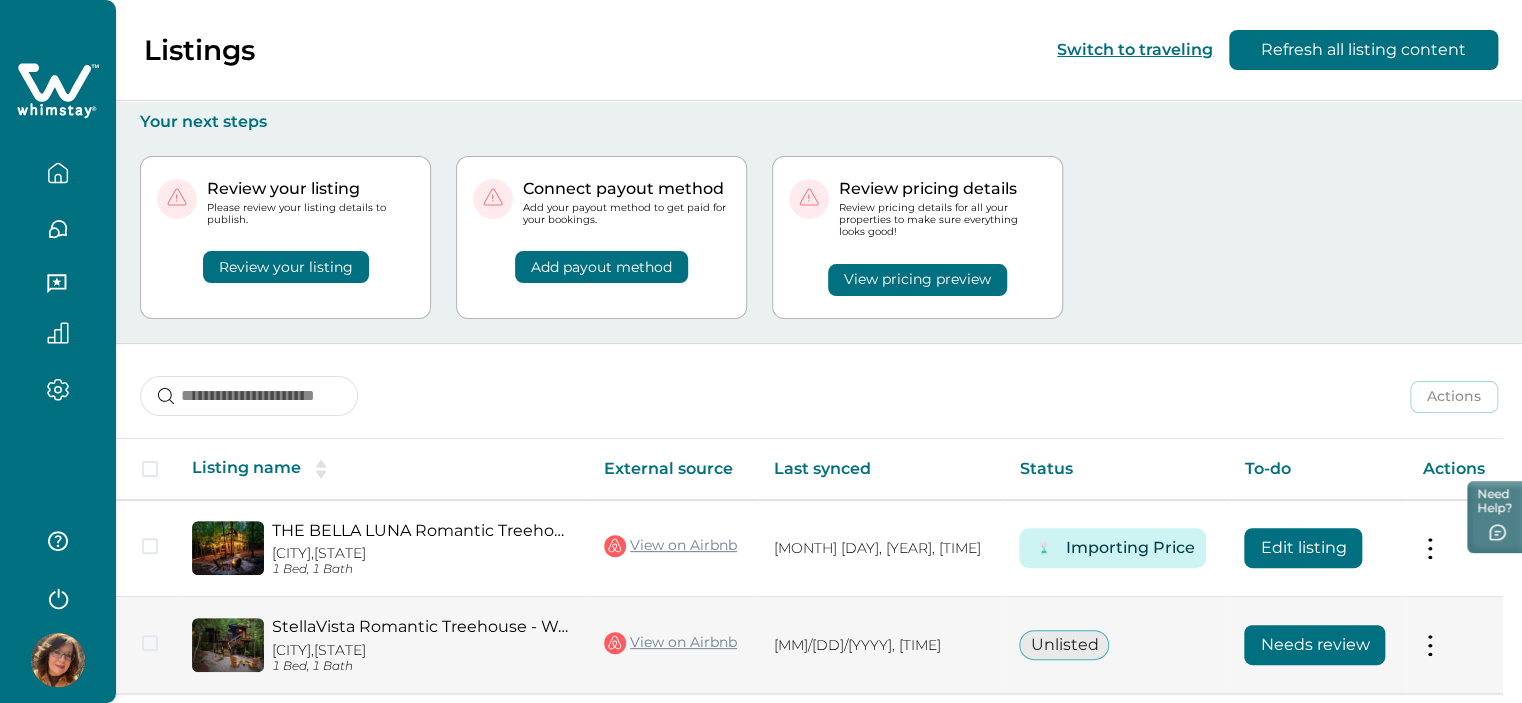click on "Needs review" at bounding box center (1314, 645) 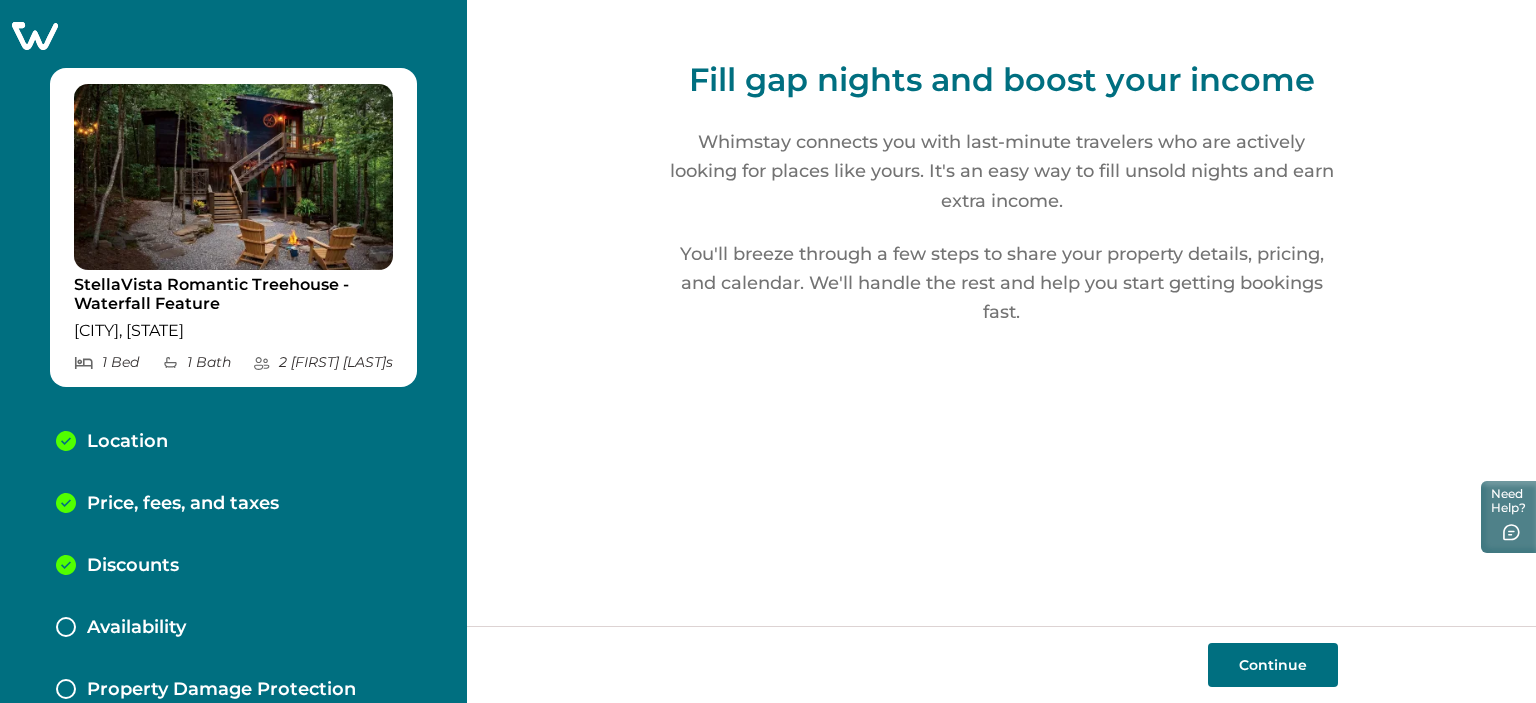 click on "Continue" at bounding box center [1273, 665] 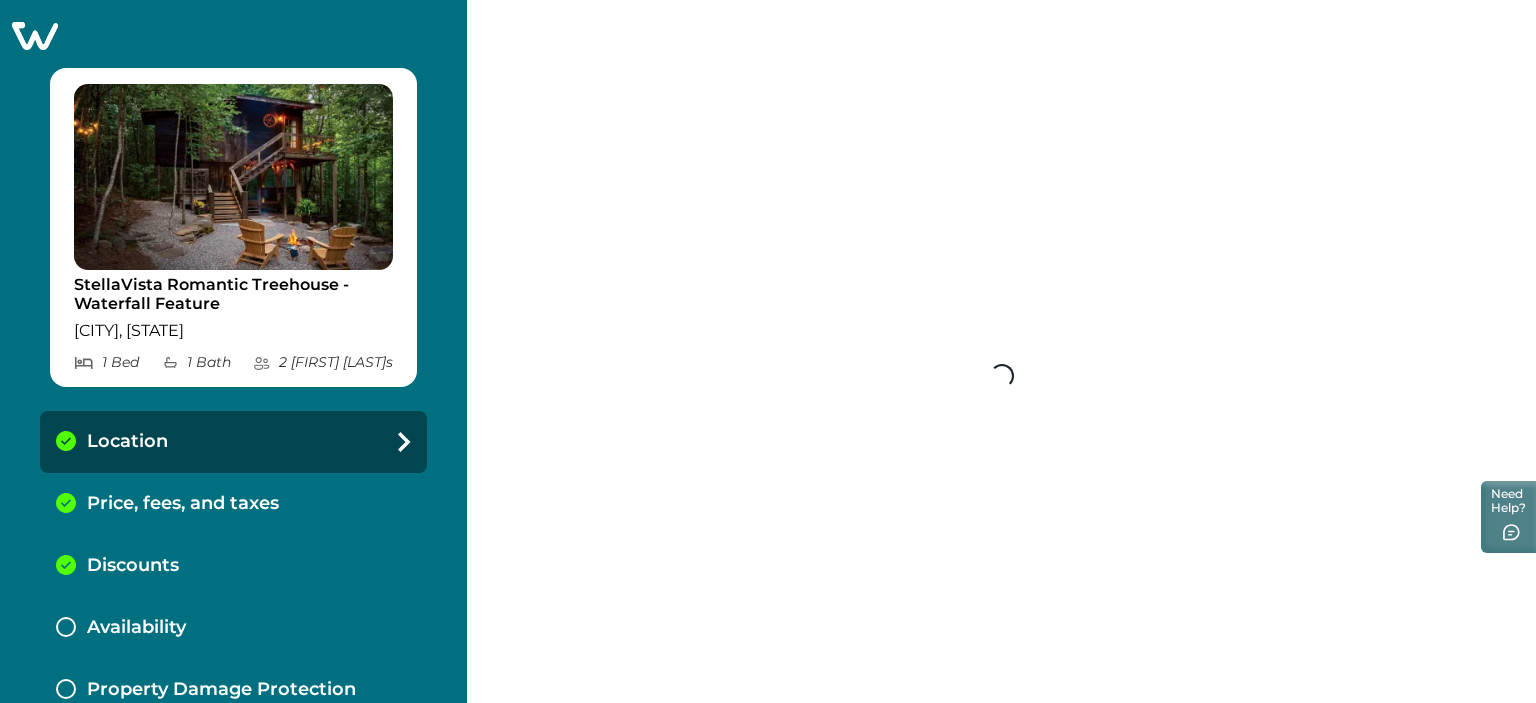 select on "**" 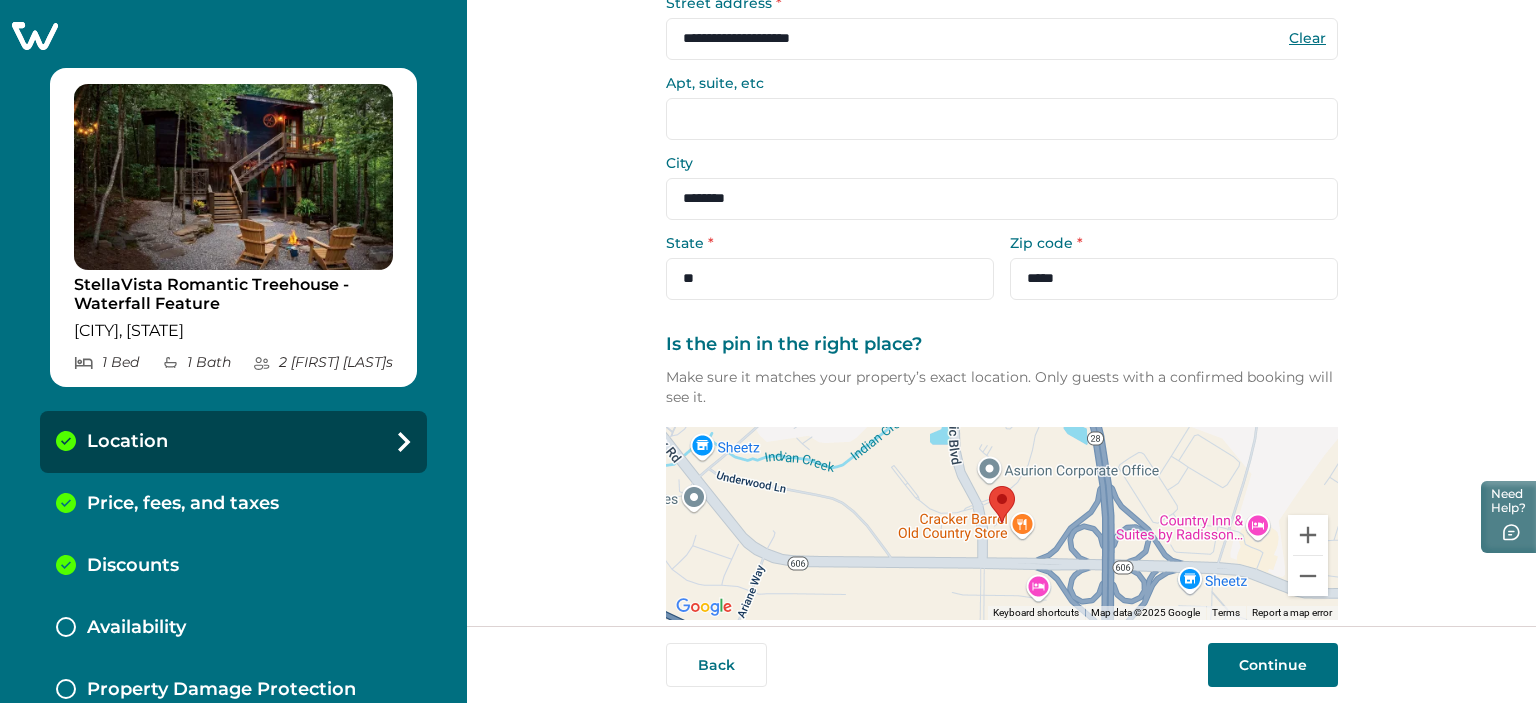 scroll, scrollTop: 246, scrollLeft: 0, axis: vertical 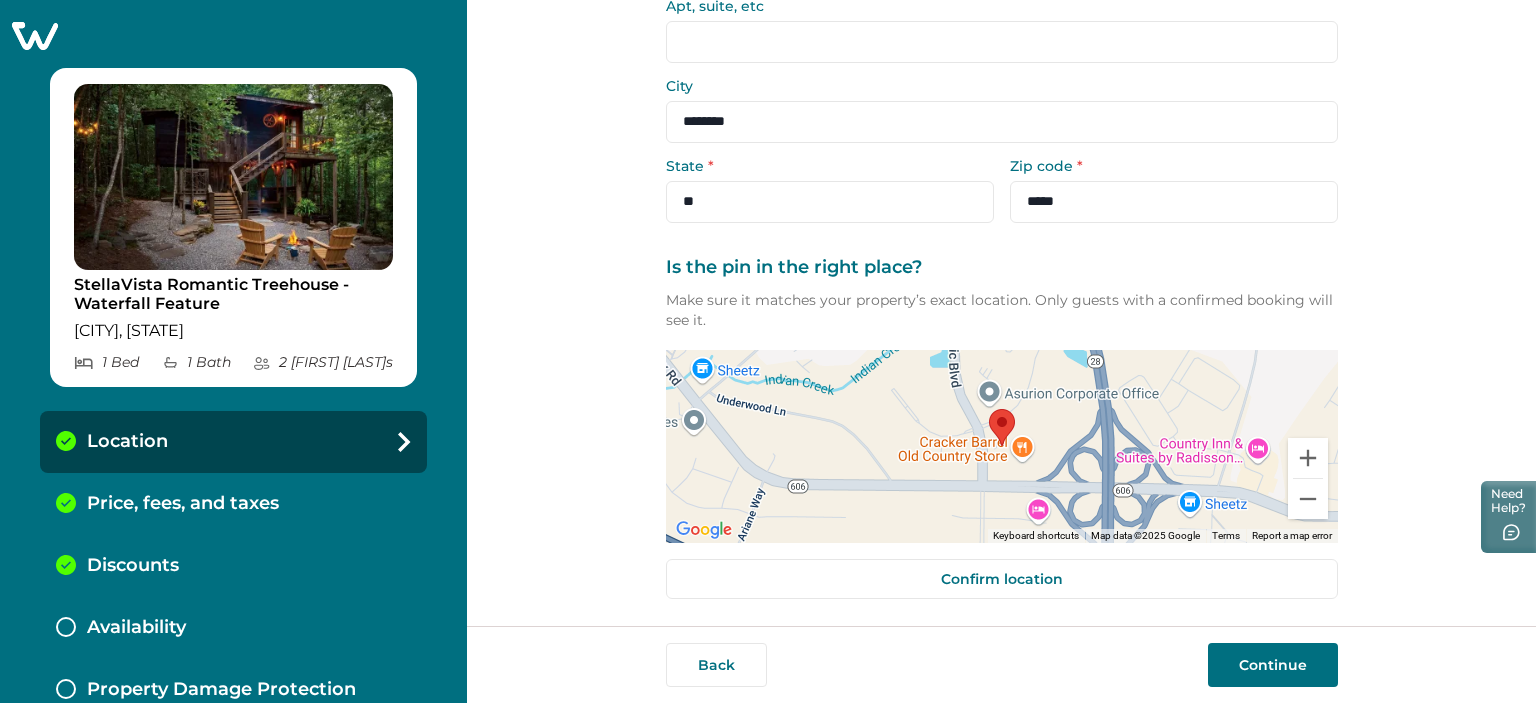 click 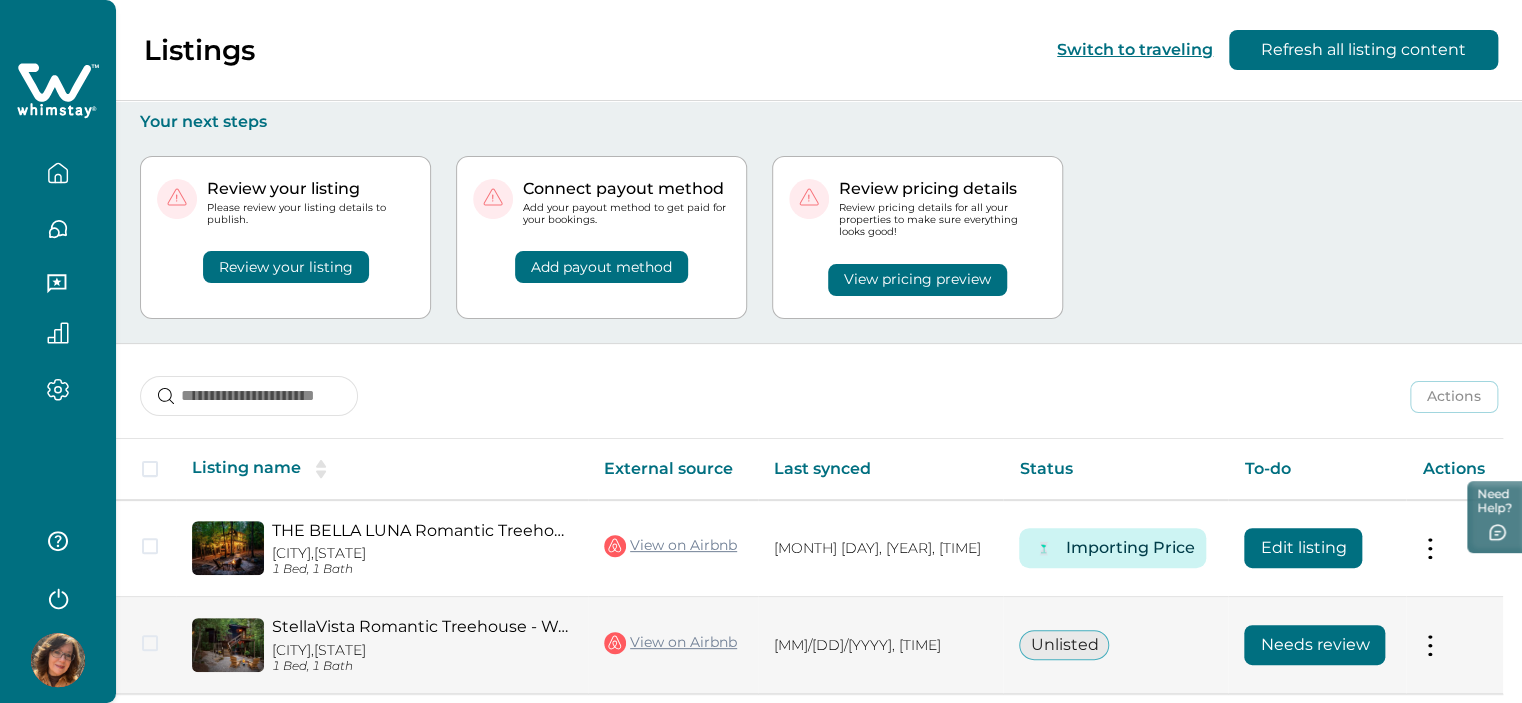 click on "Needs review" at bounding box center (1314, 645) 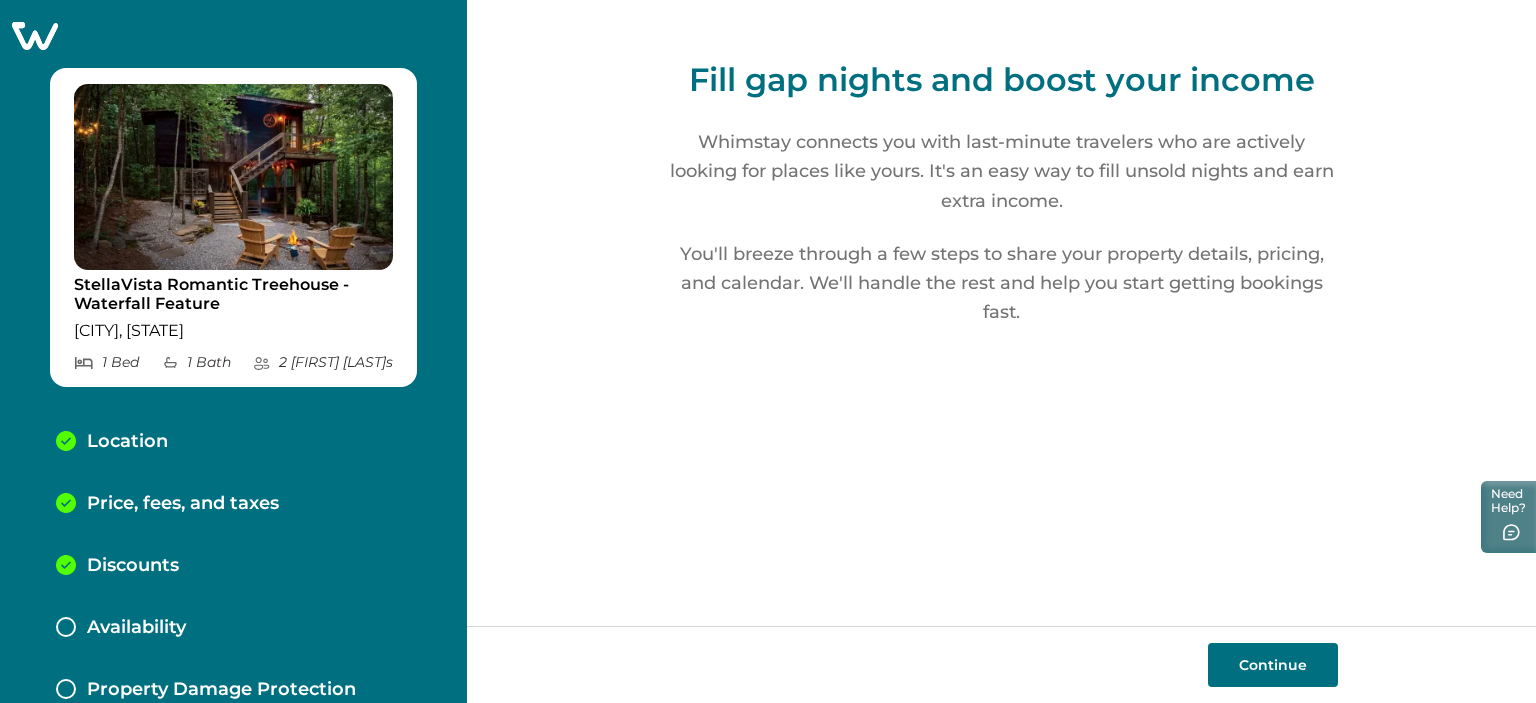 click on "Continue" at bounding box center (1273, 665) 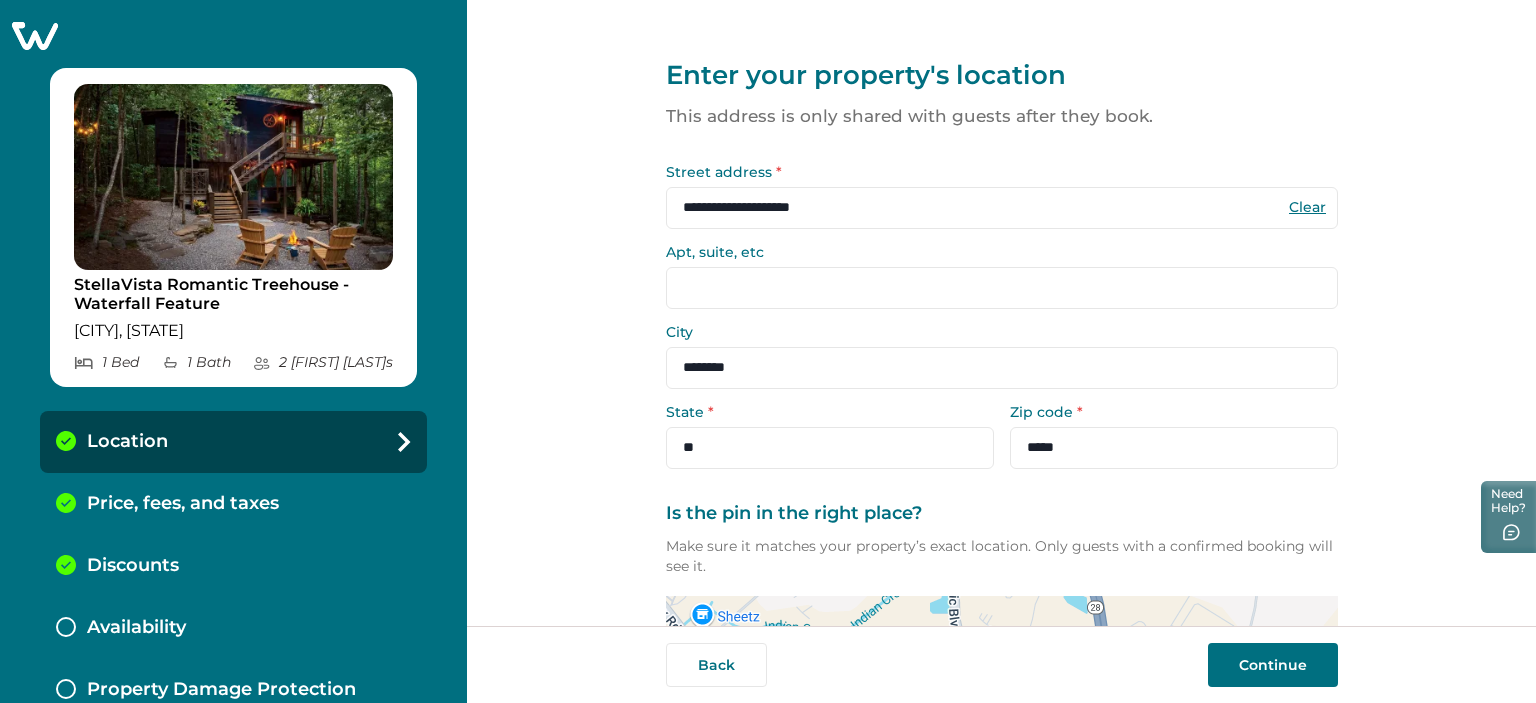 click on "Continue" at bounding box center (1273, 665) 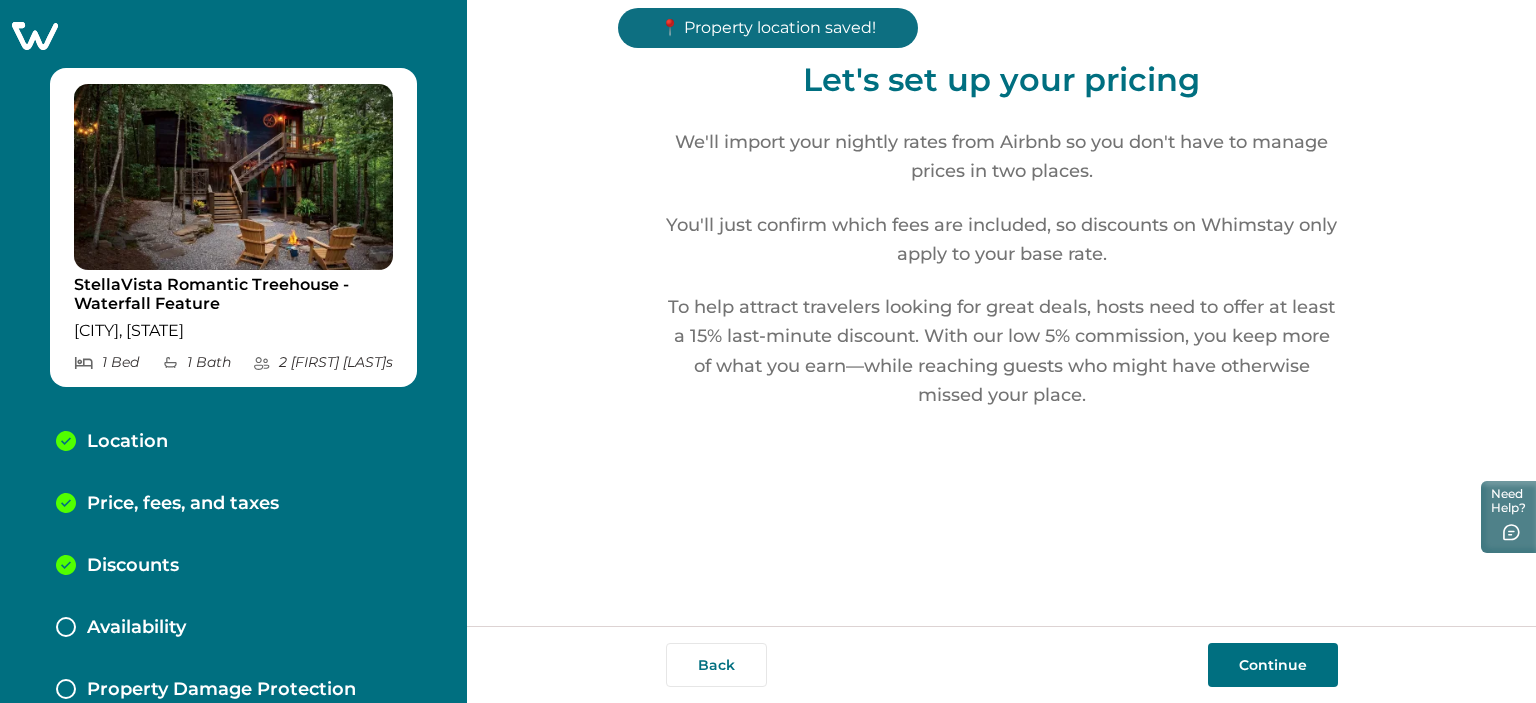 click on "Continue" at bounding box center (1273, 665) 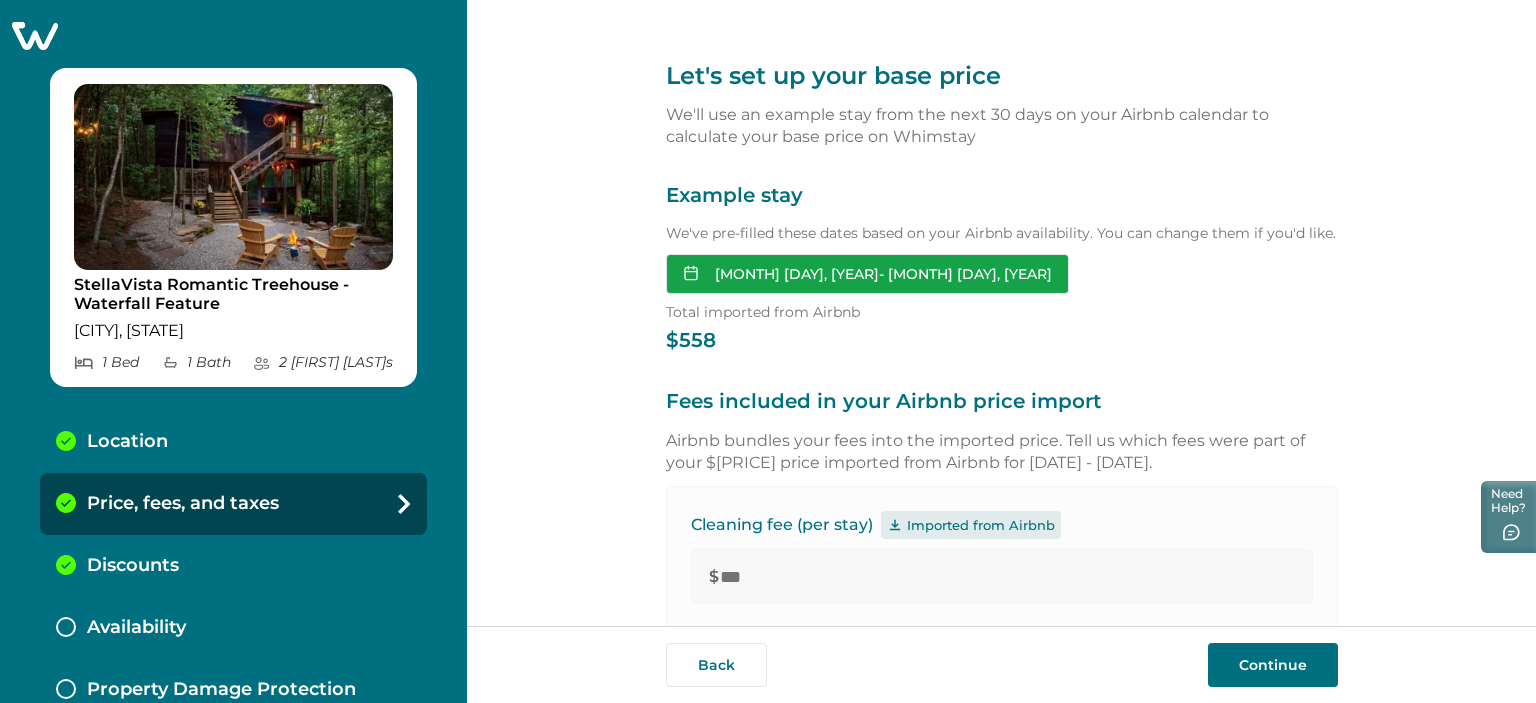 click on "Aug 04, 2025  -   Aug 06, 2025" at bounding box center (867, 274) 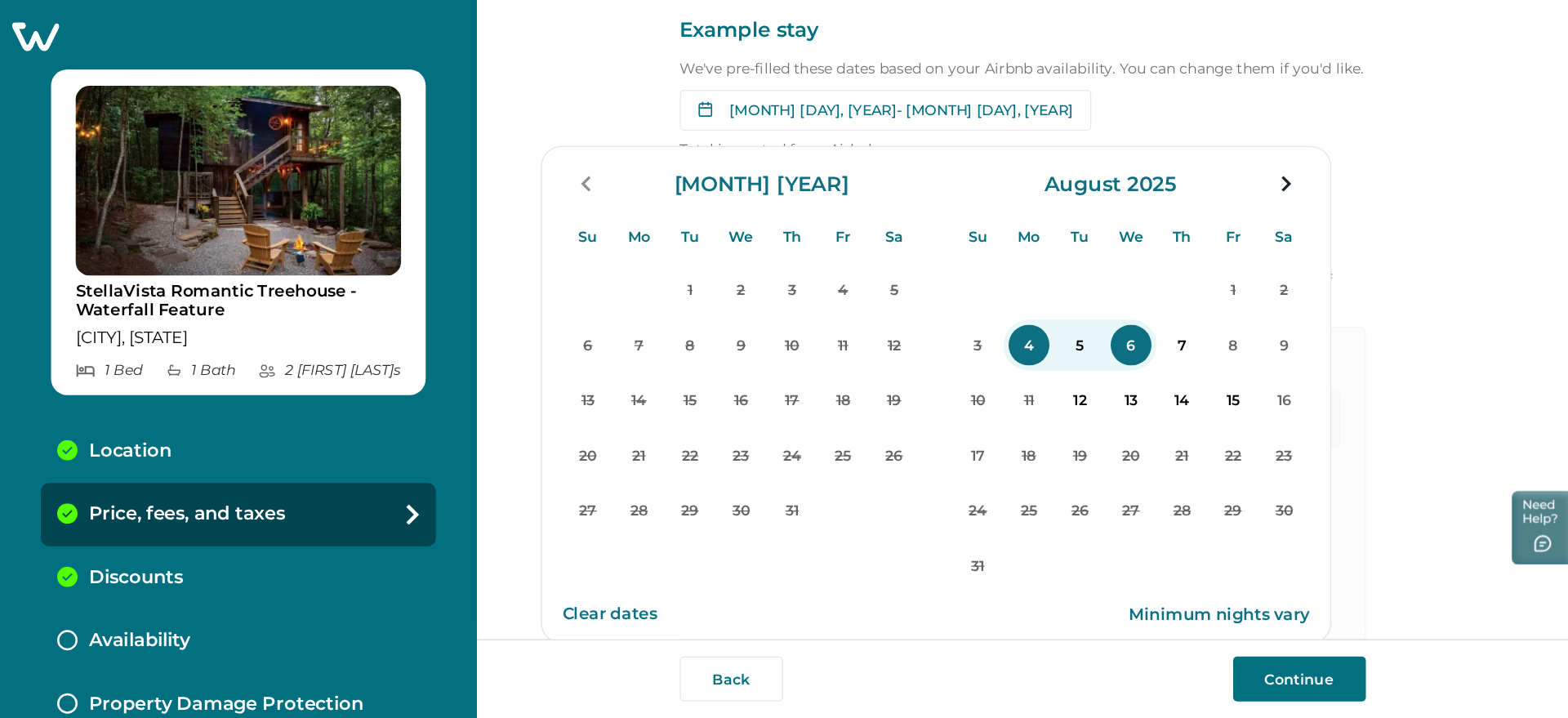 scroll, scrollTop: 163, scrollLeft: 0, axis: vertical 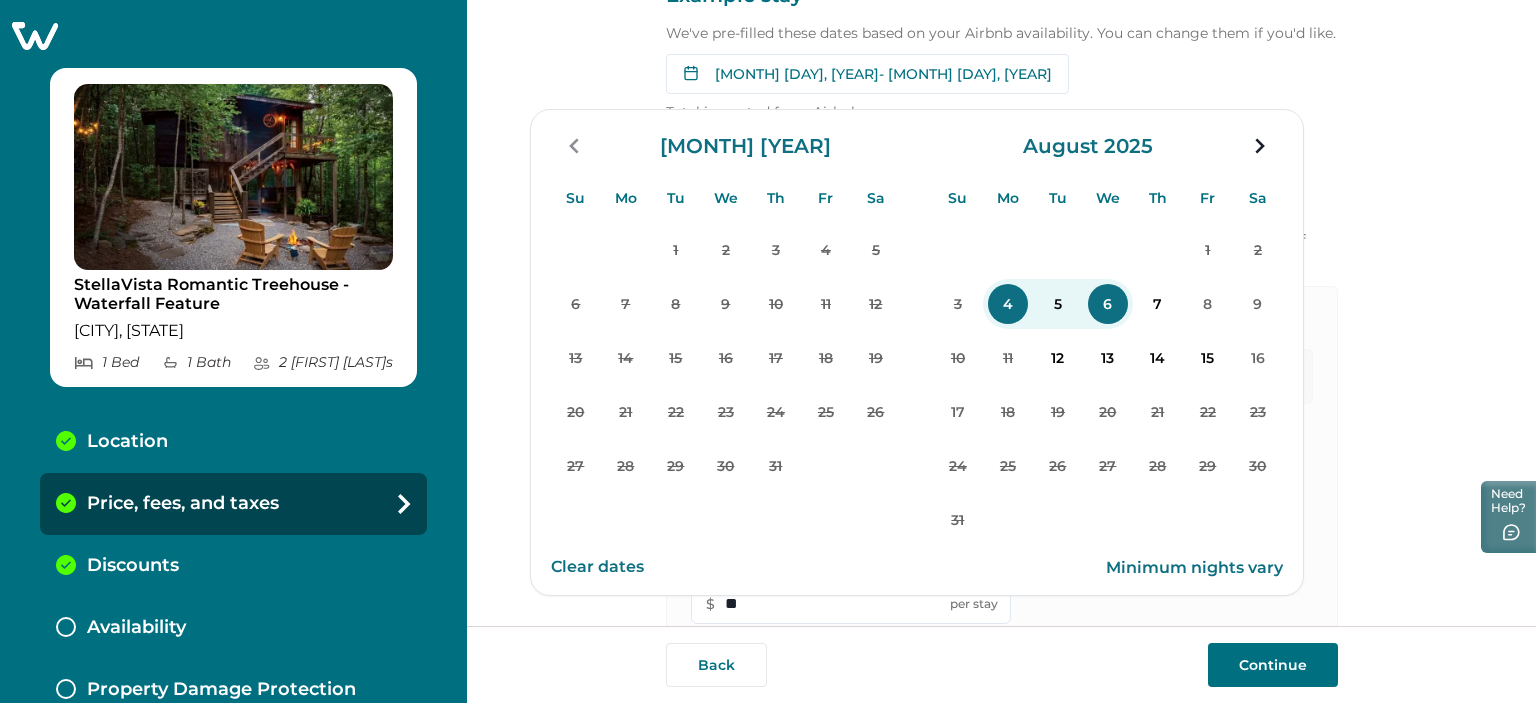 click on "Let's set up your base price We'll use an example stay from the next 30 days on your Airbnb calendar to calculate your base price on Whimstay Example stay We've pre-filled these dates based on your Airbnb availability. You can change them if you'd like. Aug 04, 2025  -   Aug 06, 2025 Su Mo Tu We Th Fr Sa Su Mo Tu We Th Fr Sa July 2025 Su Mo Tu We Th Fr Sa 1 2 3 4 5 6 7 8 9 10 11 12 13 14 15 16 17 18 19 20 21 22 23 24 25 26 27 28 29 30 31 August 2025 Su Mo Tu We Th Fr Sa 1 2 3 4 5 6 7 8 9 10 11 12 13 14 15 16 17 18 19 20 21 22 23 24 25 26 27 28 29 30 31 Clear dates Minimum nights vary Total imported from Airbnb $558 Fees included in your Airbnb price import Airbnb bundles your fees into the imported price. Tell us which fees
were part of your $558 price imported from Airbnb for August 04 - August 06. Cleaning fee (per stay) Imported from Airbnb $ *** Pet fee (optional) If you charge a pet fee on Airbnb, add it here Maximum number of pets allowed: 1 Fee per stay Fee per night $ ** per stay $558 - $120 1" at bounding box center [1001, 313] 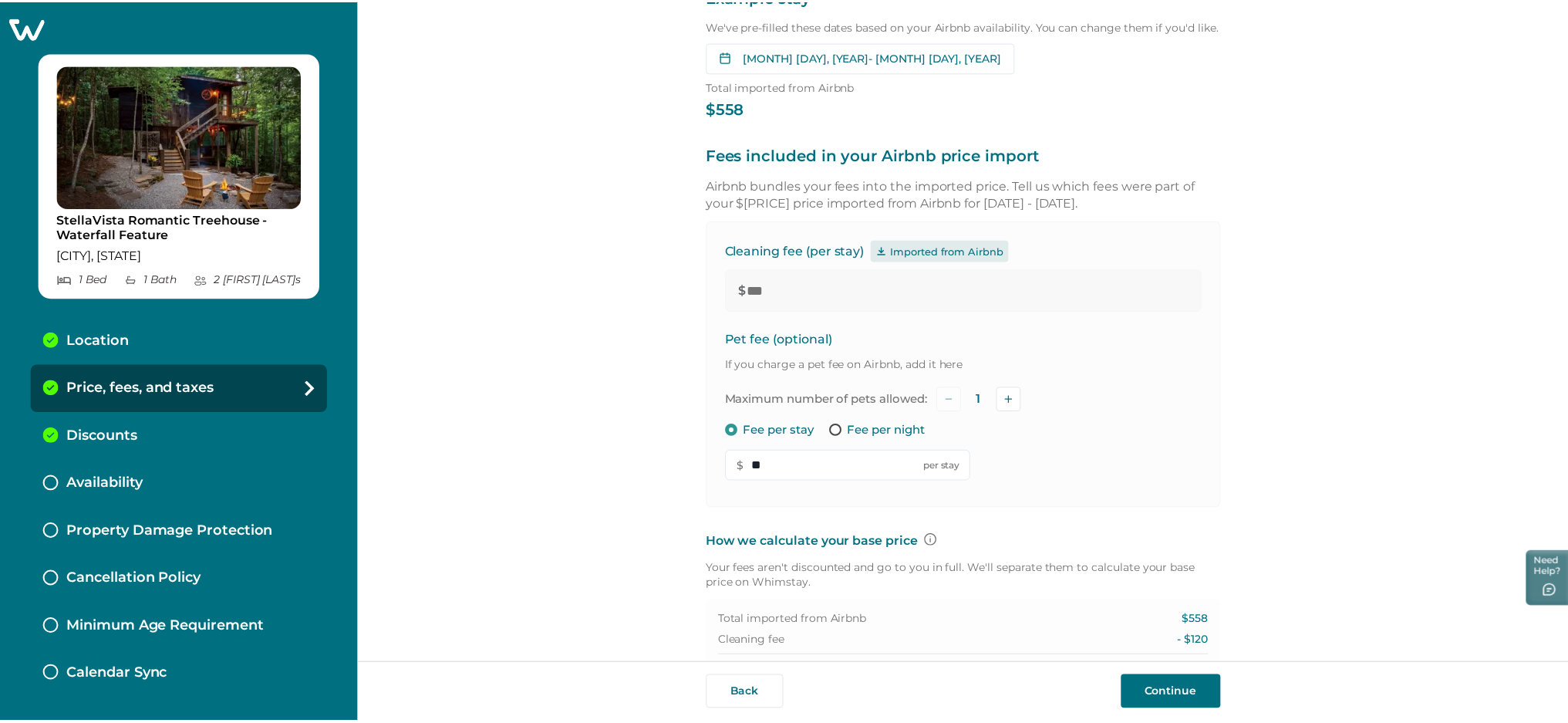 scroll, scrollTop: 154, scrollLeft: 0, axis: vertical 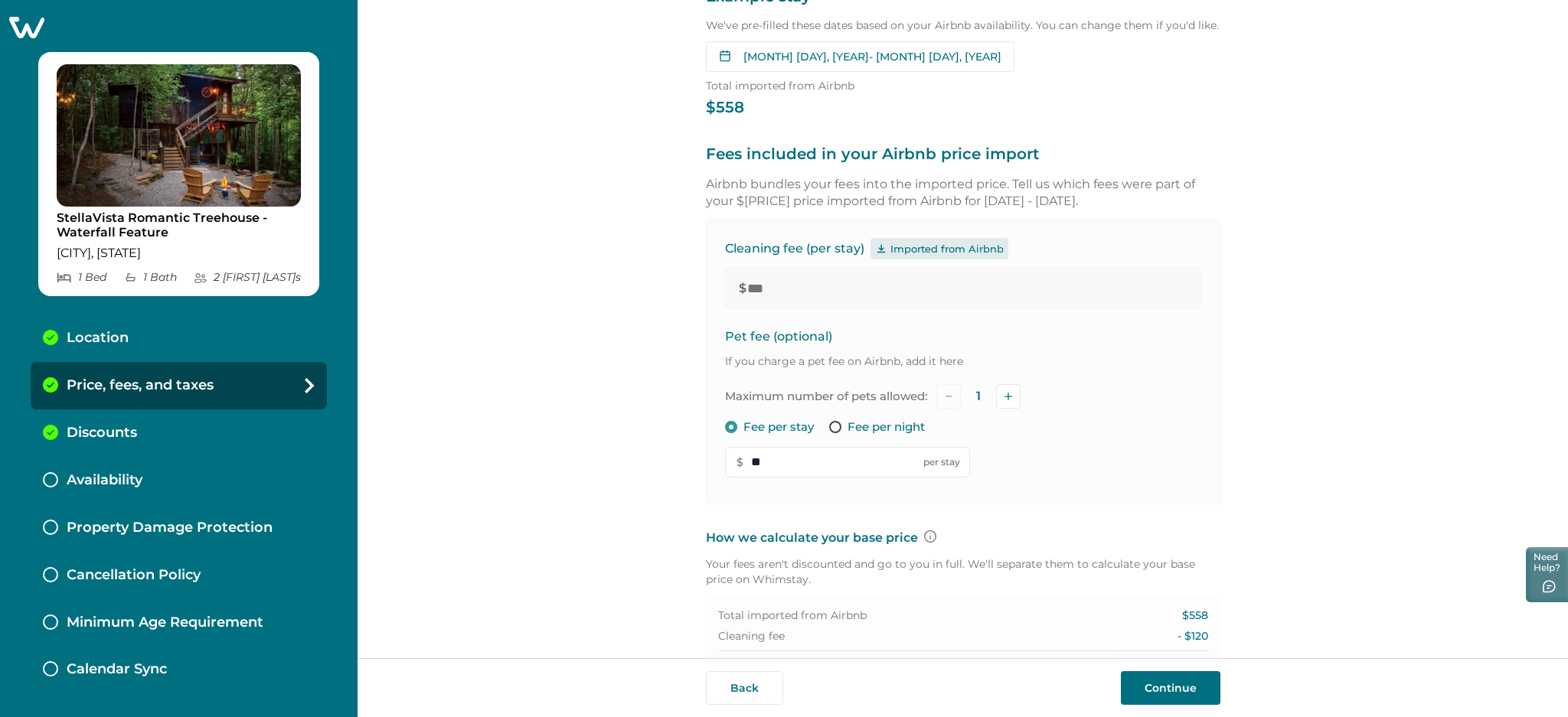 click 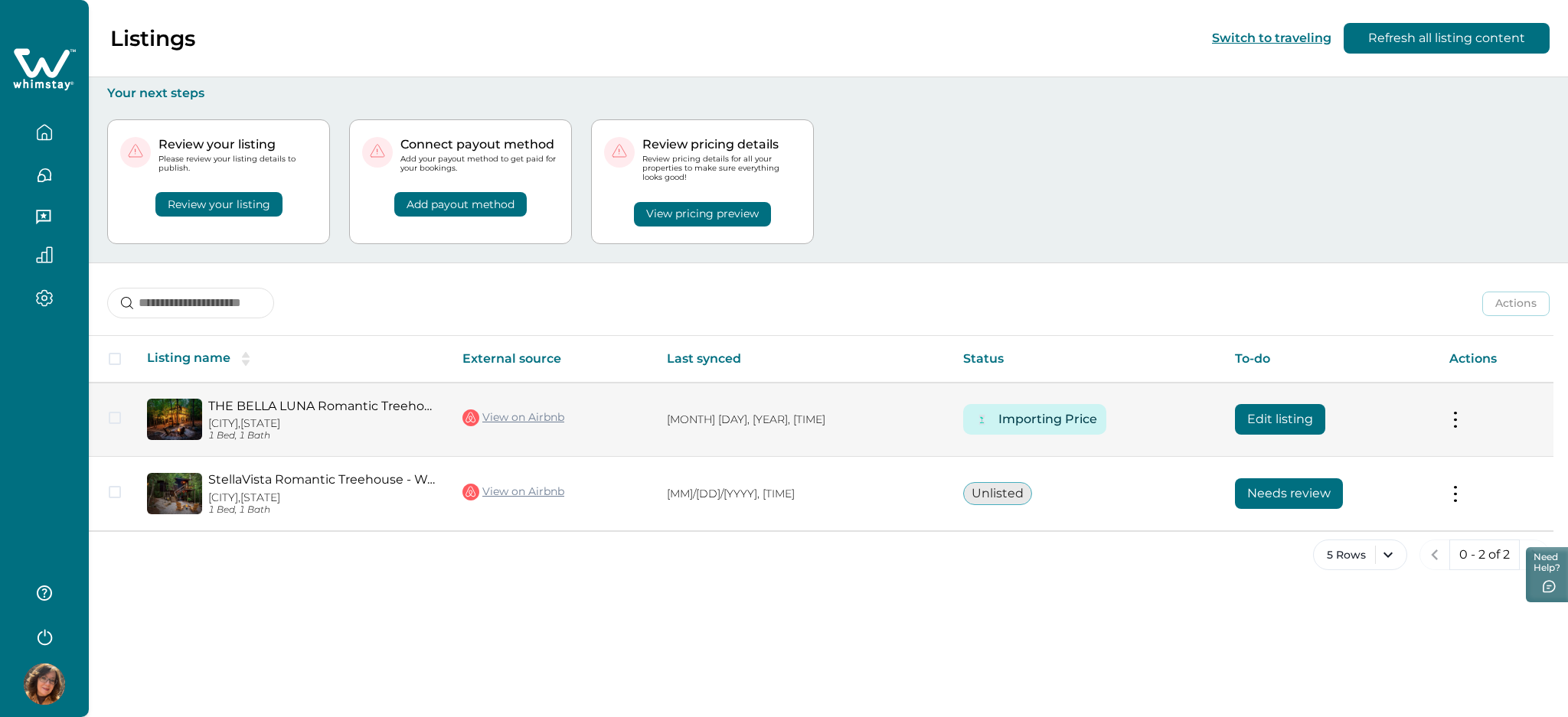 click on "Edit listing" at bounding box center [1280, 419] 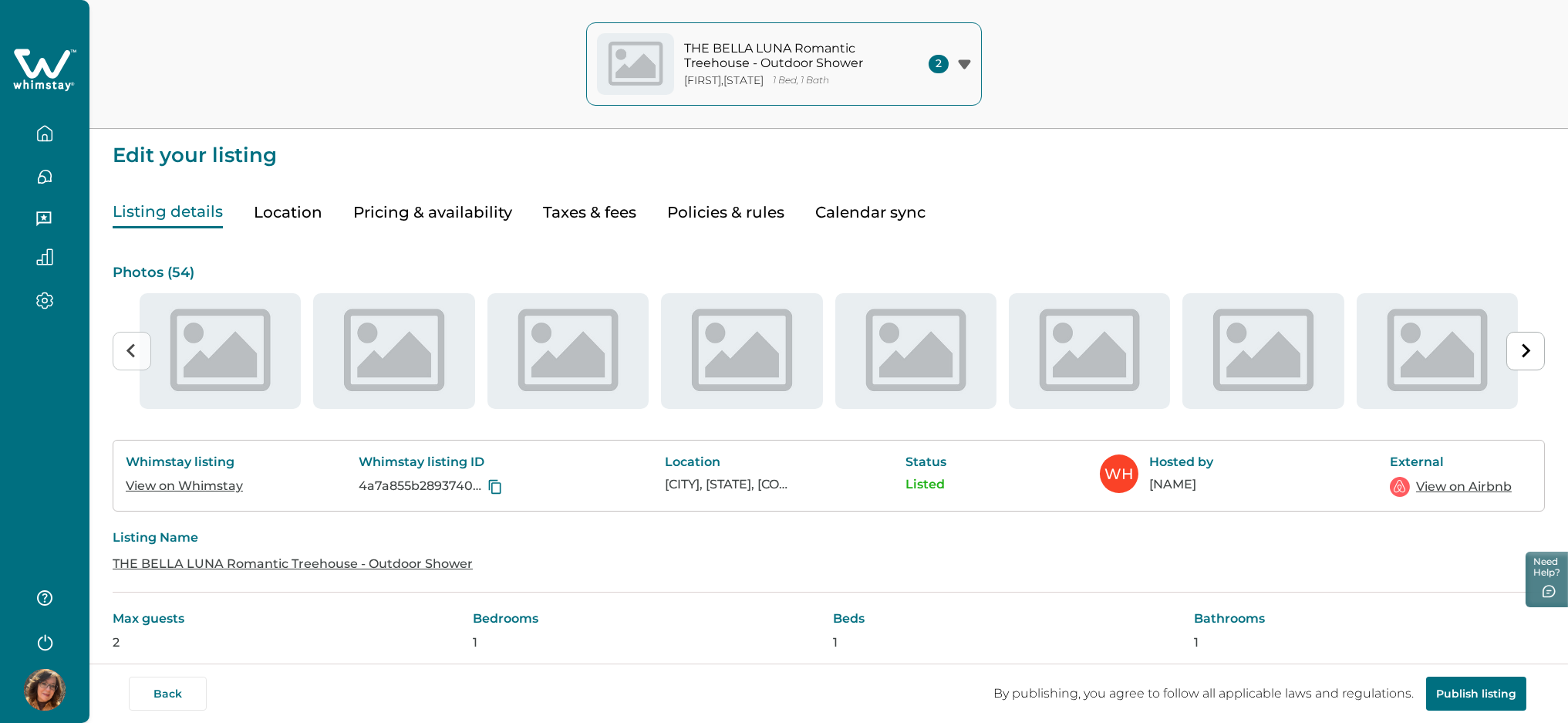 click on "Pricing & availability" at bounding box center (433, 212) 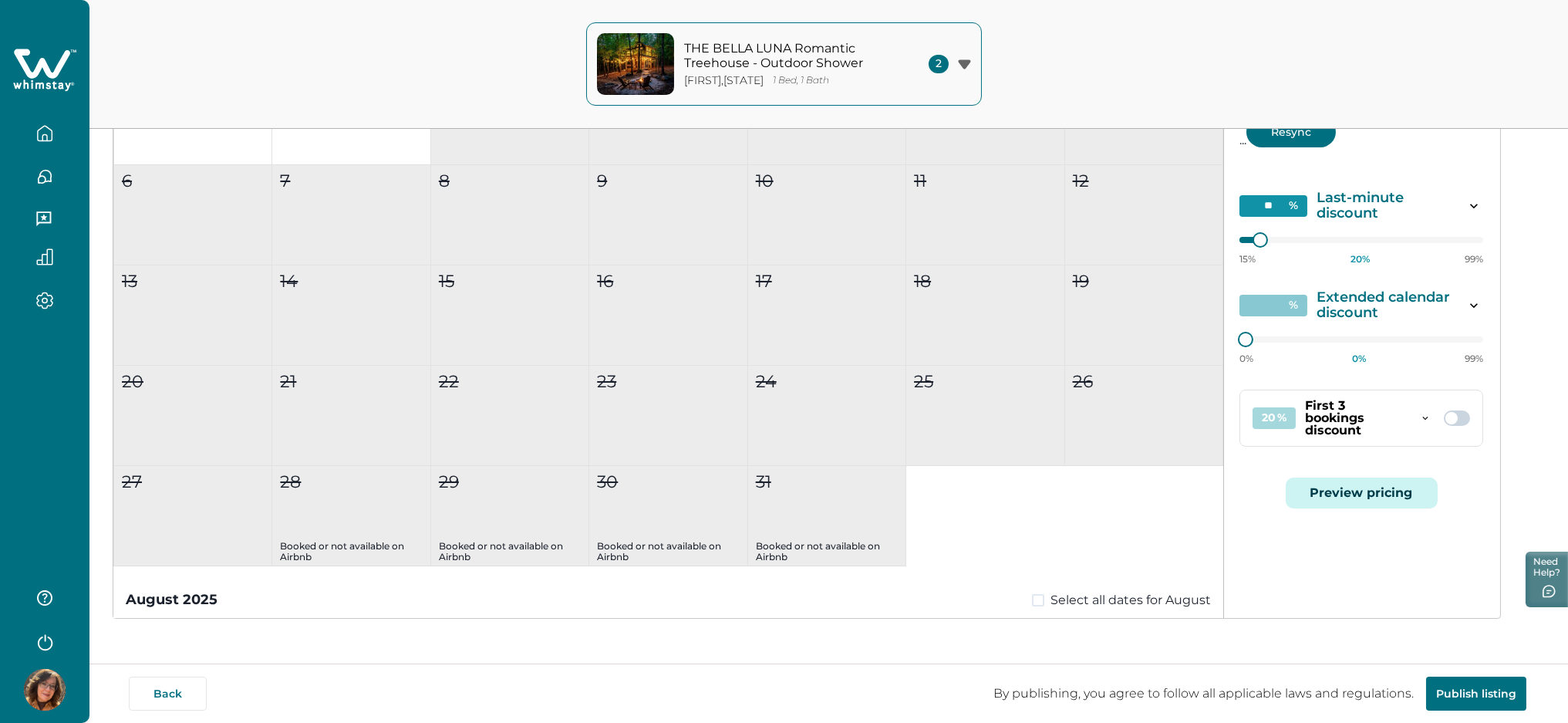 scroll, scrollTop: 0, scrollLeft: 0, axis: both 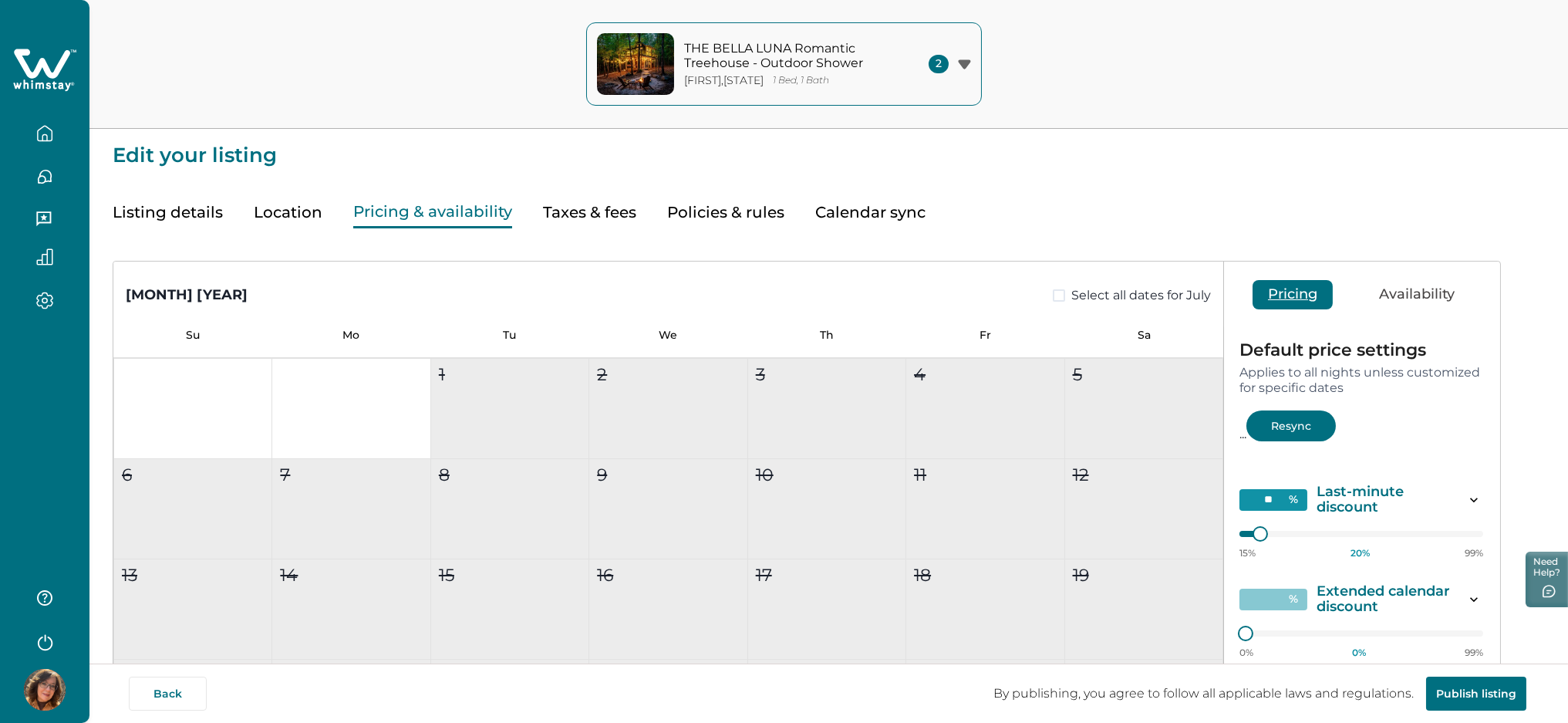 click on "Availability" at bounding box center [1417, 295] 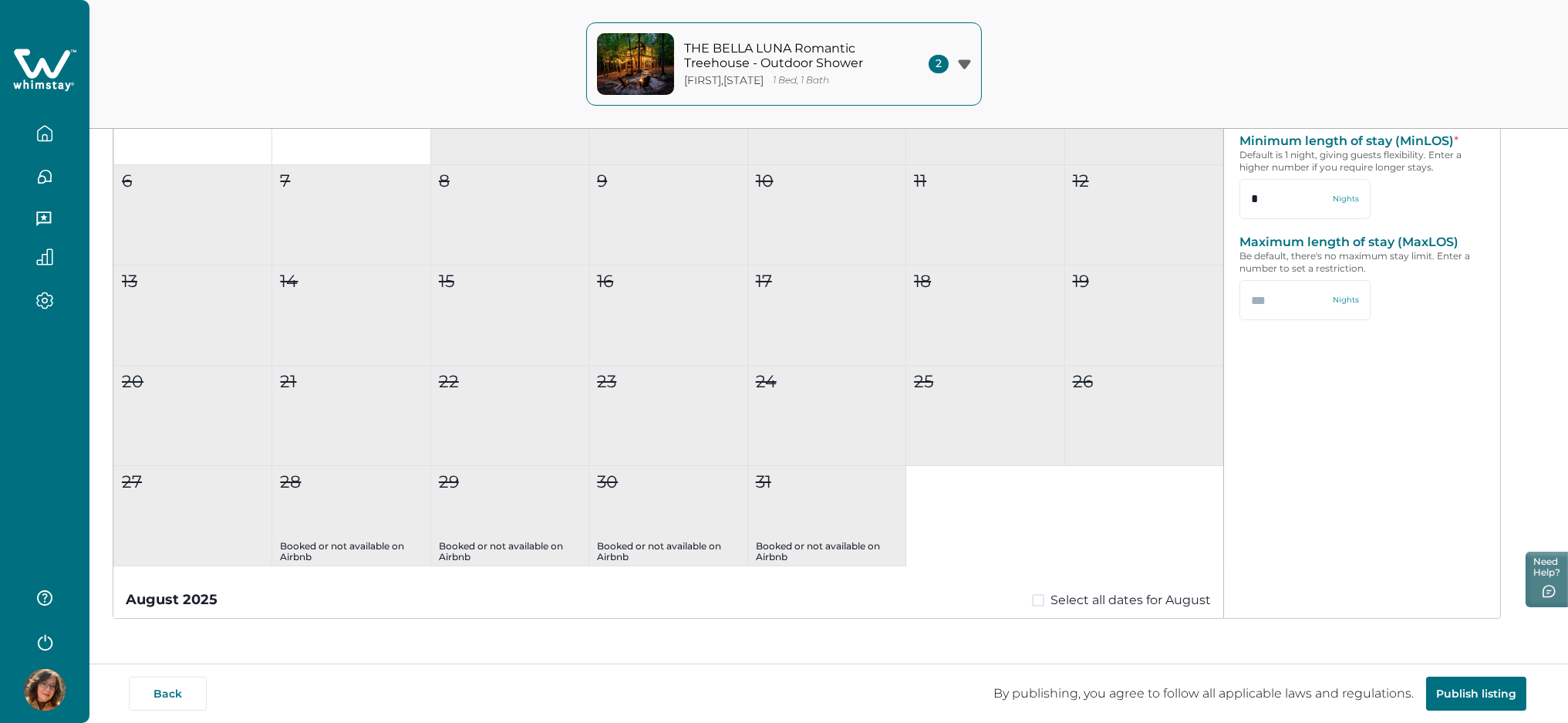 scroll, scrollTop: 0, scrollLeft: 0, axis: both 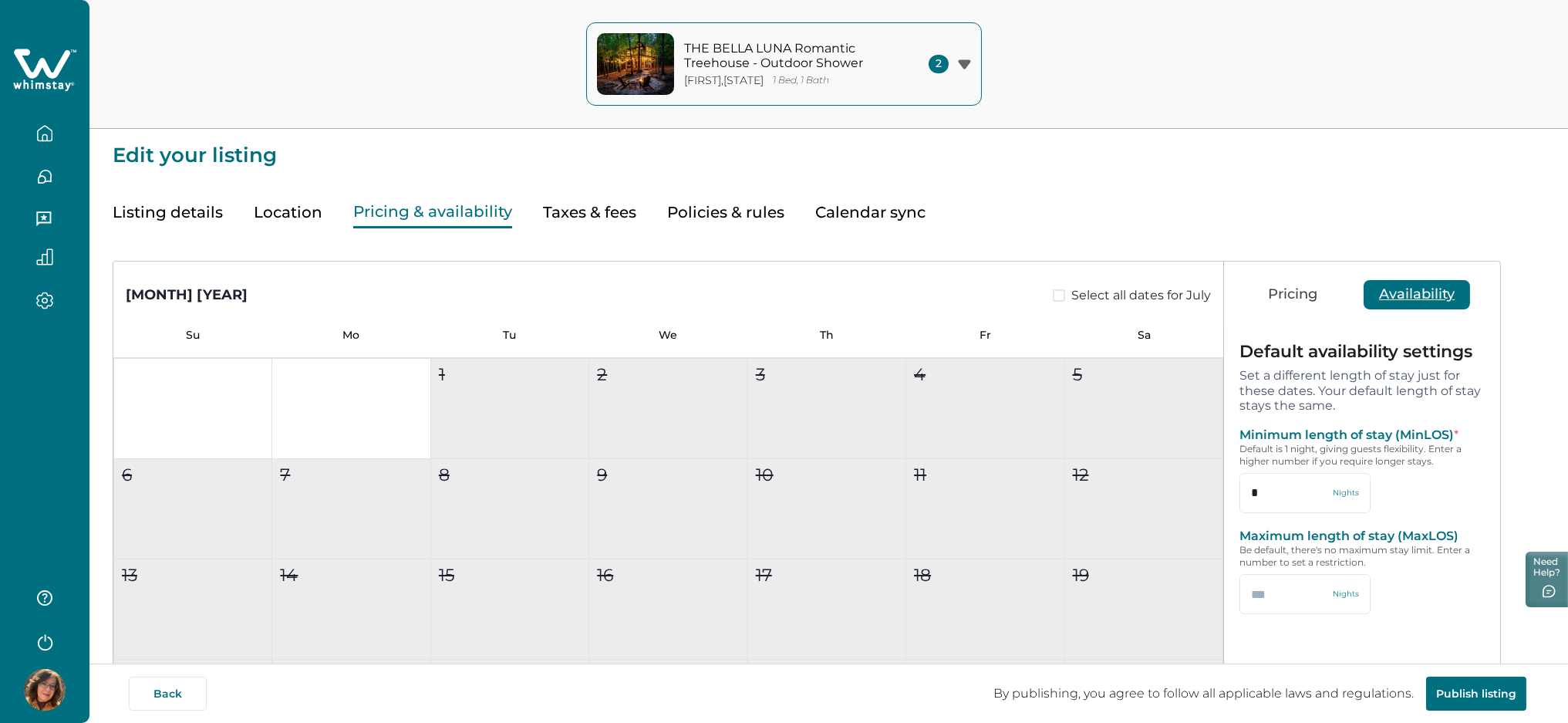 click on "Listing details Location Pricing & availability Taxes & fees Policies & rules Calendar sync" at bounding box center (828, 197) 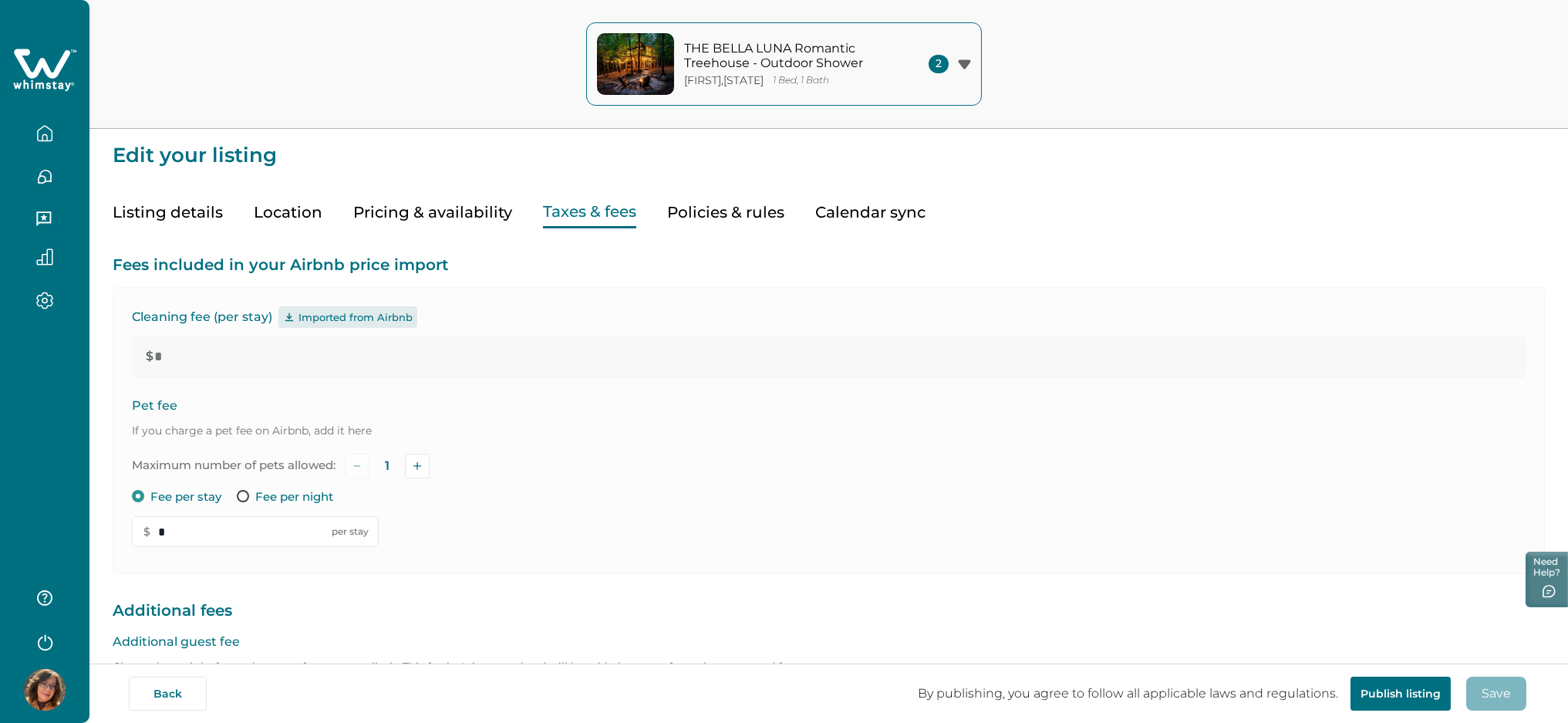 type 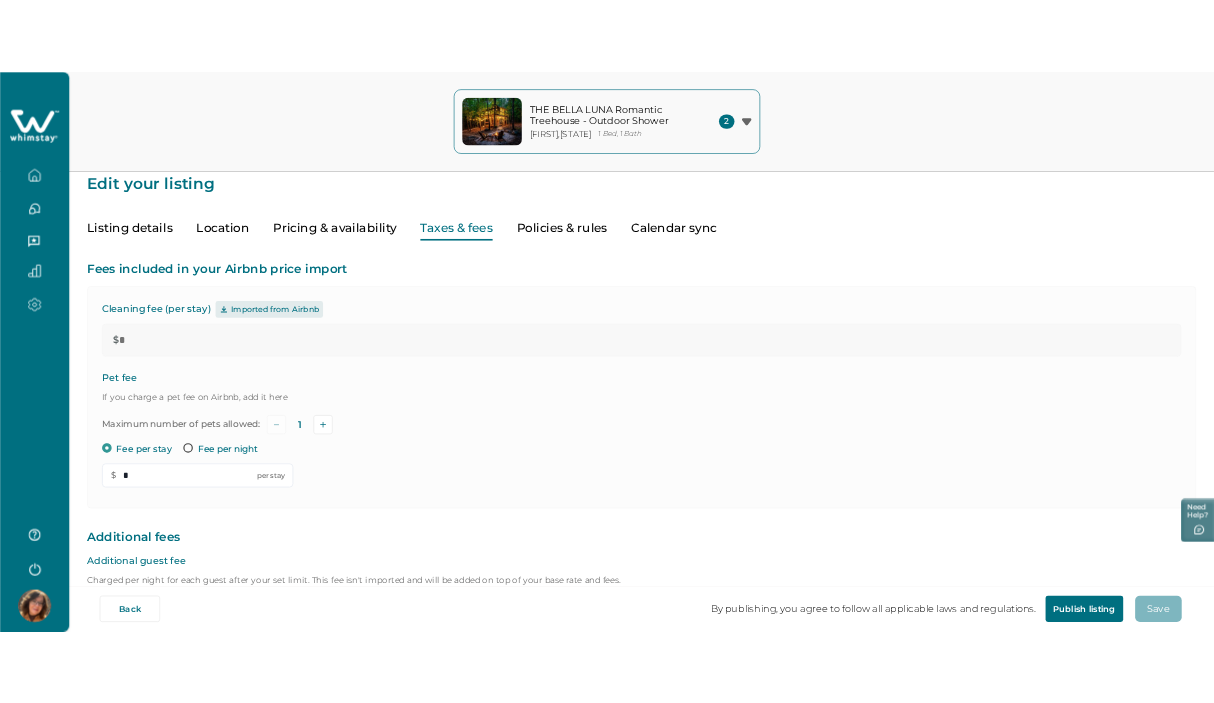 scroll, scrollTop: 0, scrollLeft: 0, axis: both 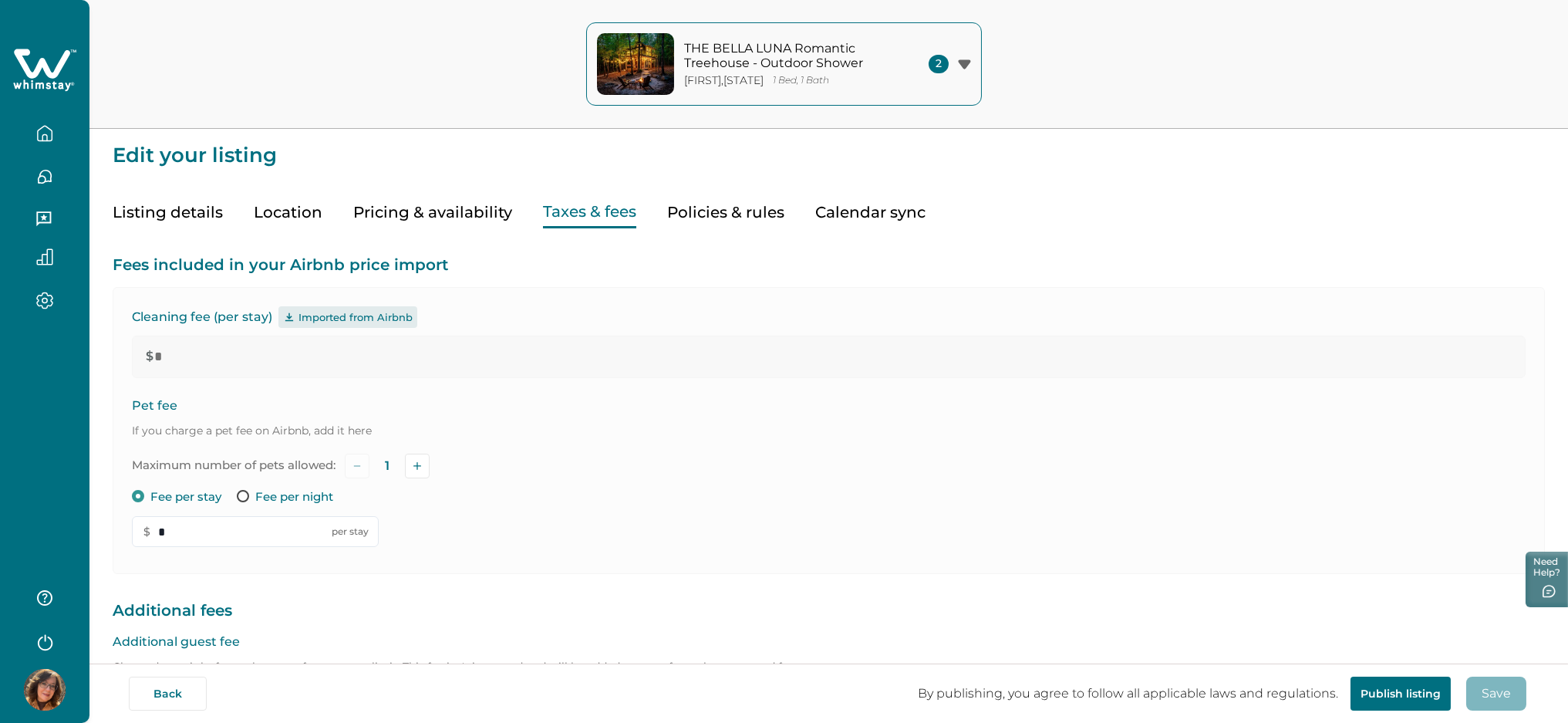 click 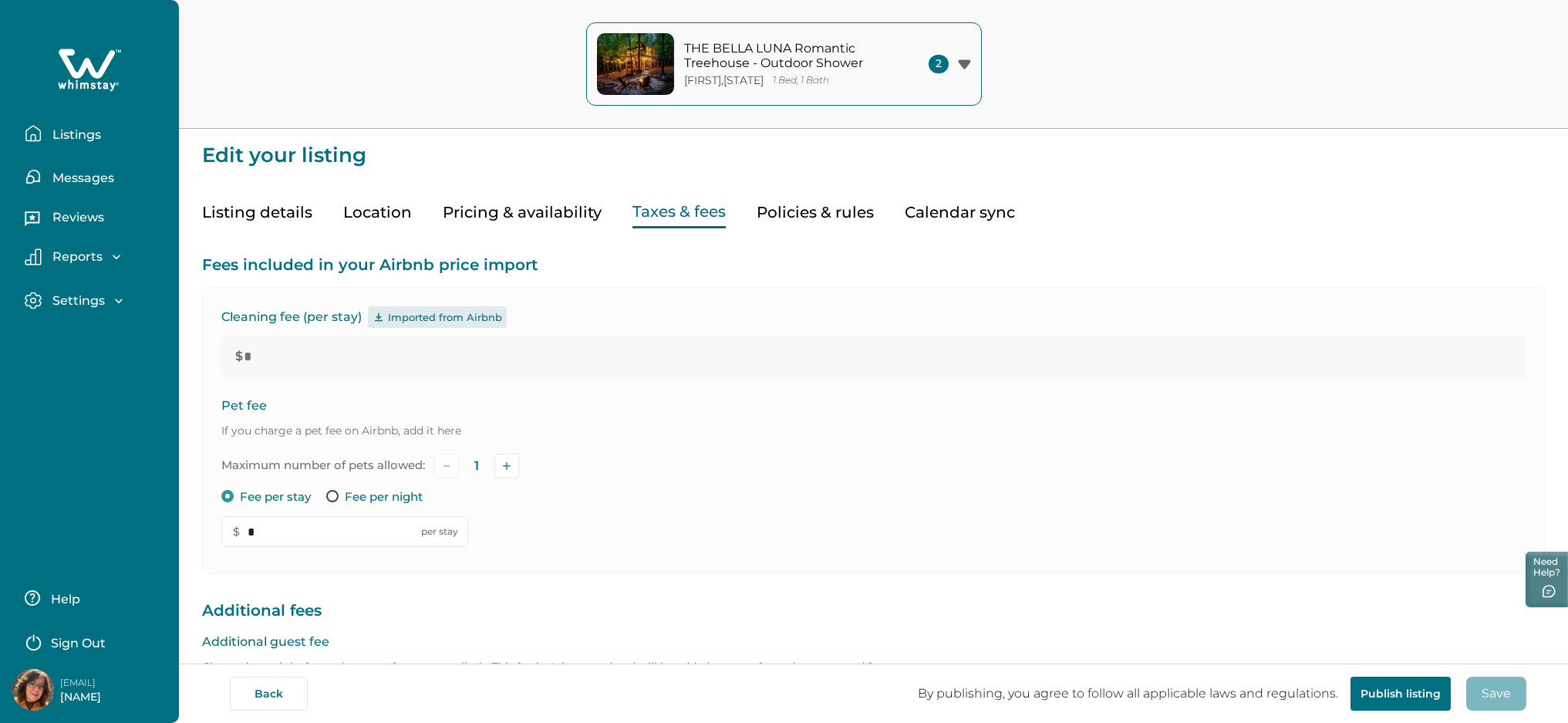 click on "Listings" at bounding box center (74, 135) 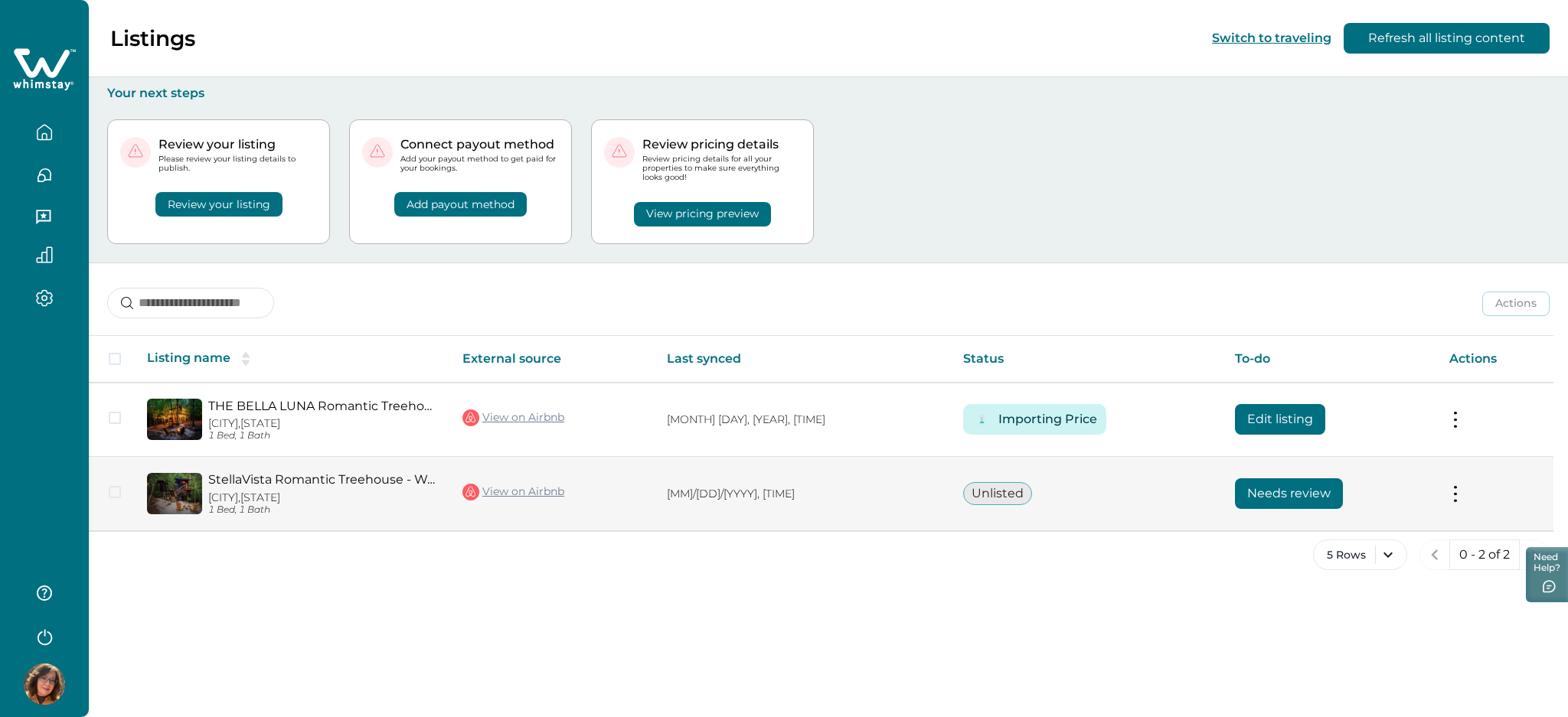 click on "Needs review" at bounding box center (1289, 494) 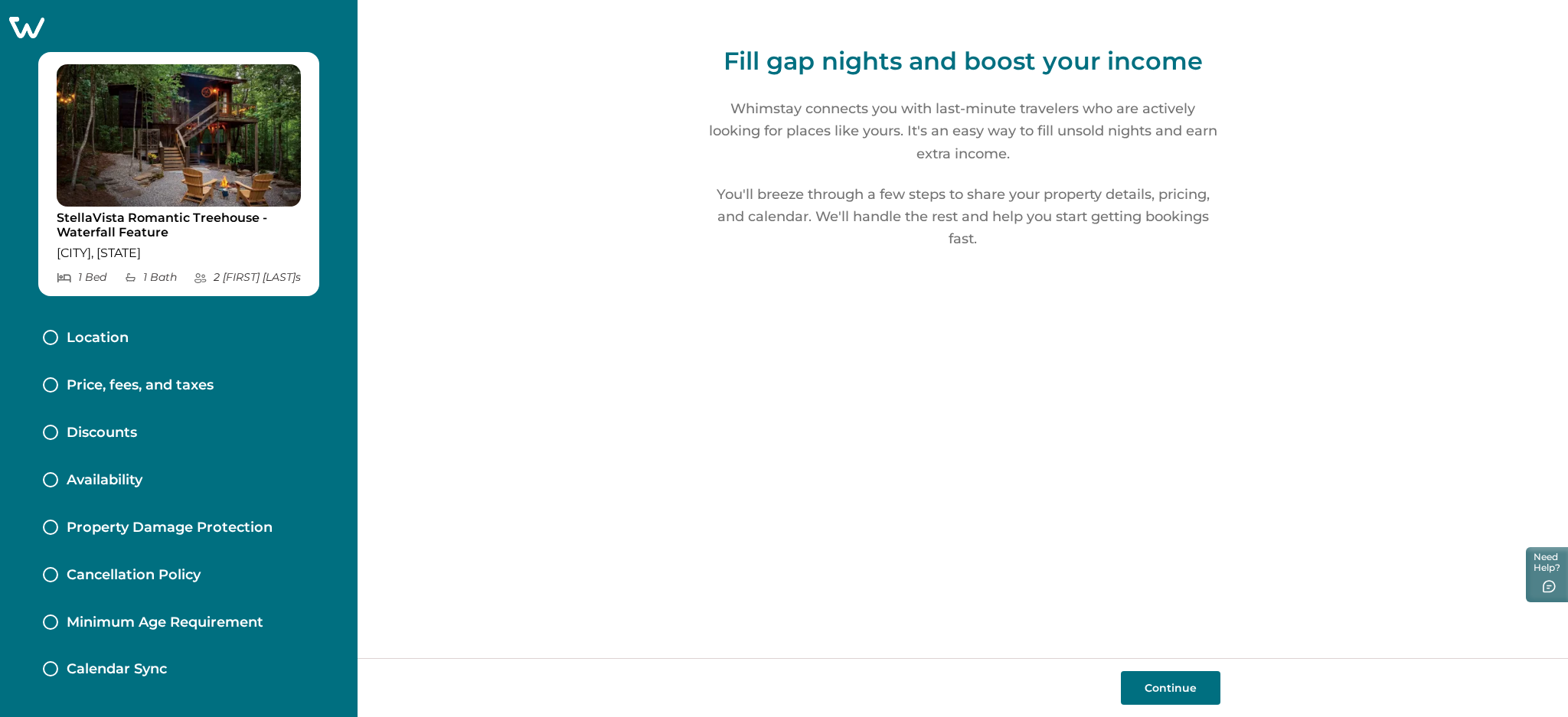 click on "Continue" at bounding box center [1171, 688] 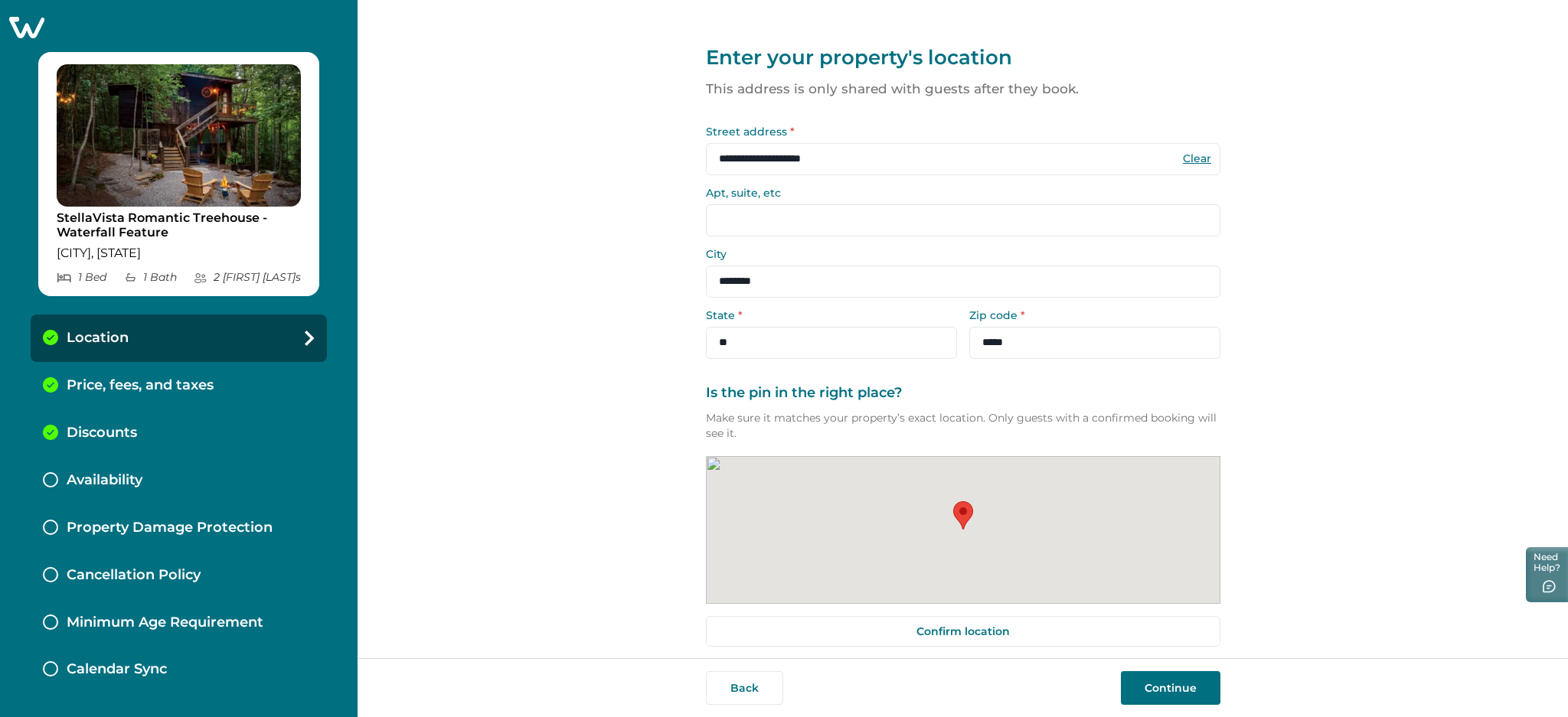 click on "Continue" at bounding box center (1171, 688) 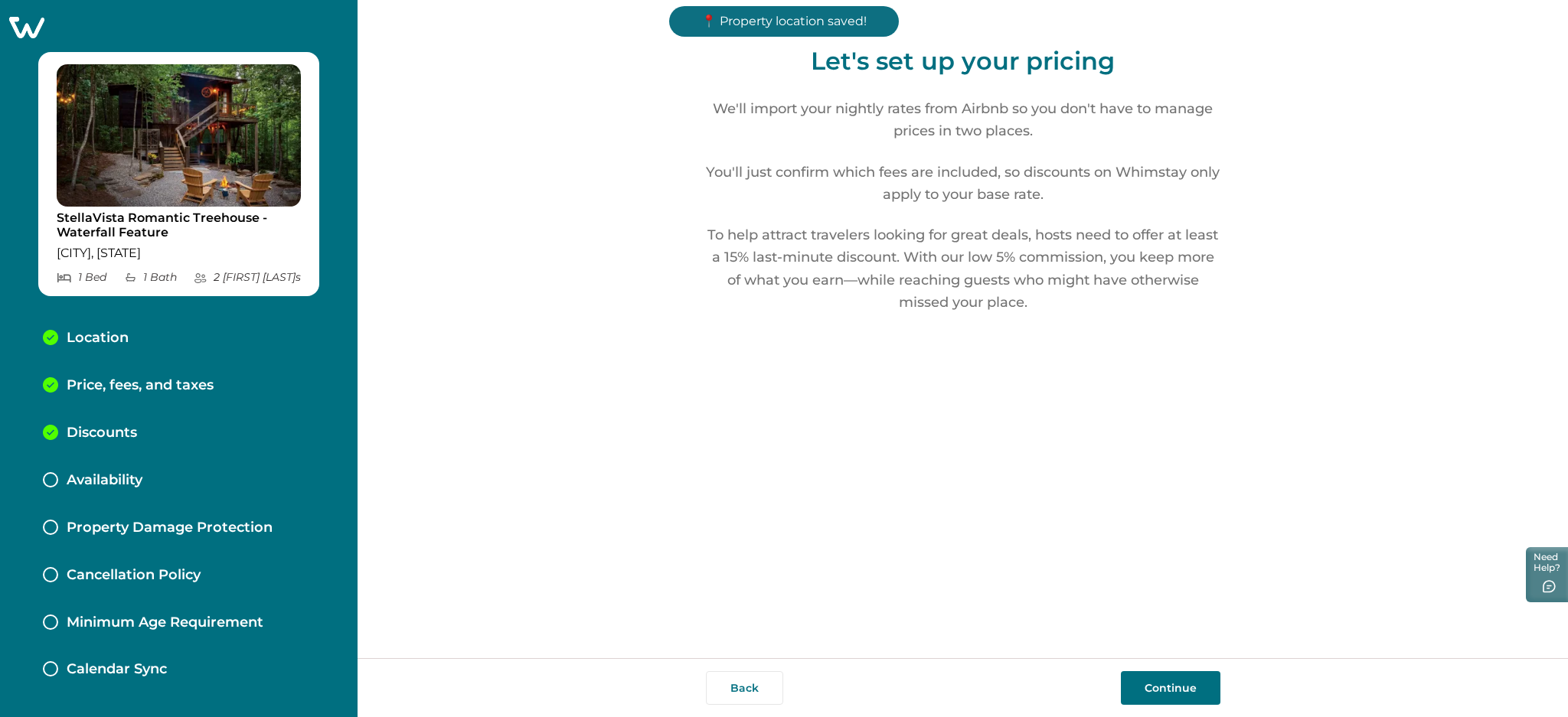 click on "Continue" at bounding box center [1171, 688] 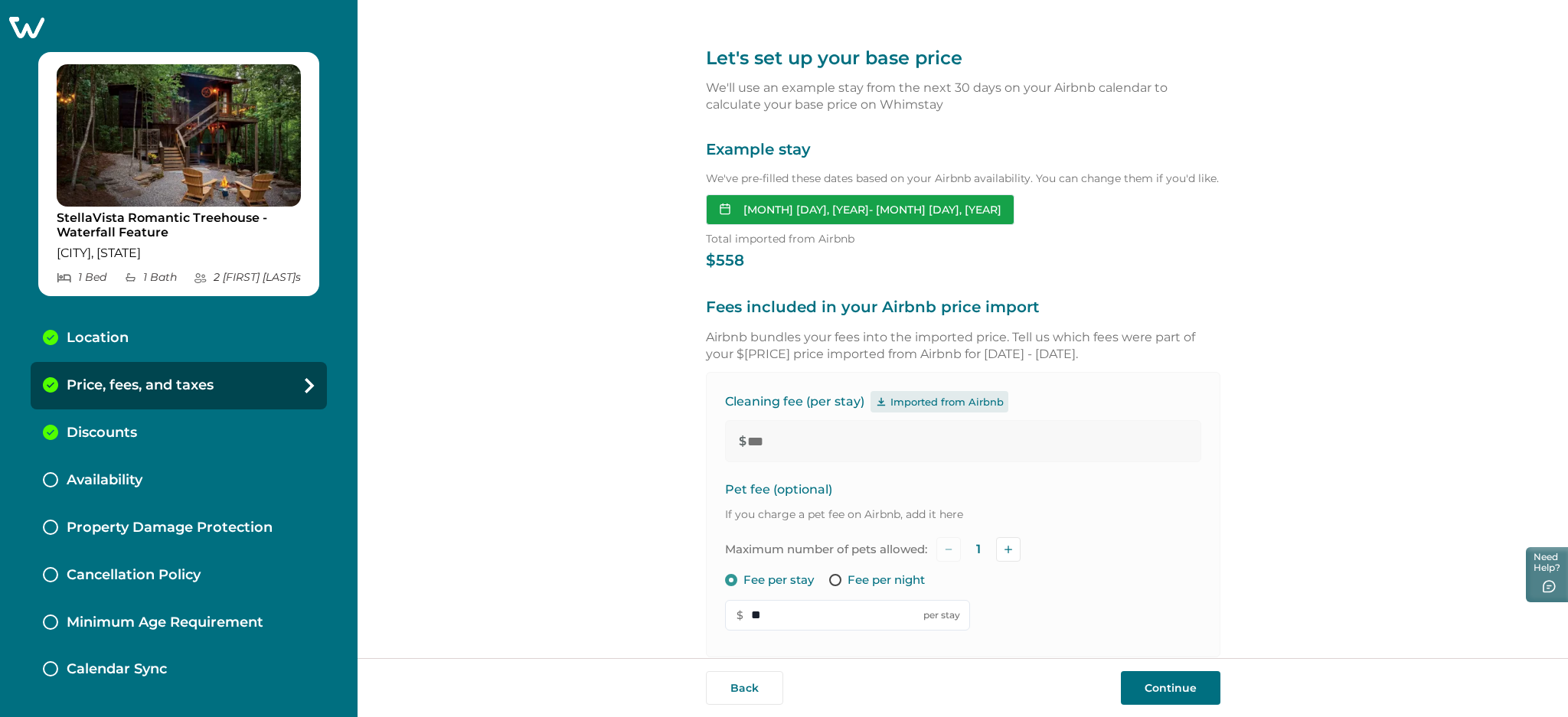 click on "Aug 04, 2025  -   Aug 06, 2025" at bounding box center [860, 210] 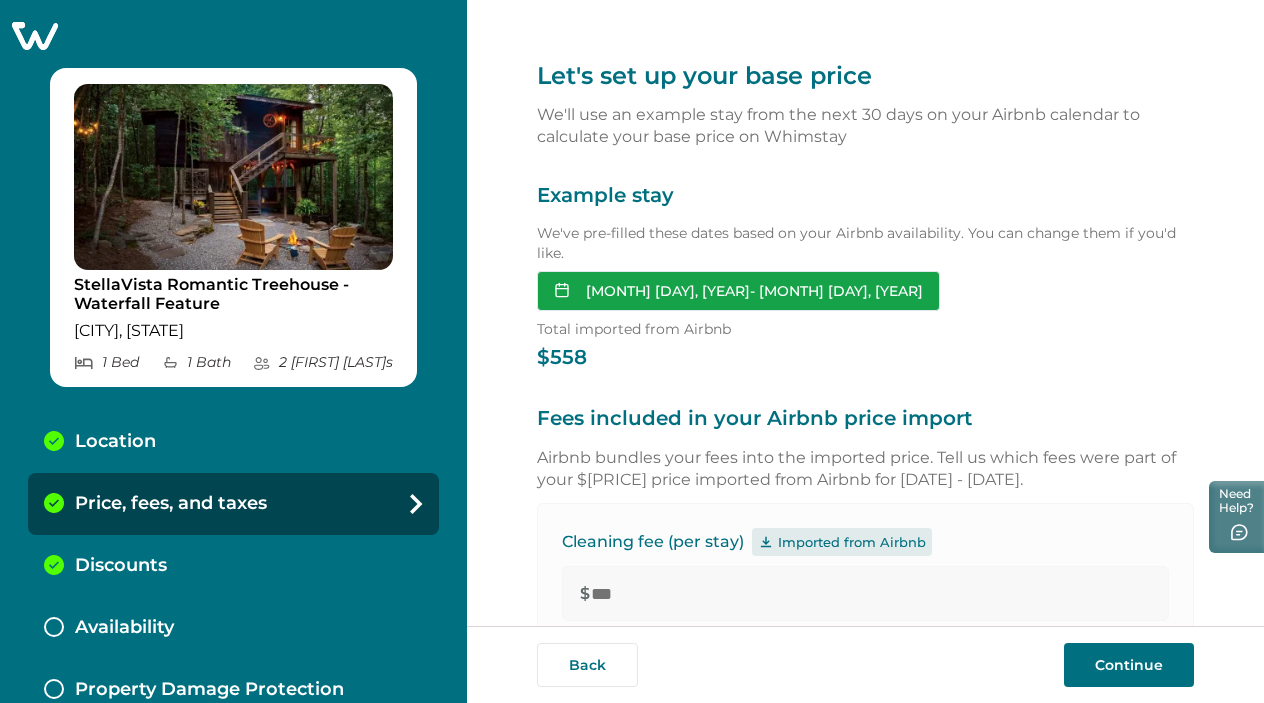 click on "Aug 04, 2025  -   Aug 06, 2025" at bounding box center (738, 291) 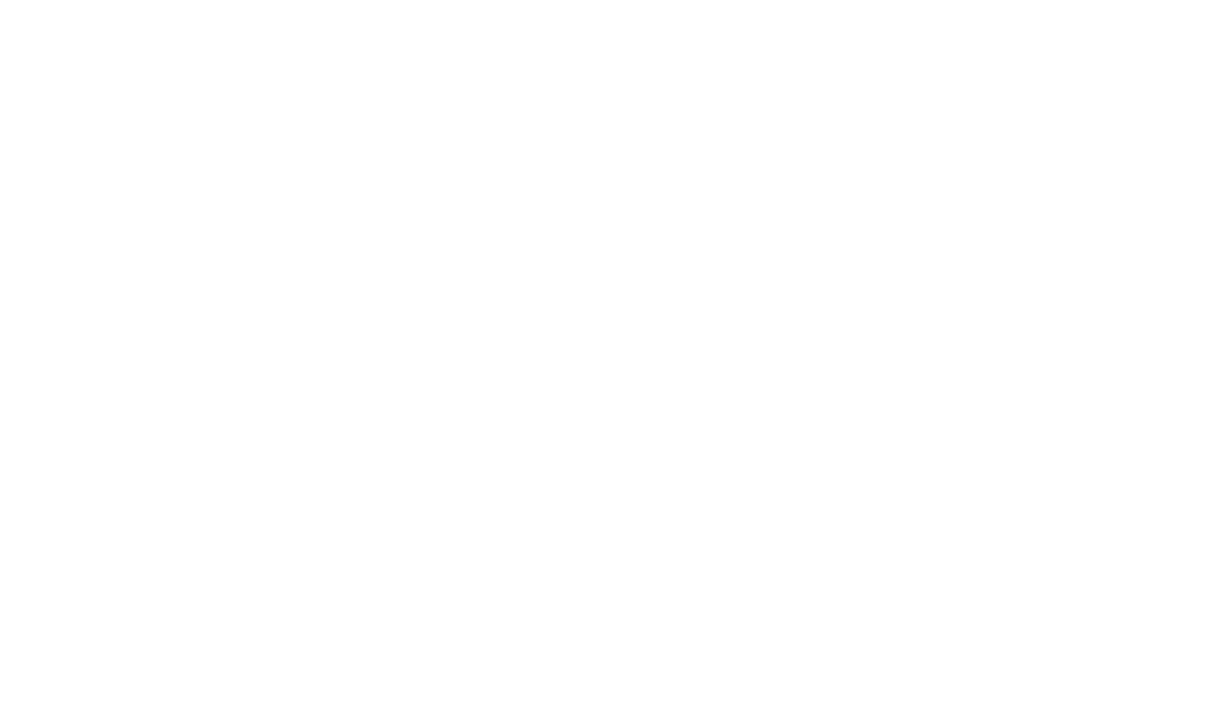 scroll, scrollTop: 0, scrollLeft: 0, axis: both 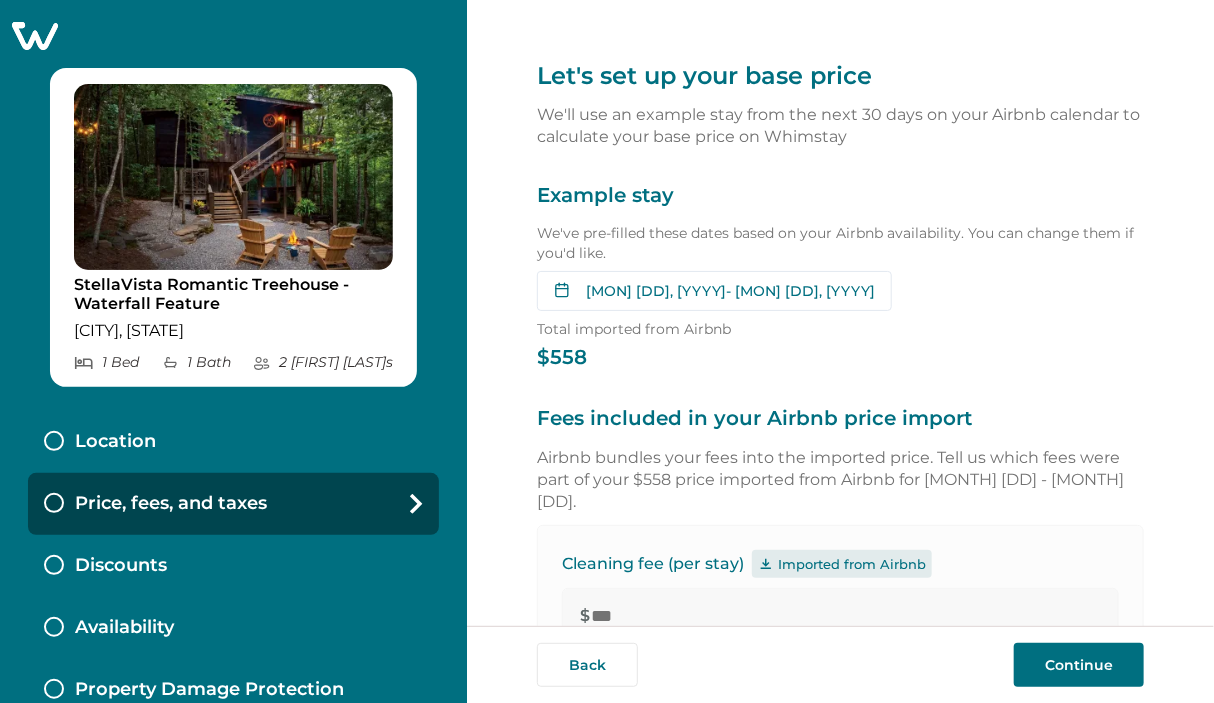 click 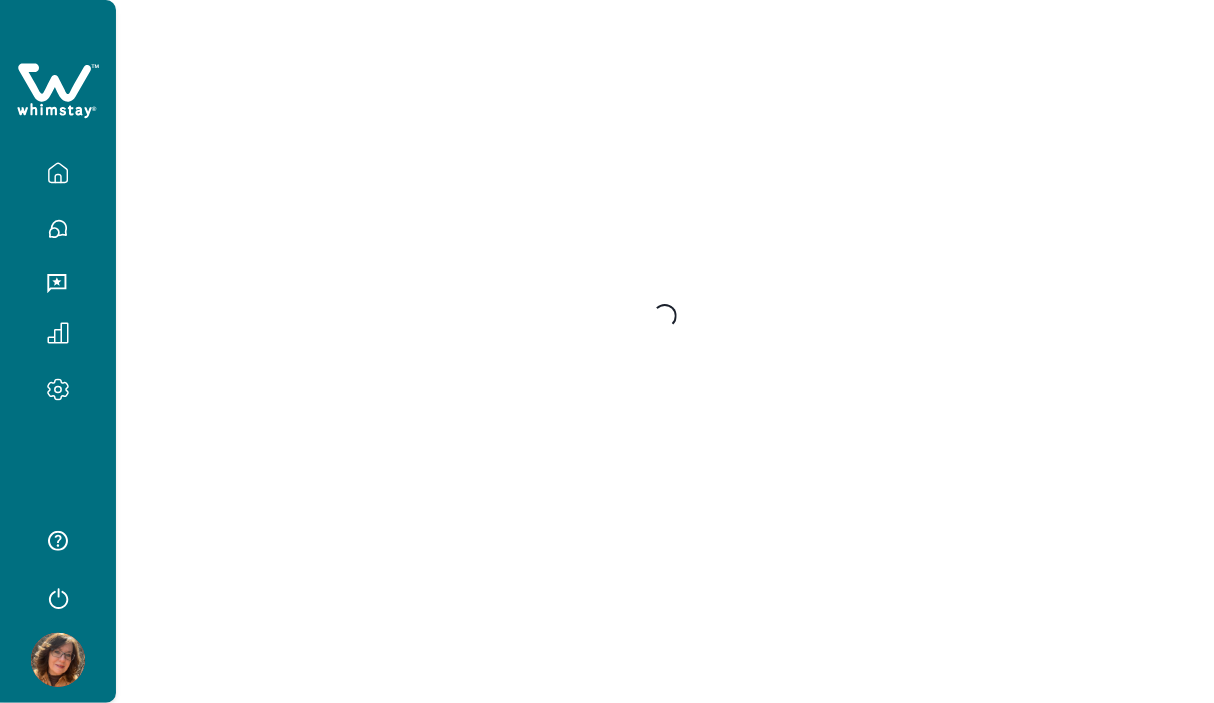 scroll, scrollTop: 0, scrollLeft: 0, axis: both 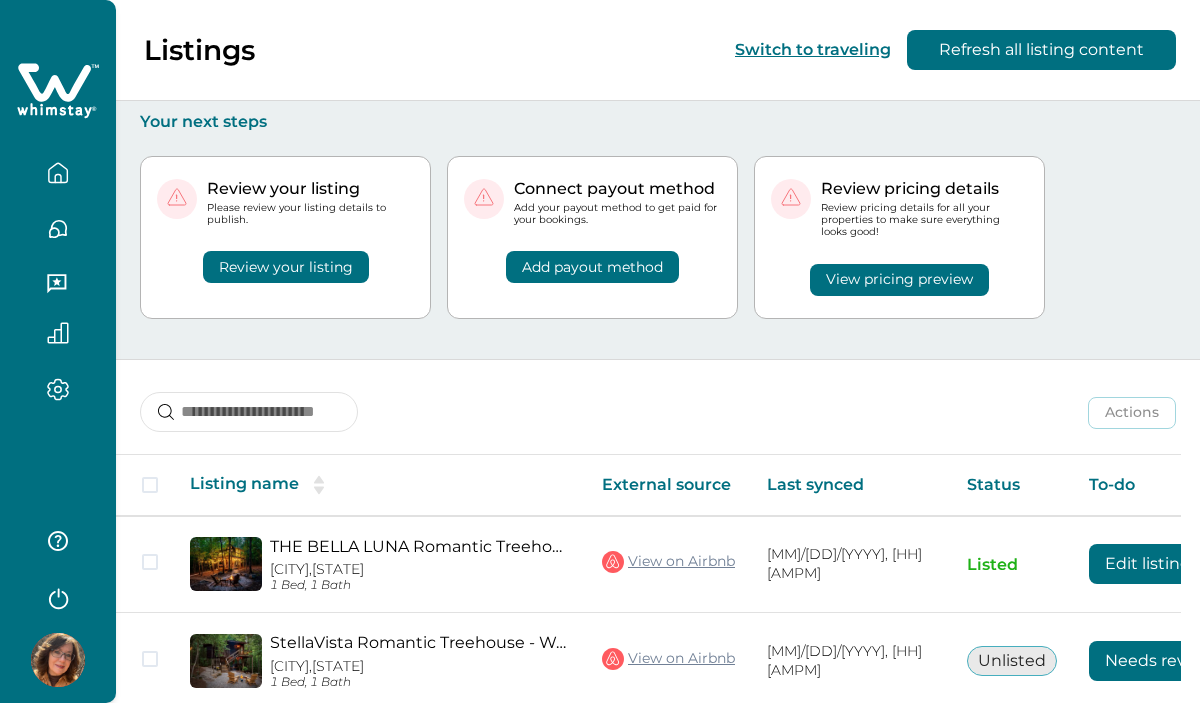 click at bounding box center (58, 660) 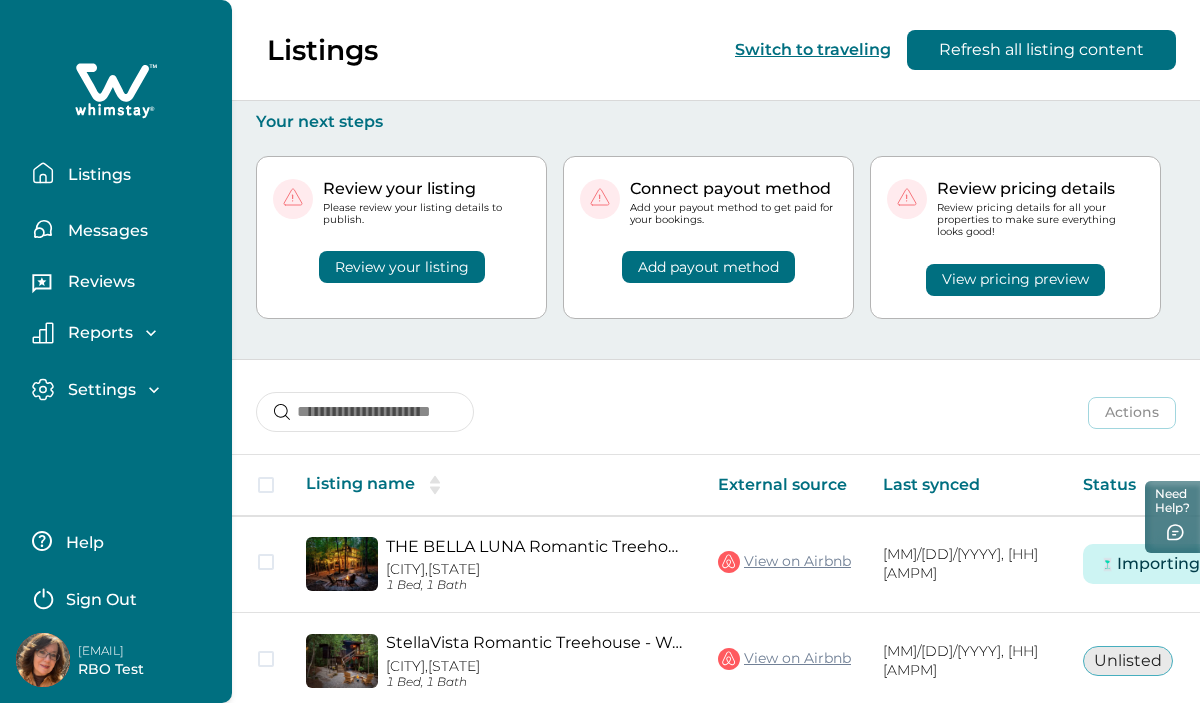 drag, startPoint x: 197, startPoint y: 651, endPoint x: 64, endPoint y: 639, distance: 133.54025 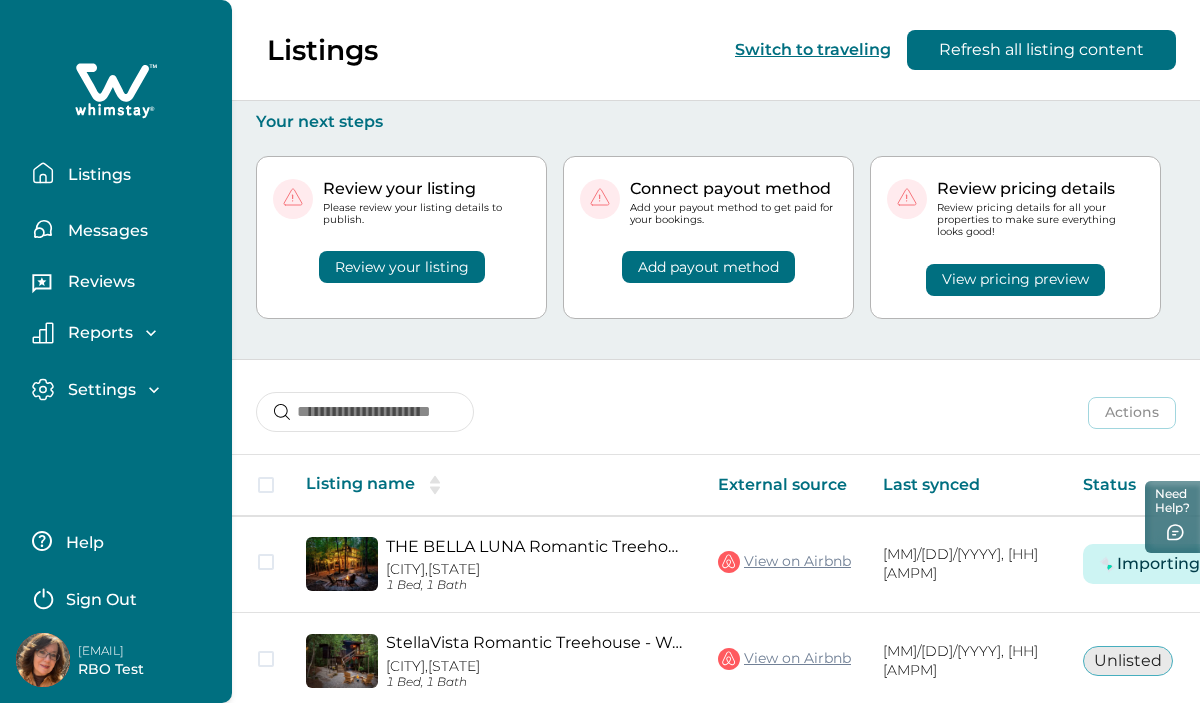 click on "[EMAIL] RBO Test" at bounding box center (127, 660) 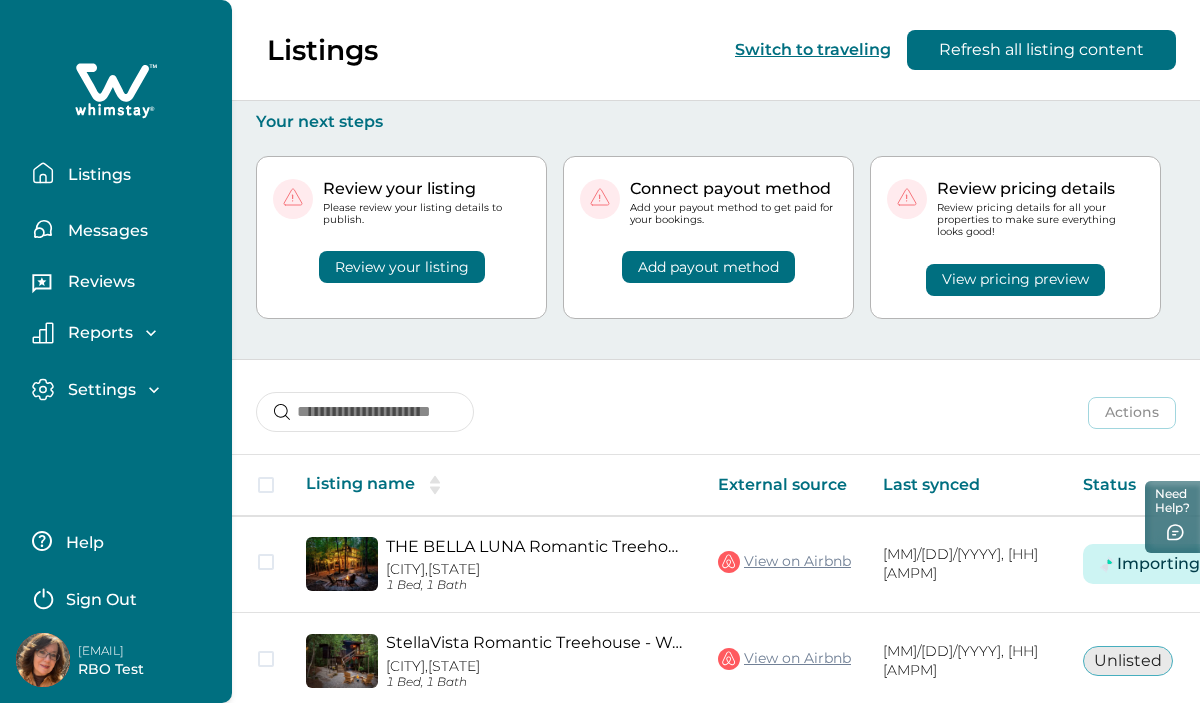 copy on "[EMAIL]" 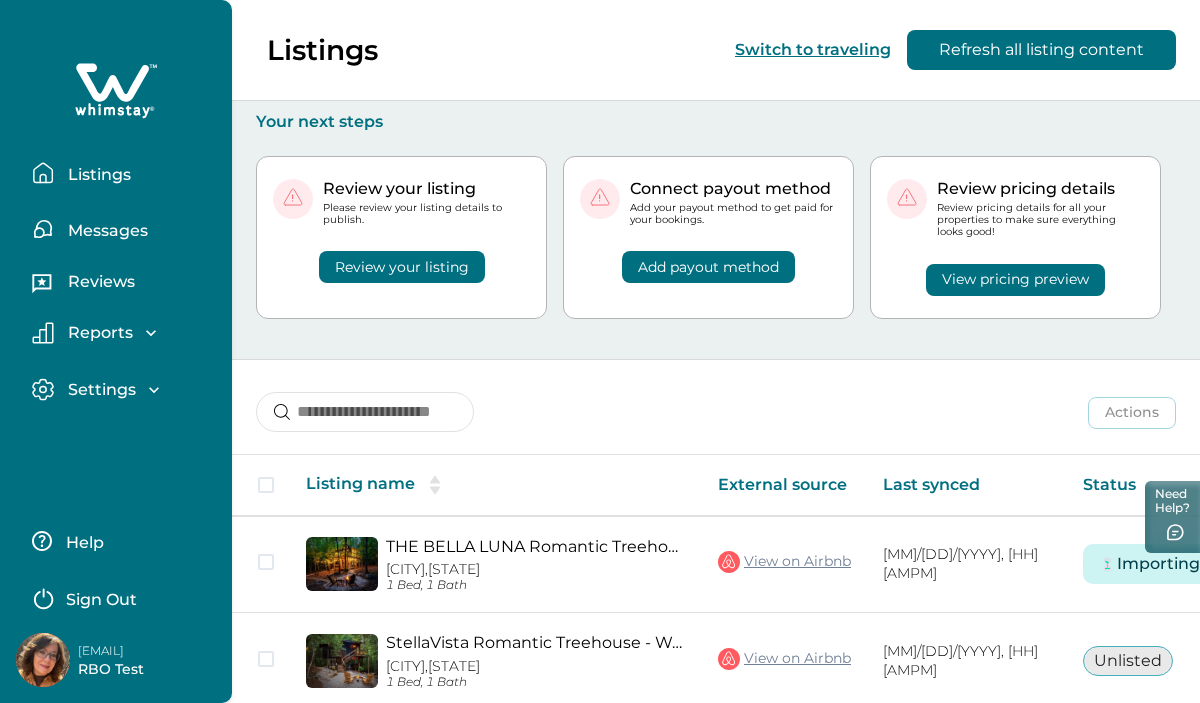 click at bounding box center [43, 660] 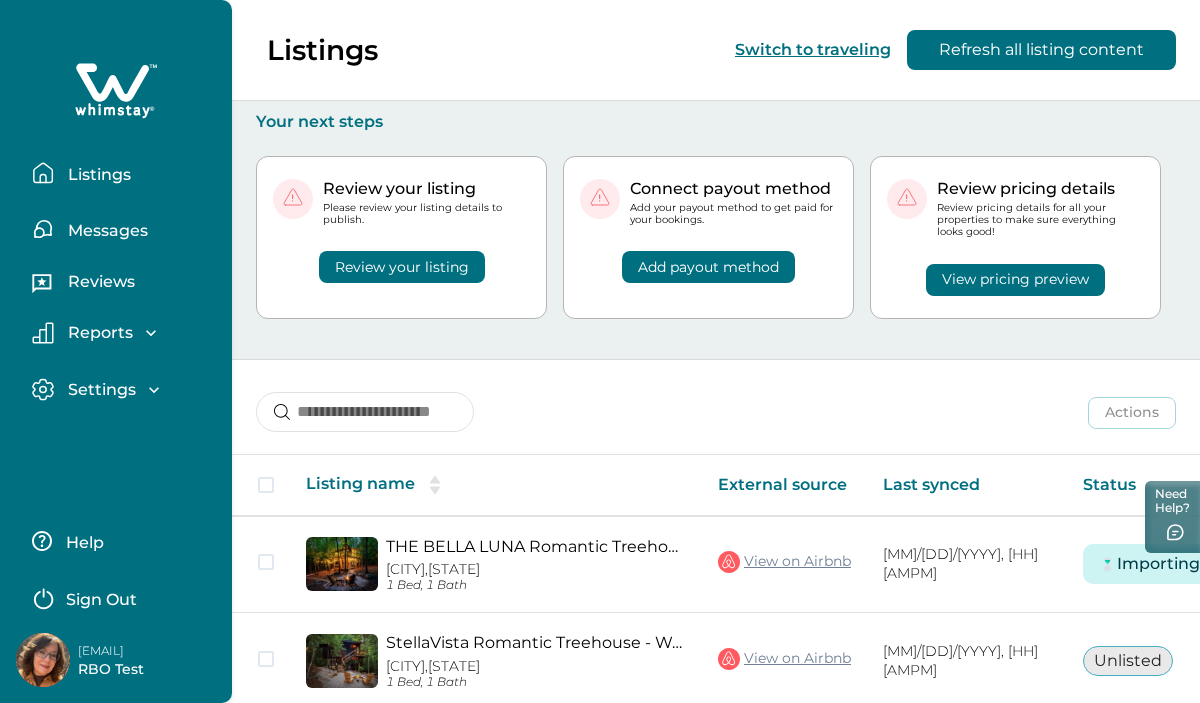 click on "Sign Out" at bounding box center (101, 600) 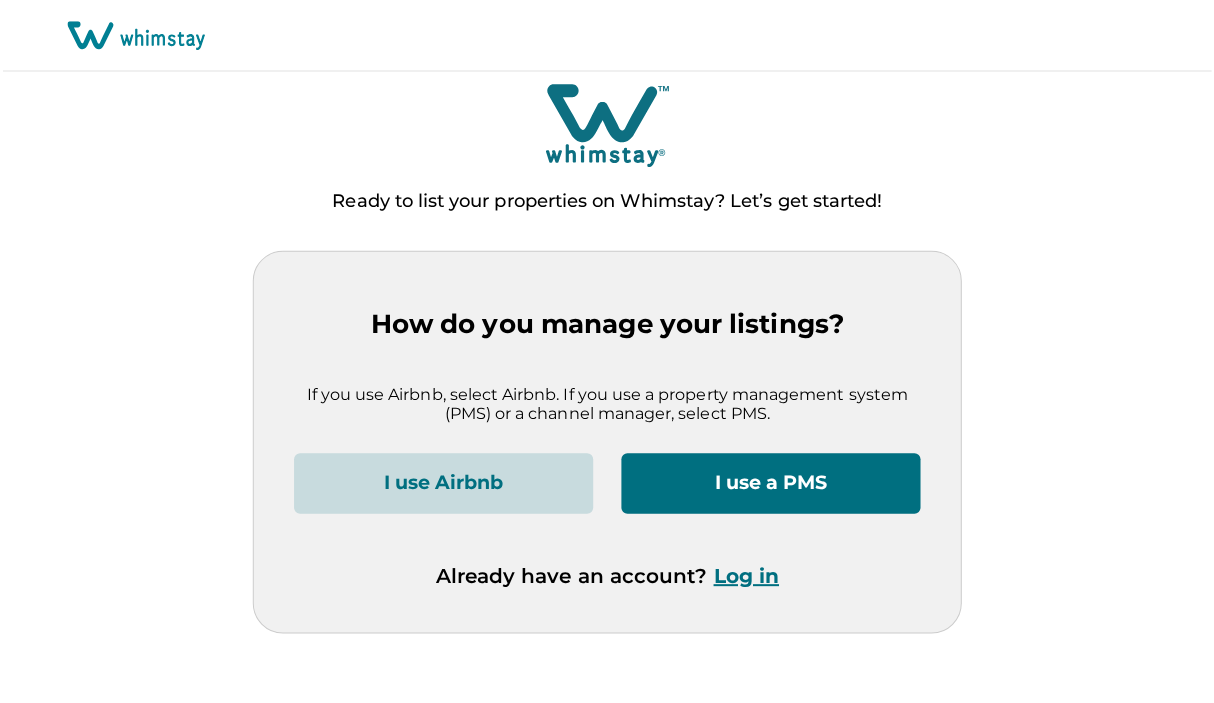 scroll, scrollTop: 0, scrollLeft: 0, axis: both 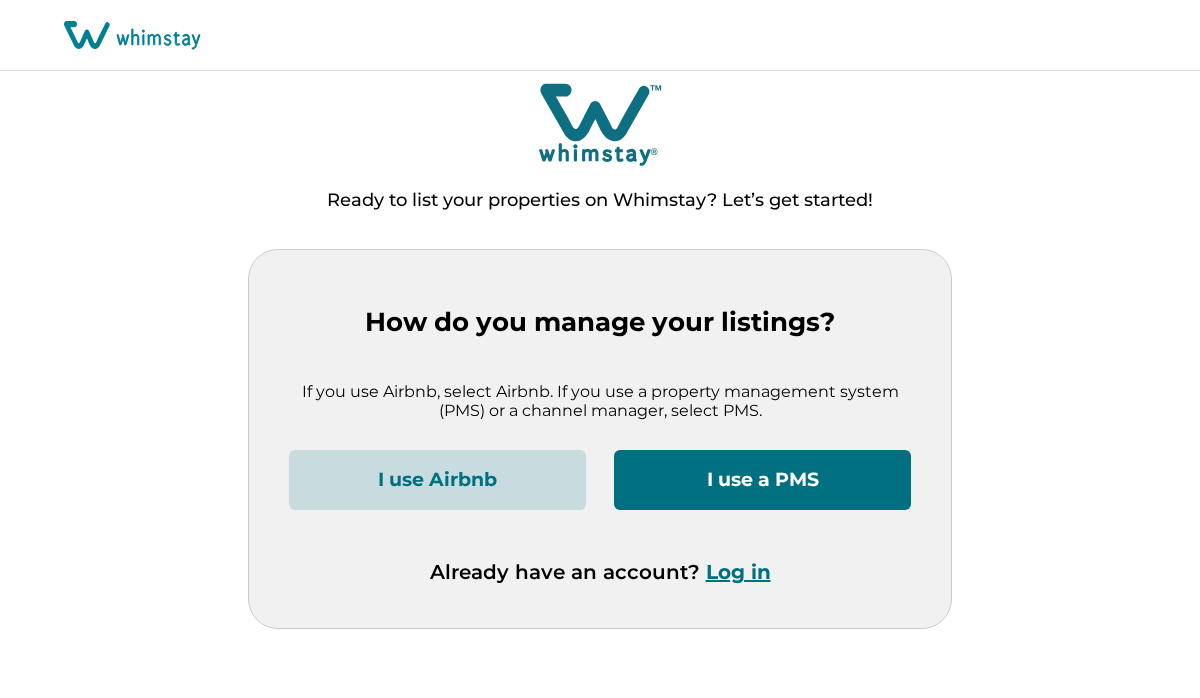 click on "Log in" at bounding box center (738, 572) 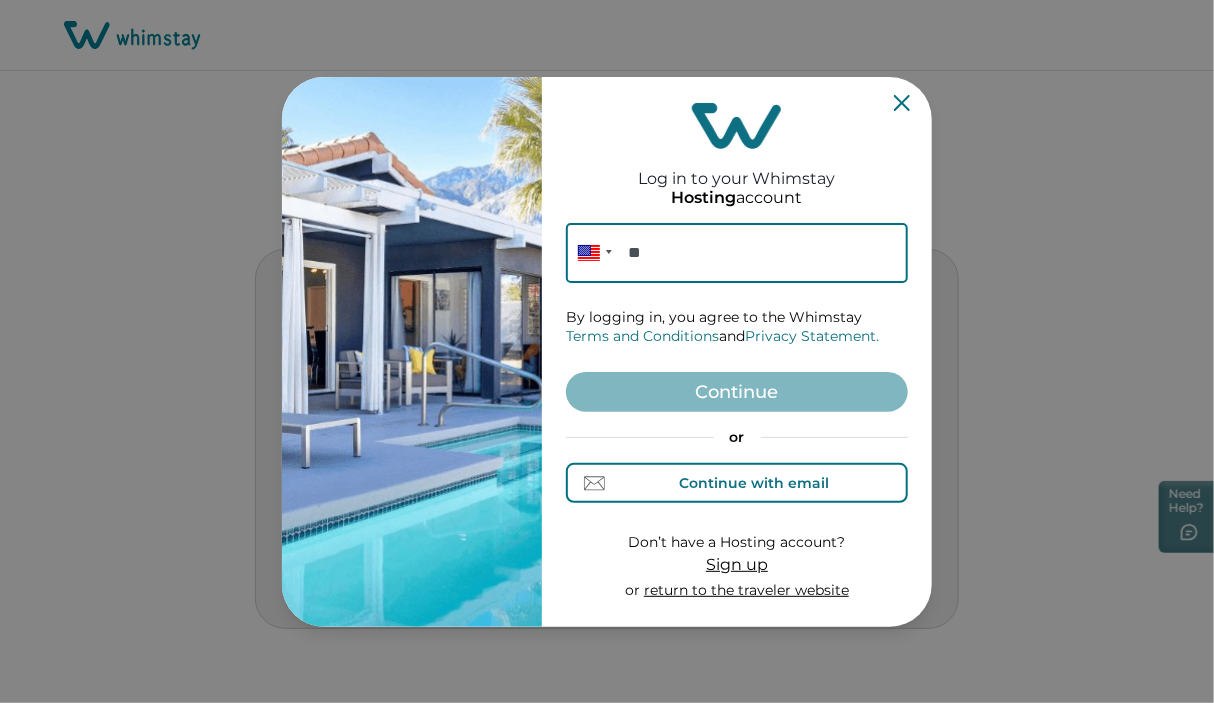 click on "Continue with email" at bounding box center [755, 483] 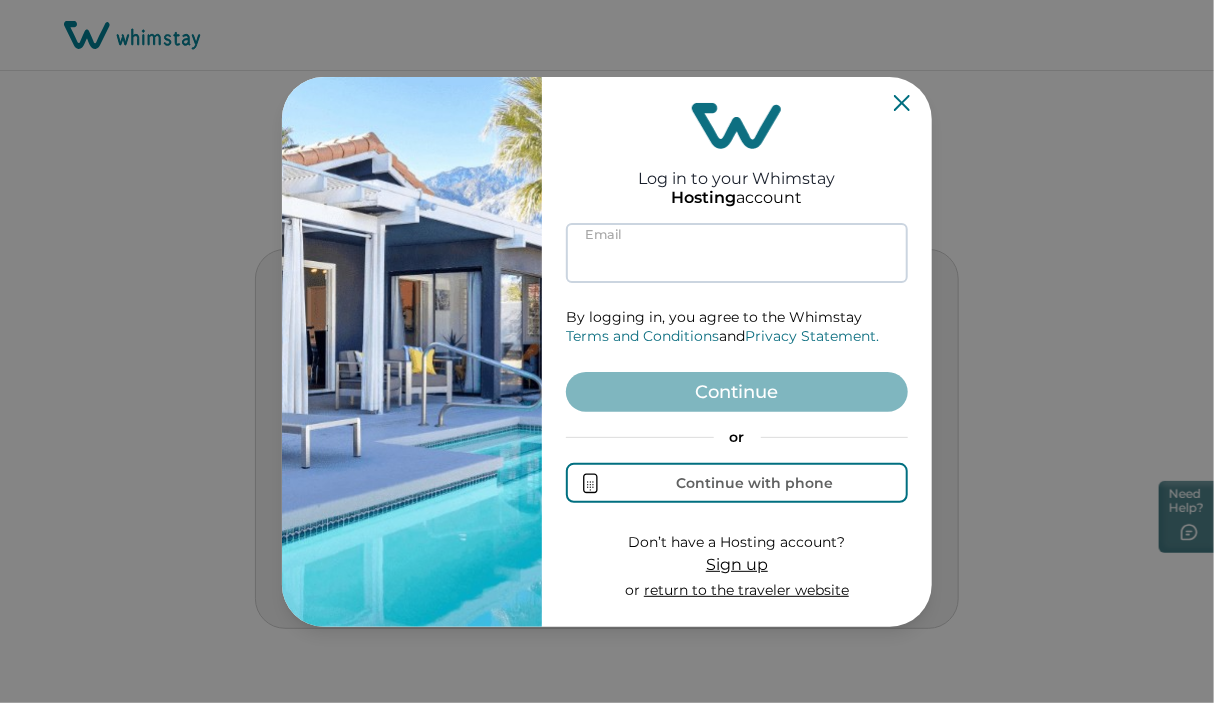 click at bounding box center (737, 253) 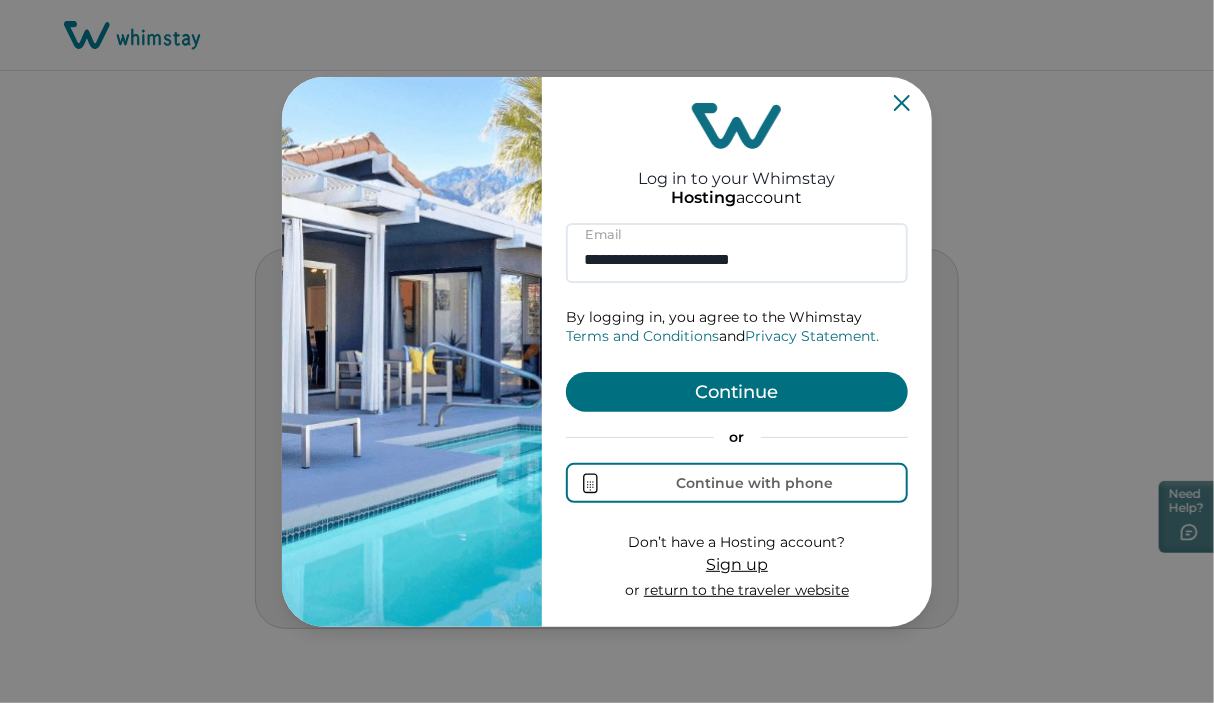 type on "**********" 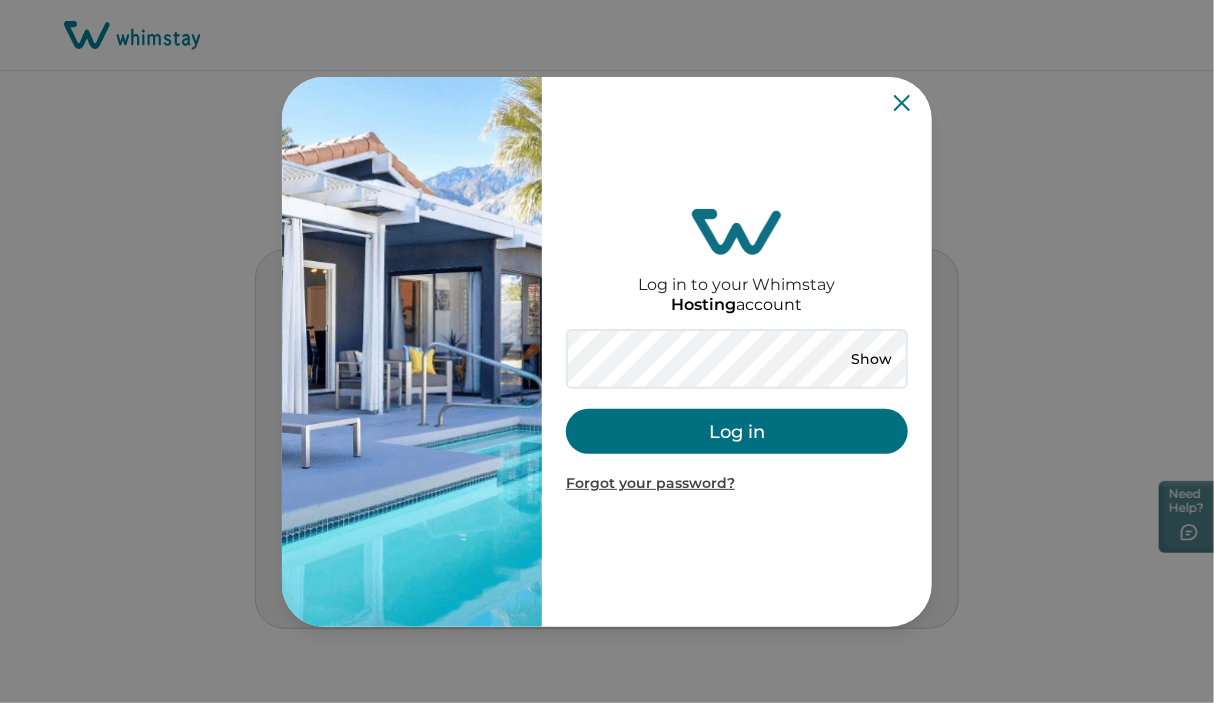 click on "Log in" at bounding box center [737, 431] 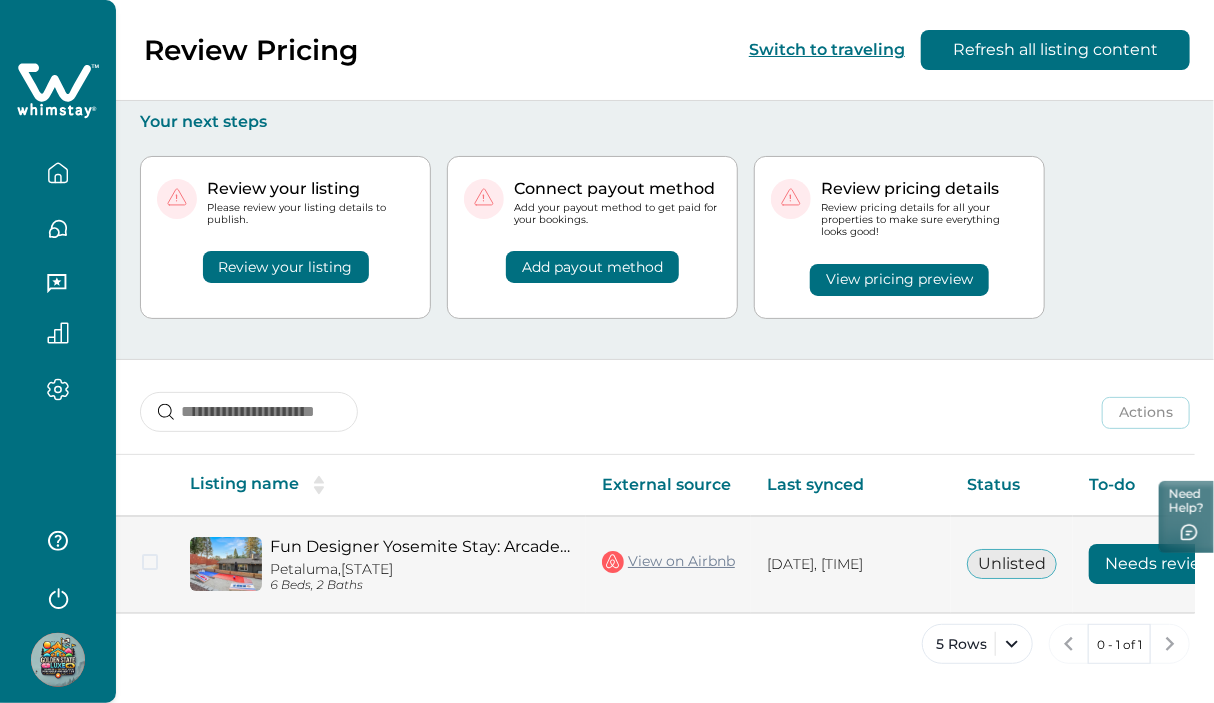 click on "Needs review" at bounding box center [1159, 564] 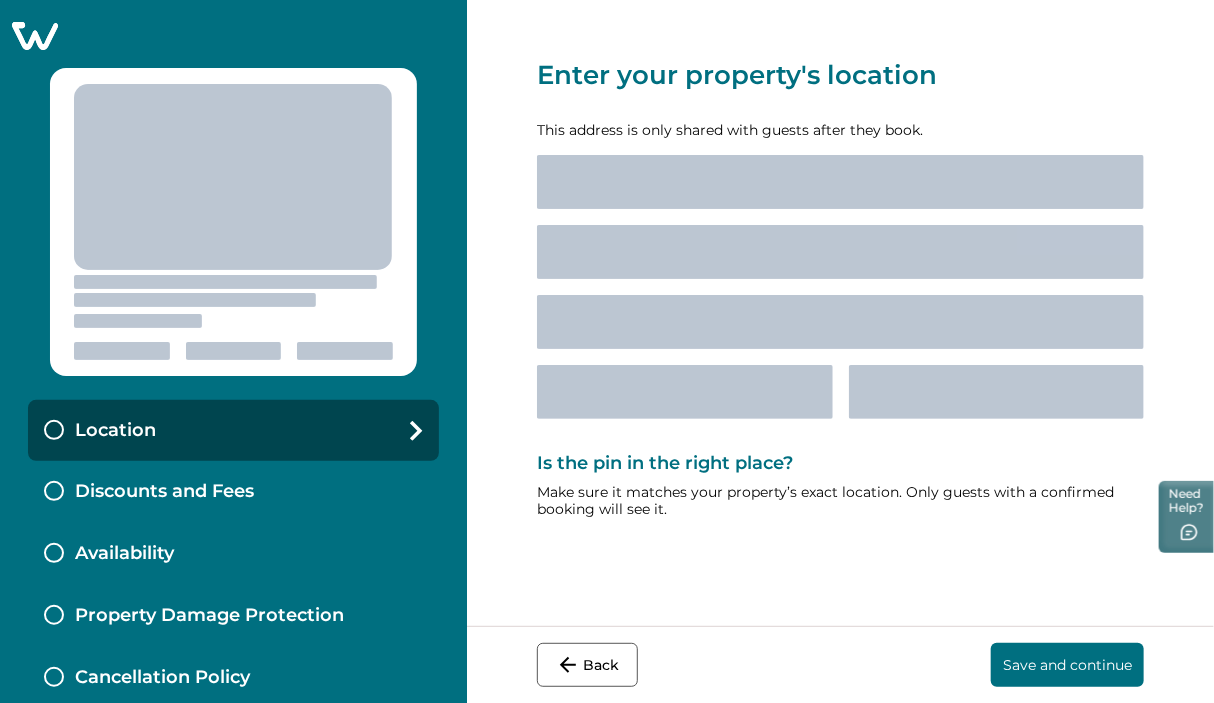 select on "**" 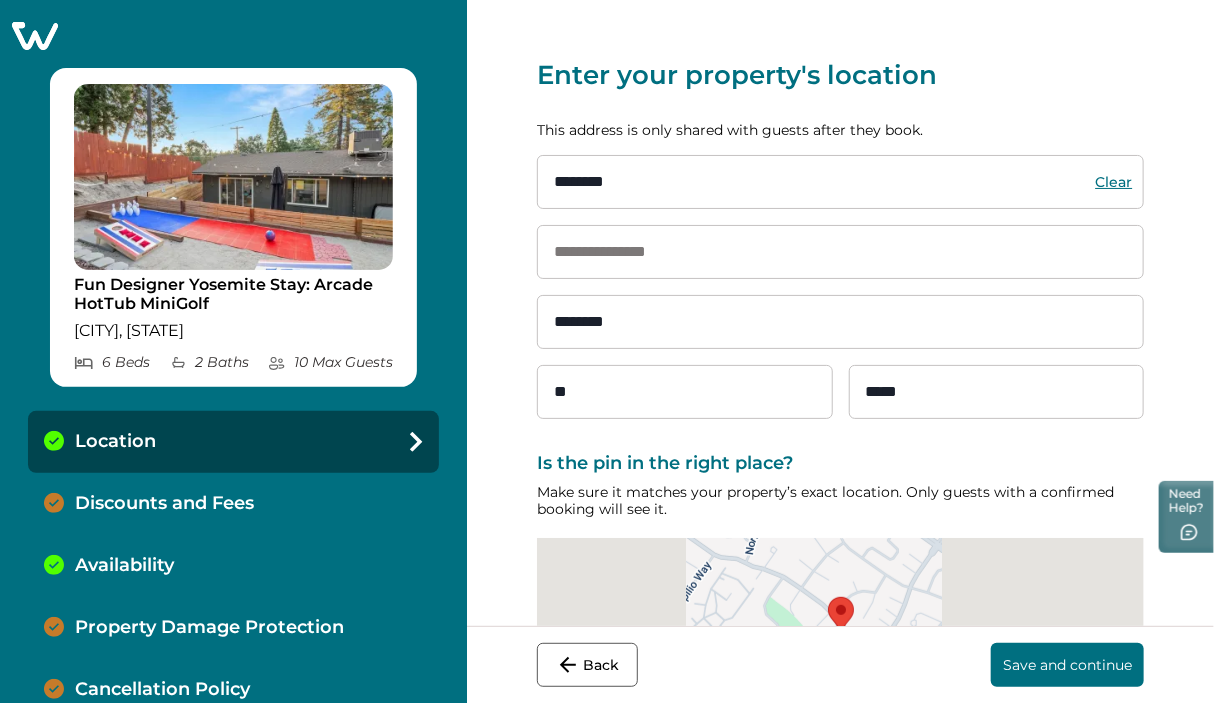 click on "Save and continue" at bounding box center (1067, 665) 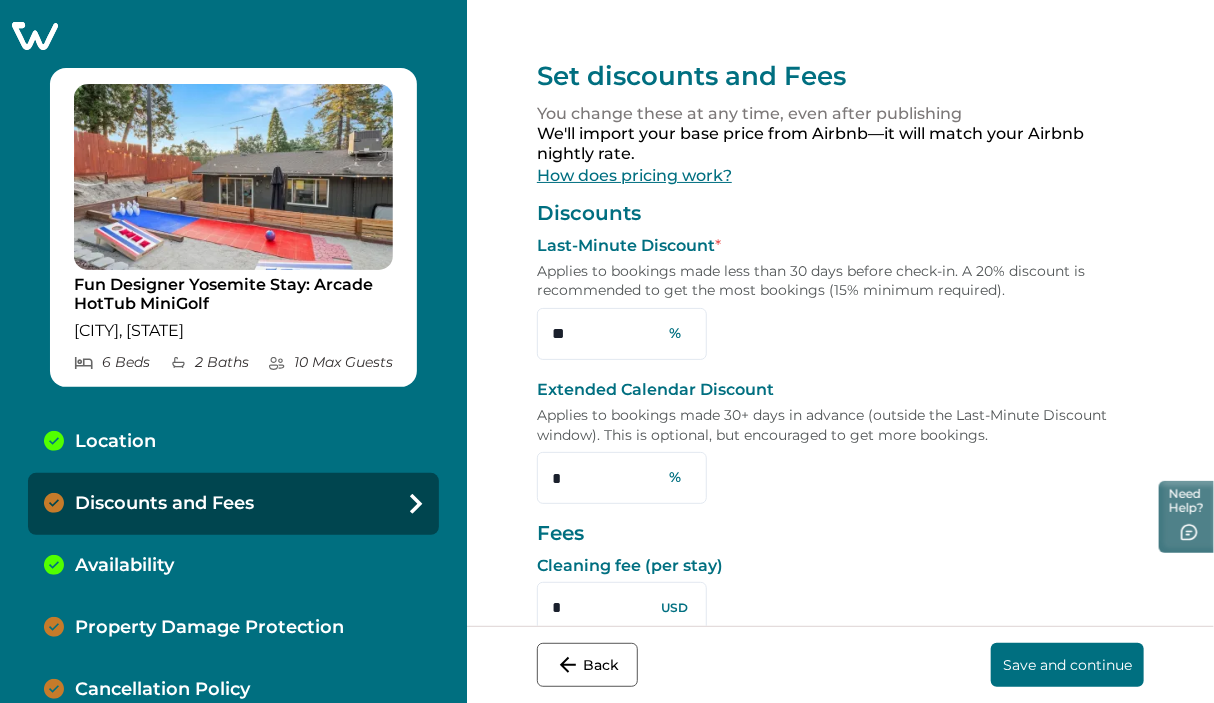 click on "Save and continue" at bounding box center (1067, 665) 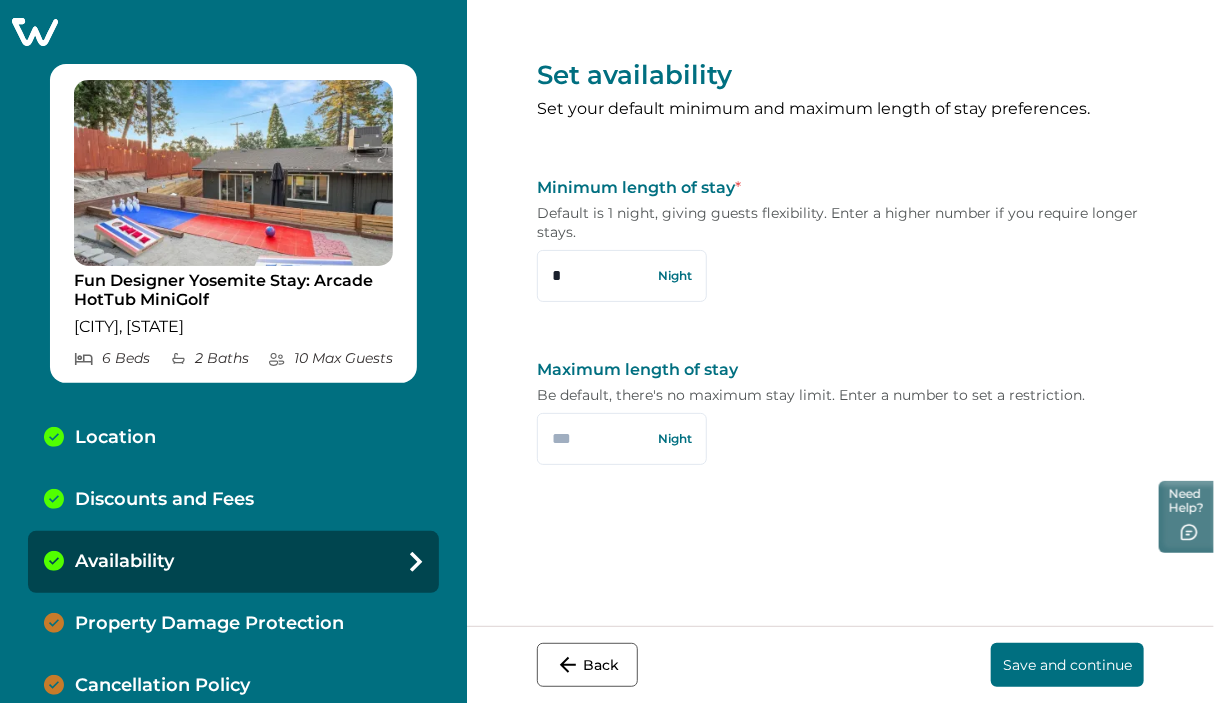 scroll, scrollTop: 0, scrollLeft: 0, axis: both 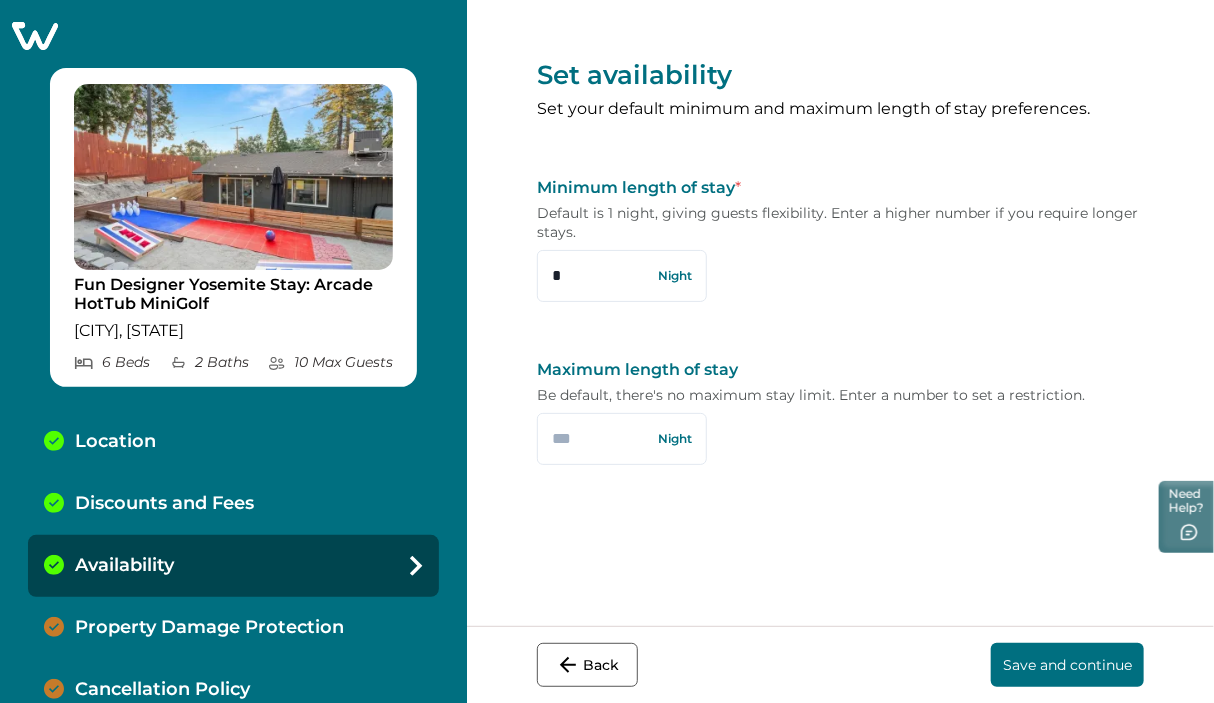 click on "Back" at bounding box center [587, 665] 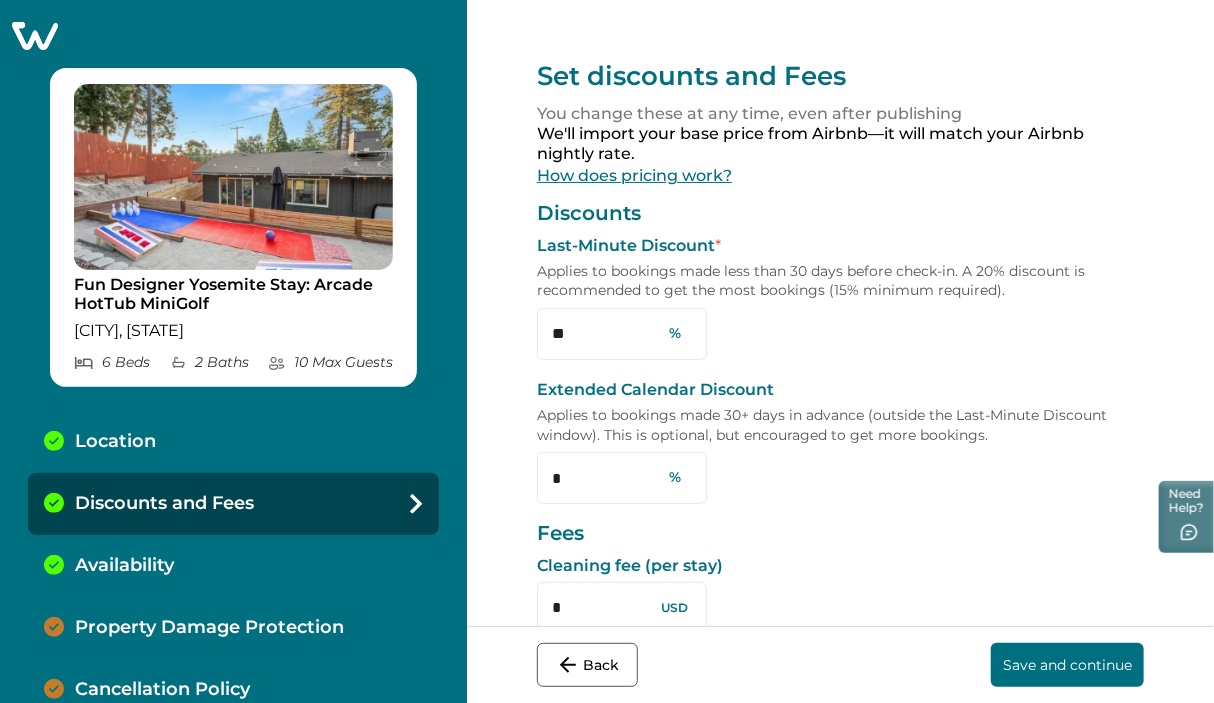 click on "Back" at bounding box center [587, 665] 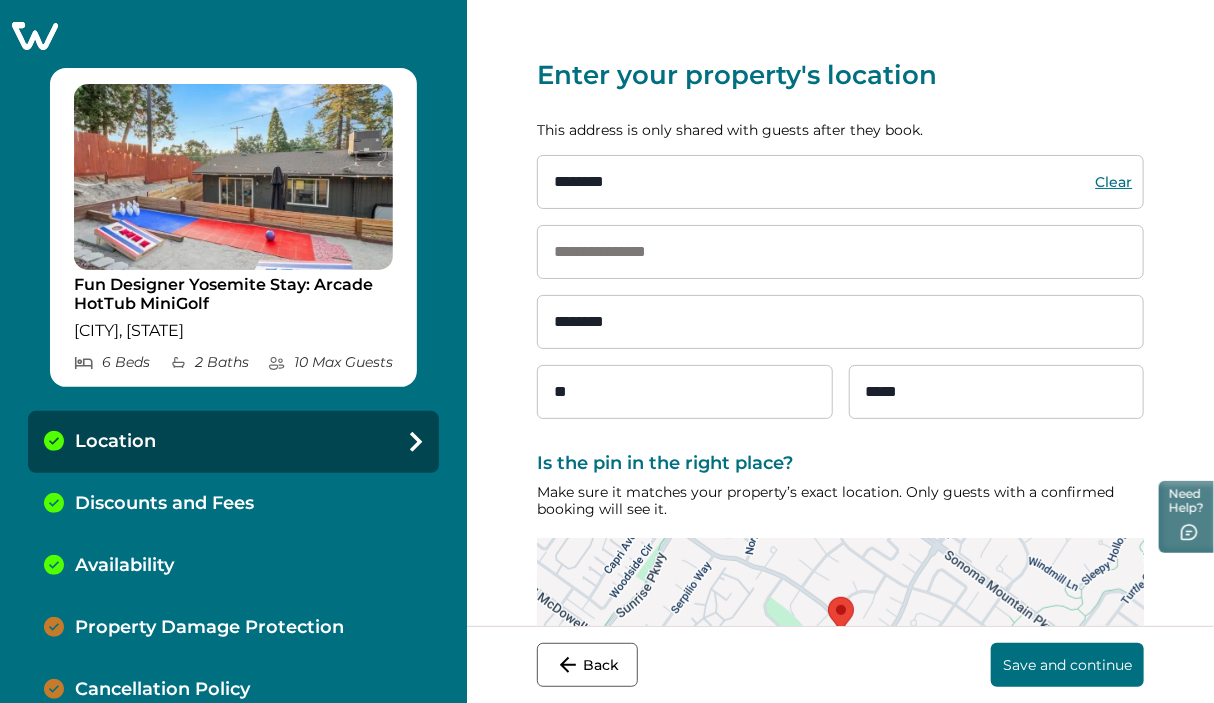 click 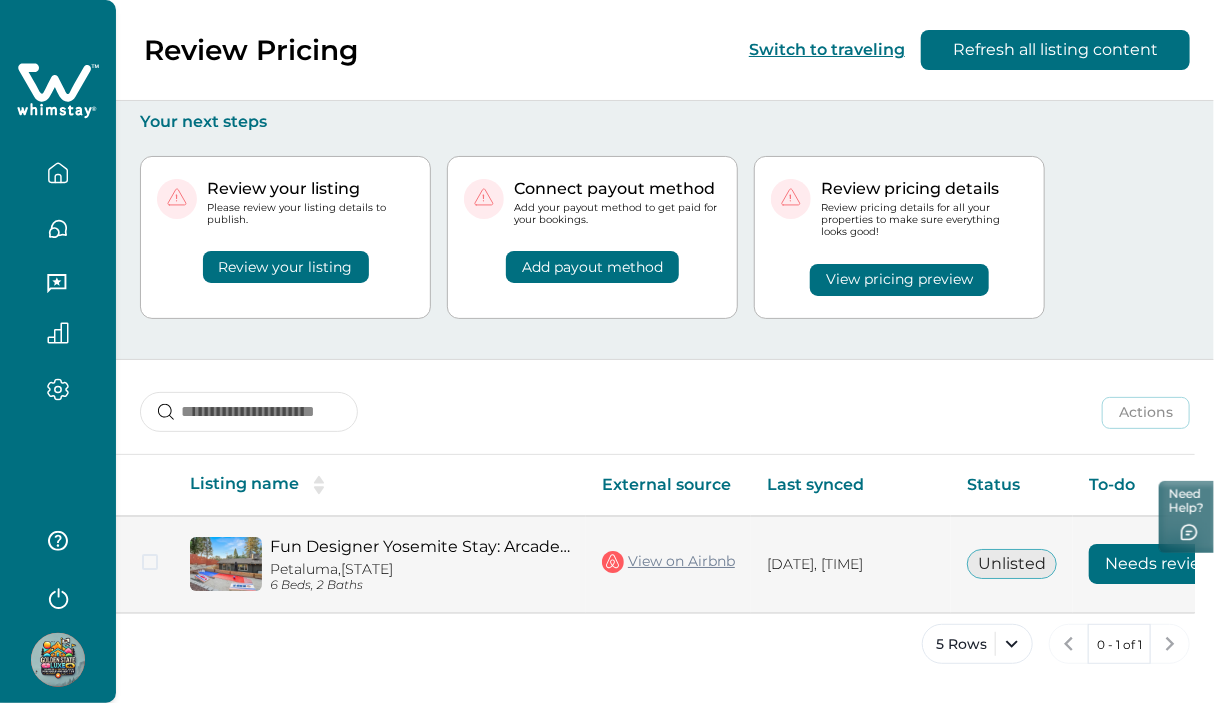 click on "Needs review" at bounding box center (1159, 564) 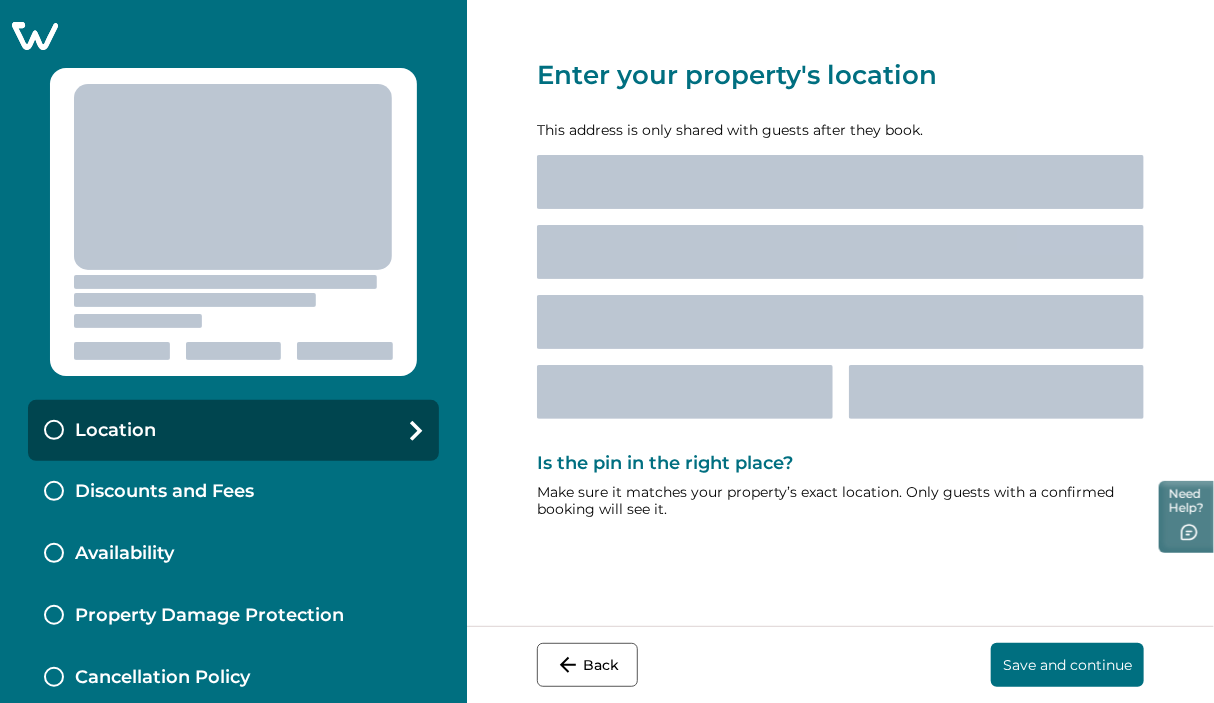 select on "**" 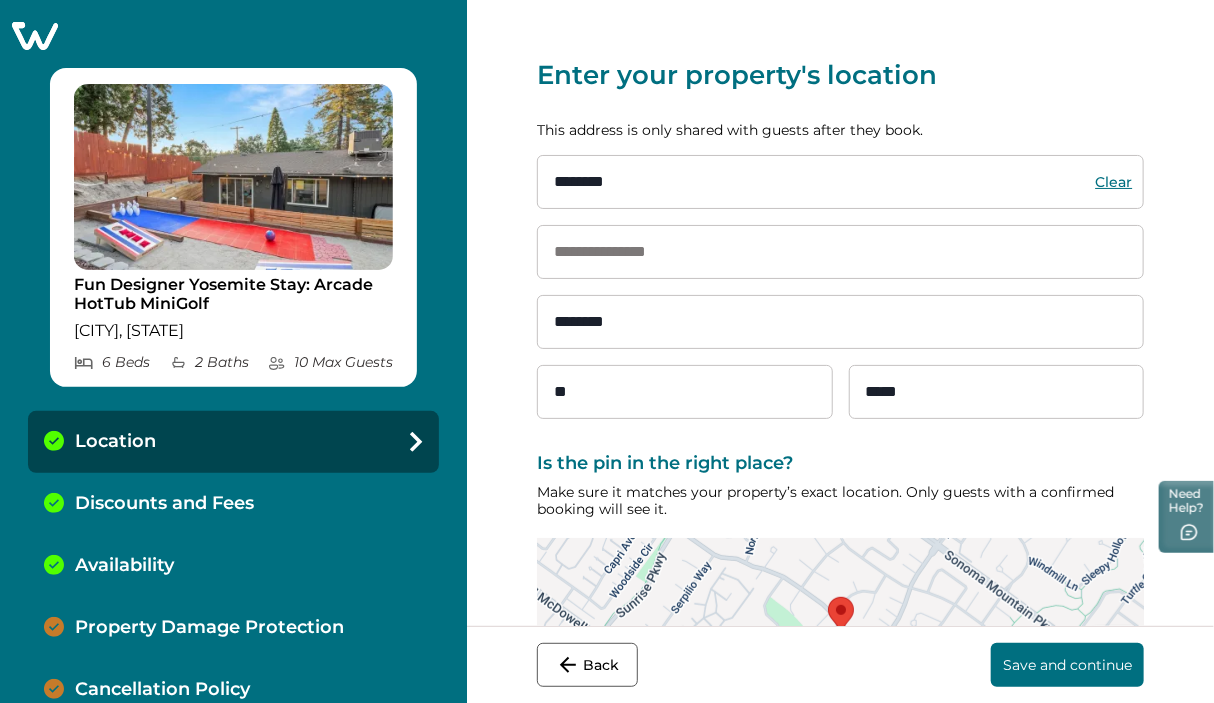 click 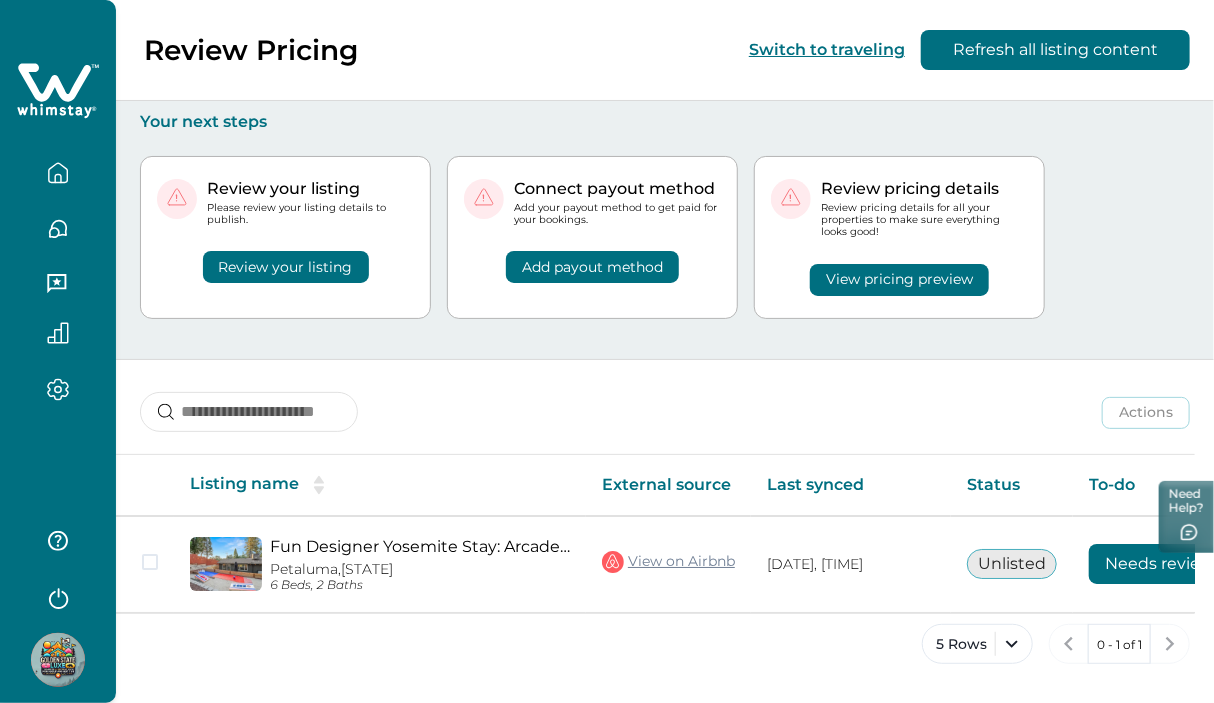 click 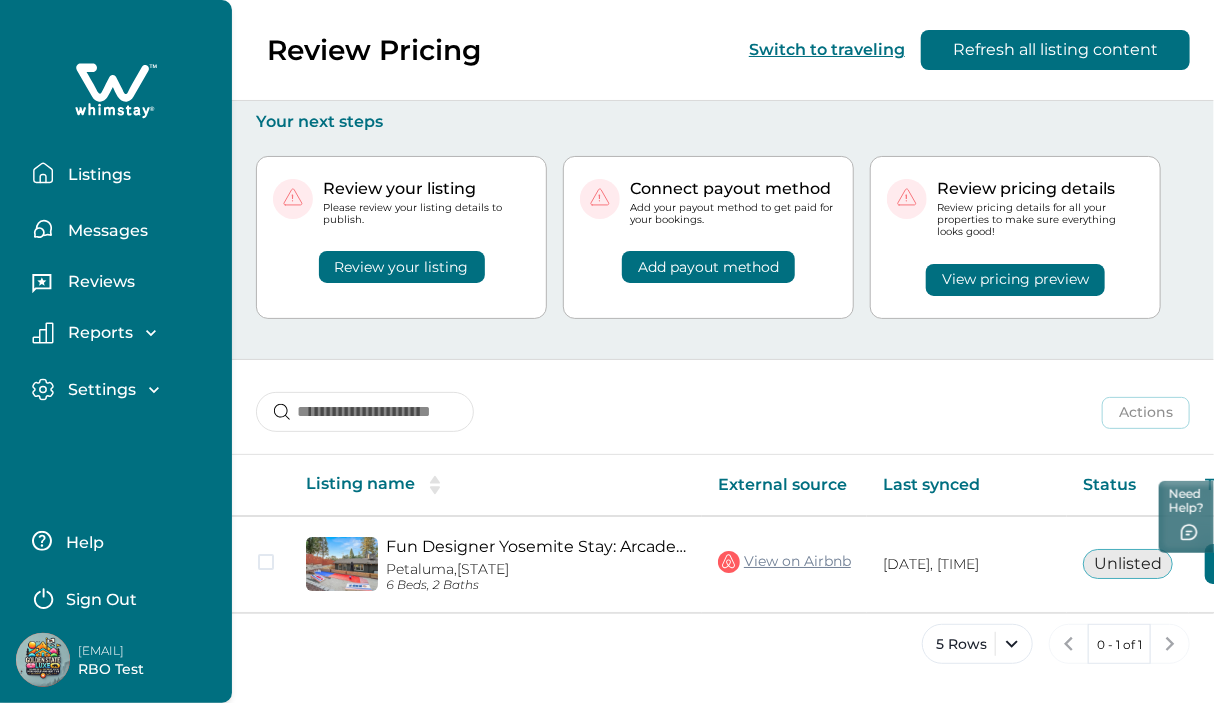 click on "Sign Out" at bounding box center [101, 600] 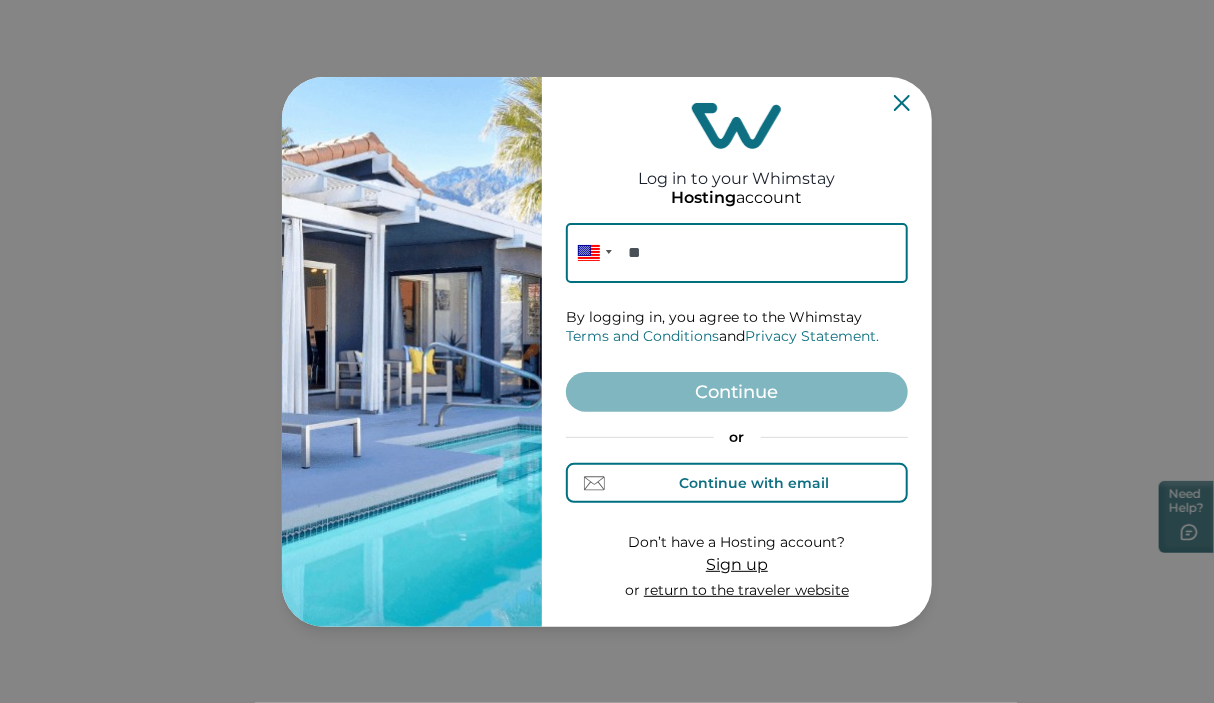 click on "Continue with email" at bounding box center [755, 483] 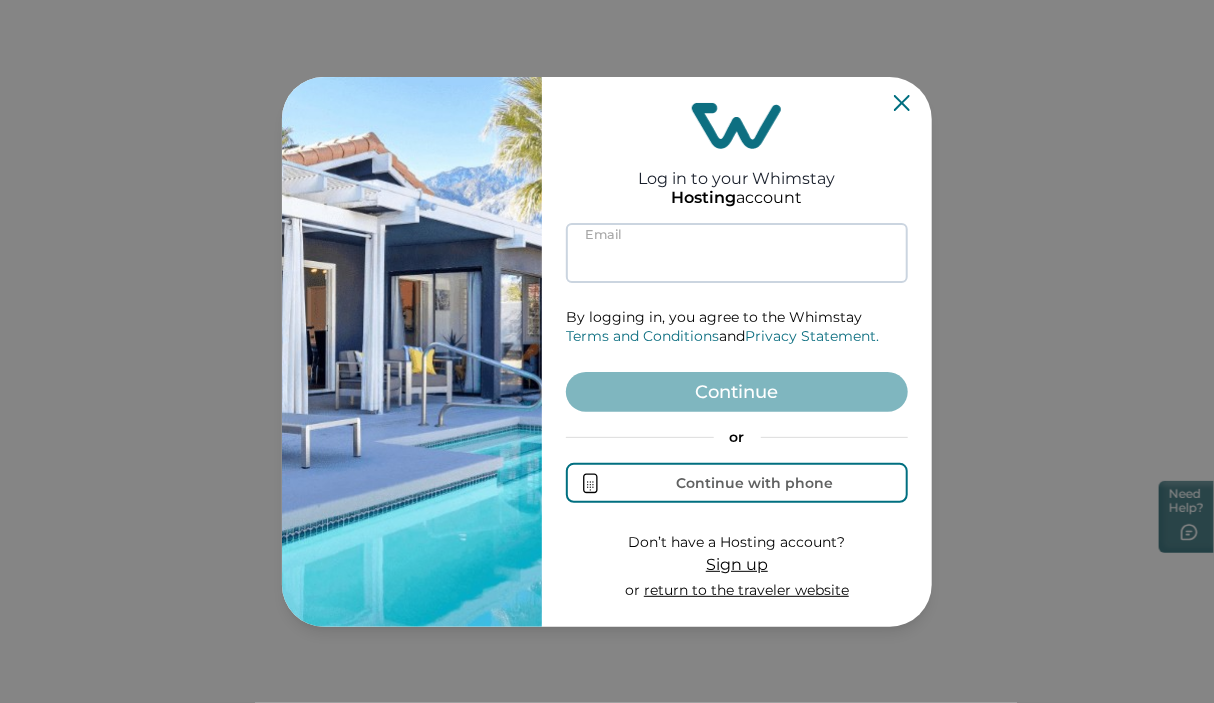 click at bounding box center (737, 253) 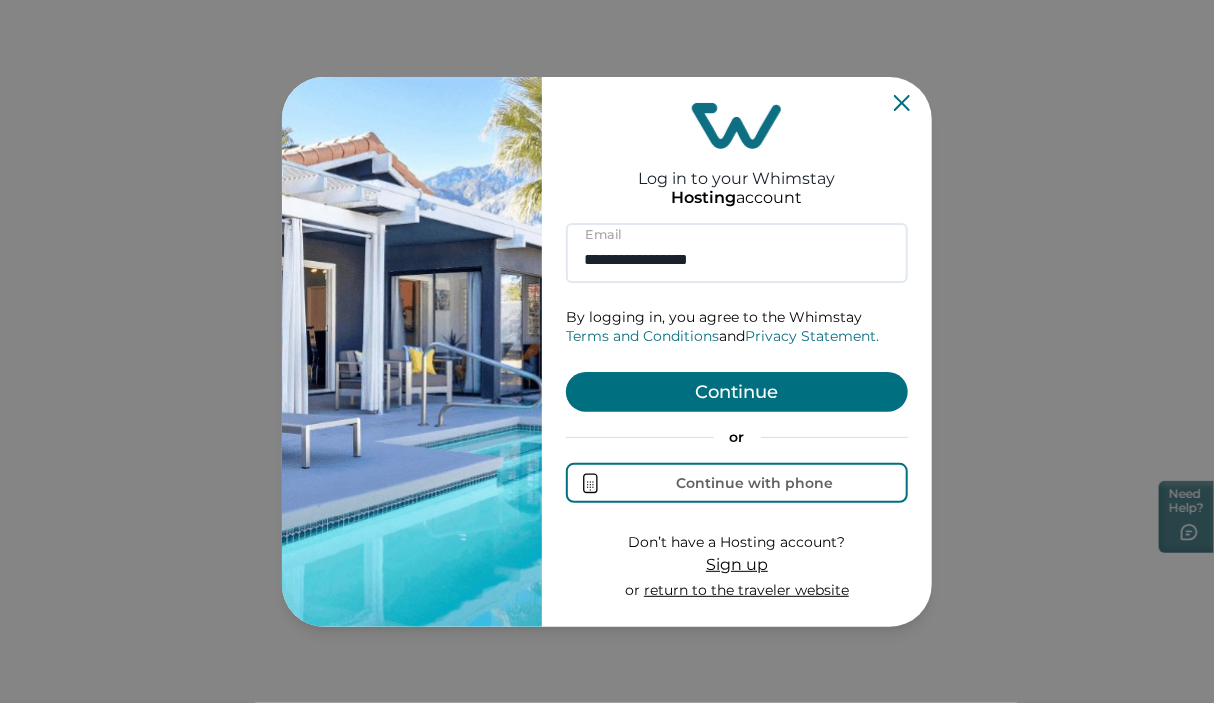type on "**********" 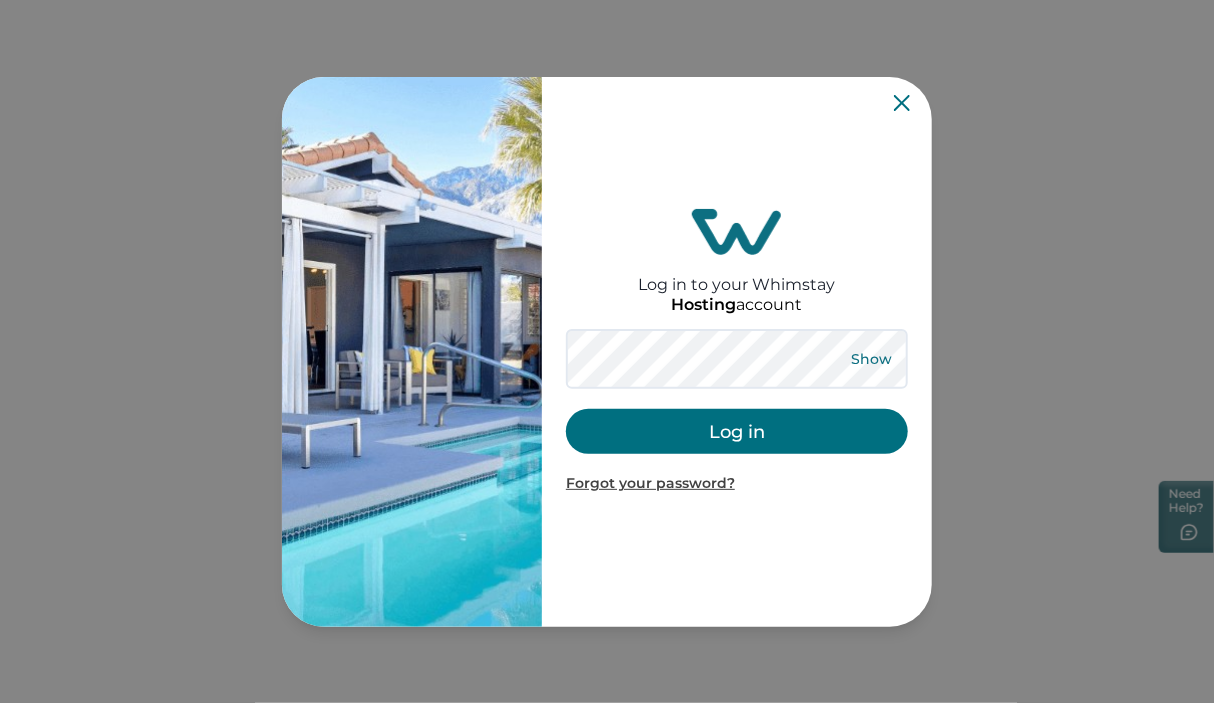 click on "Show" at bounding box center (872, 359) 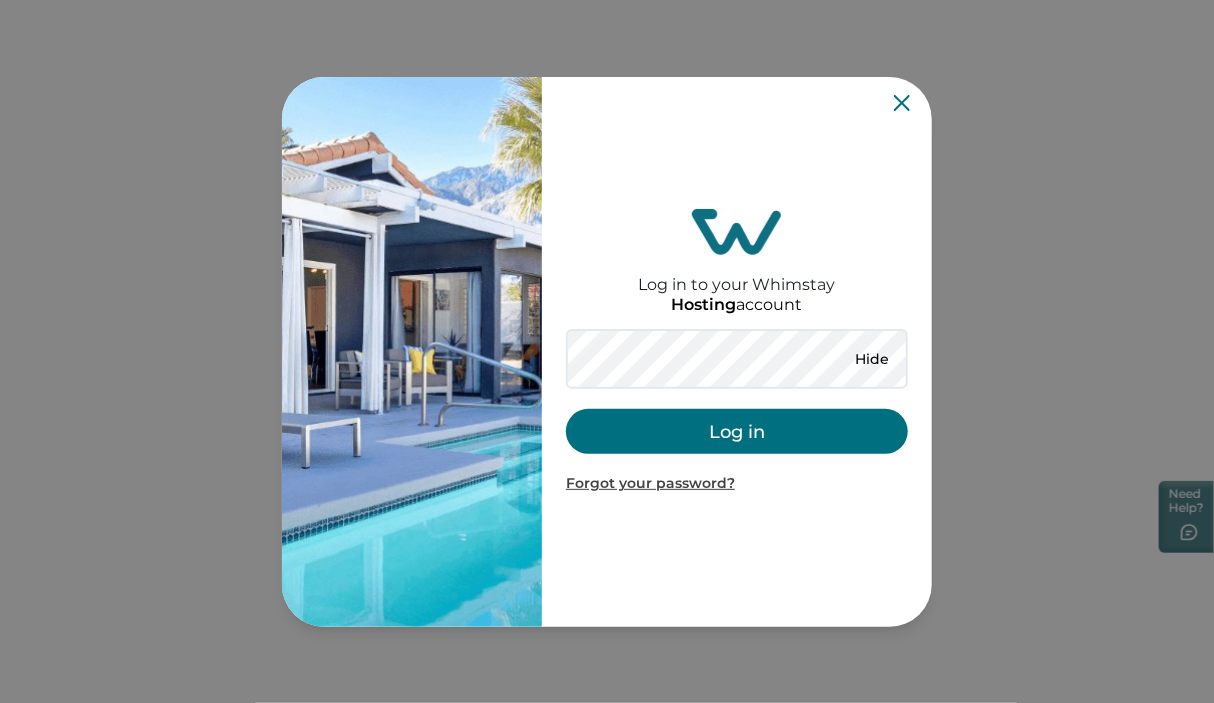 click on "Log in" at bounding box center (737, 431) 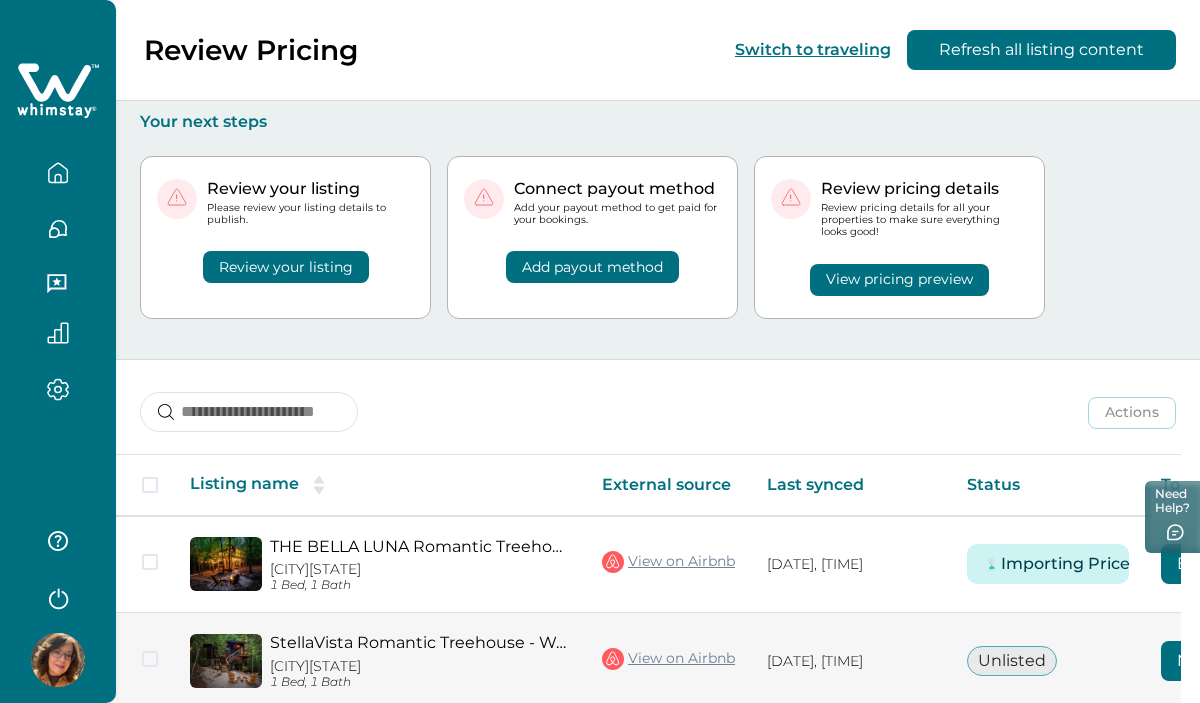 click on "Needs review" at bounding box center [1231, 661] 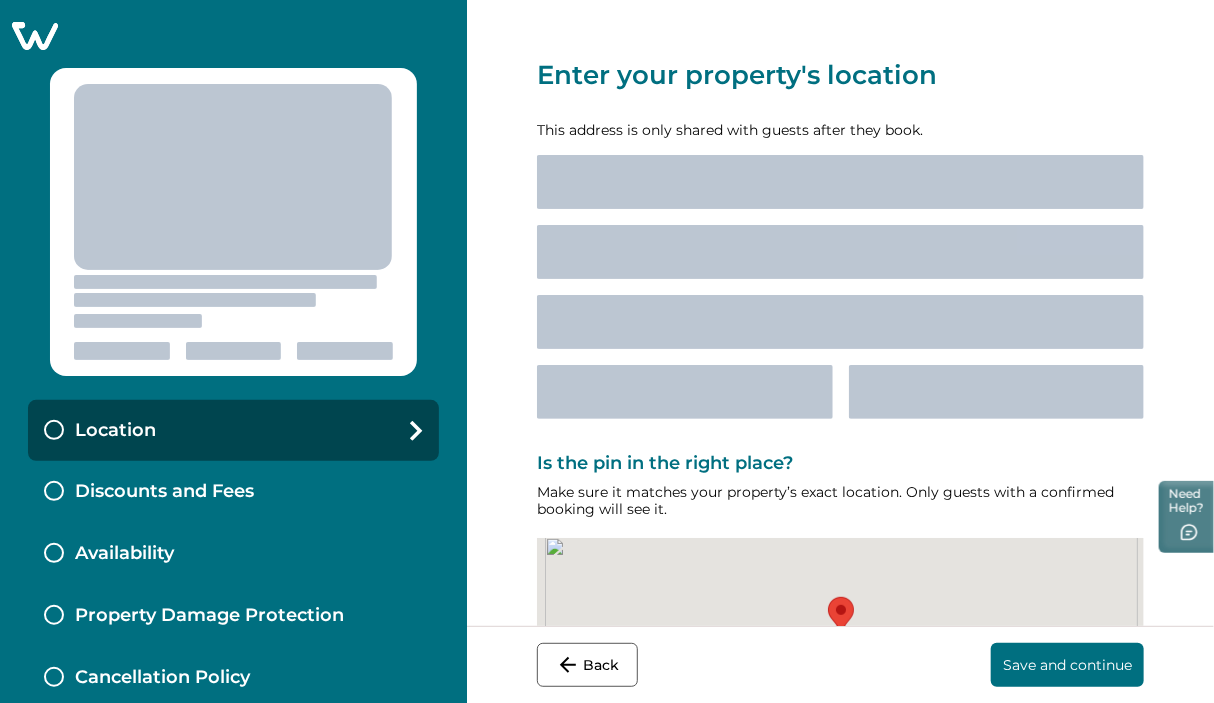 select on "**" 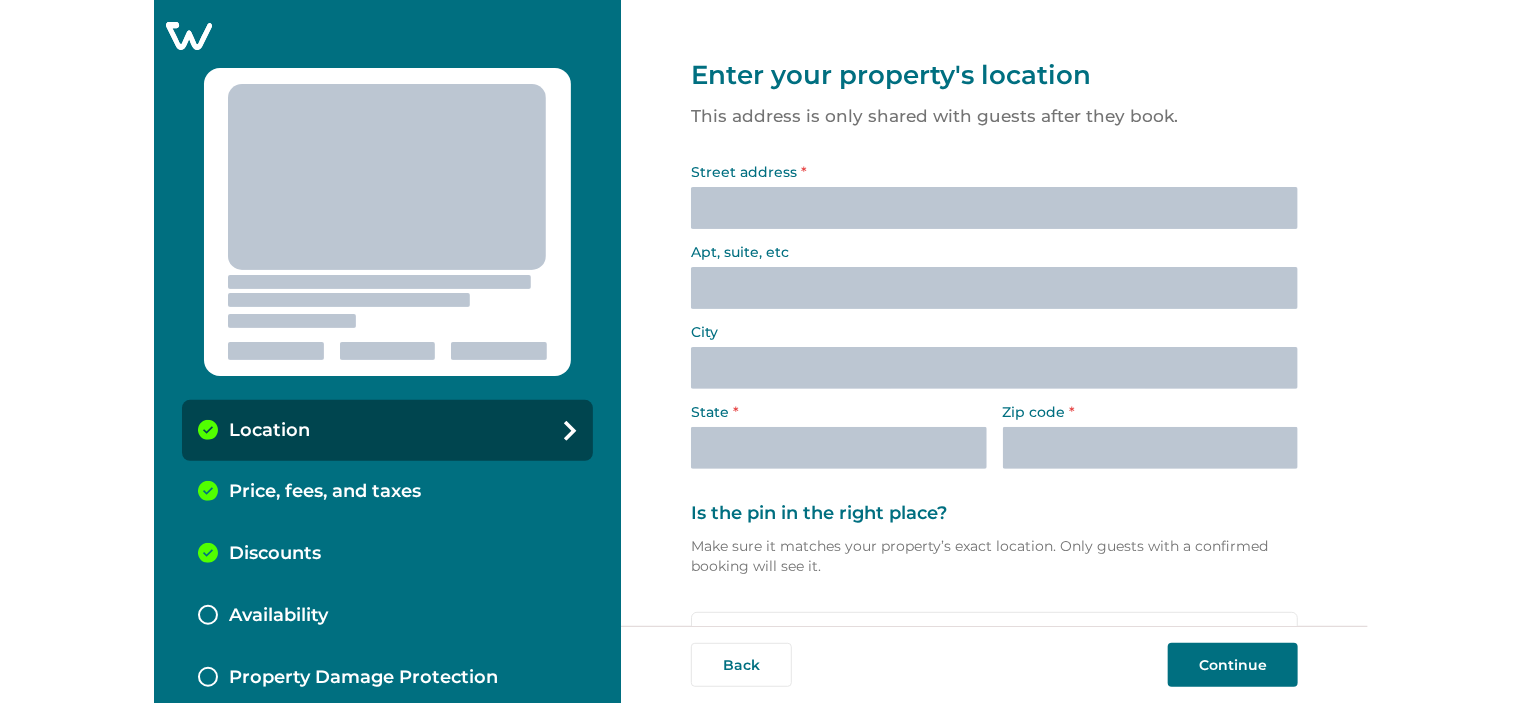 scroll, scrollTop: 0, scrollLeft: 0, axis: both 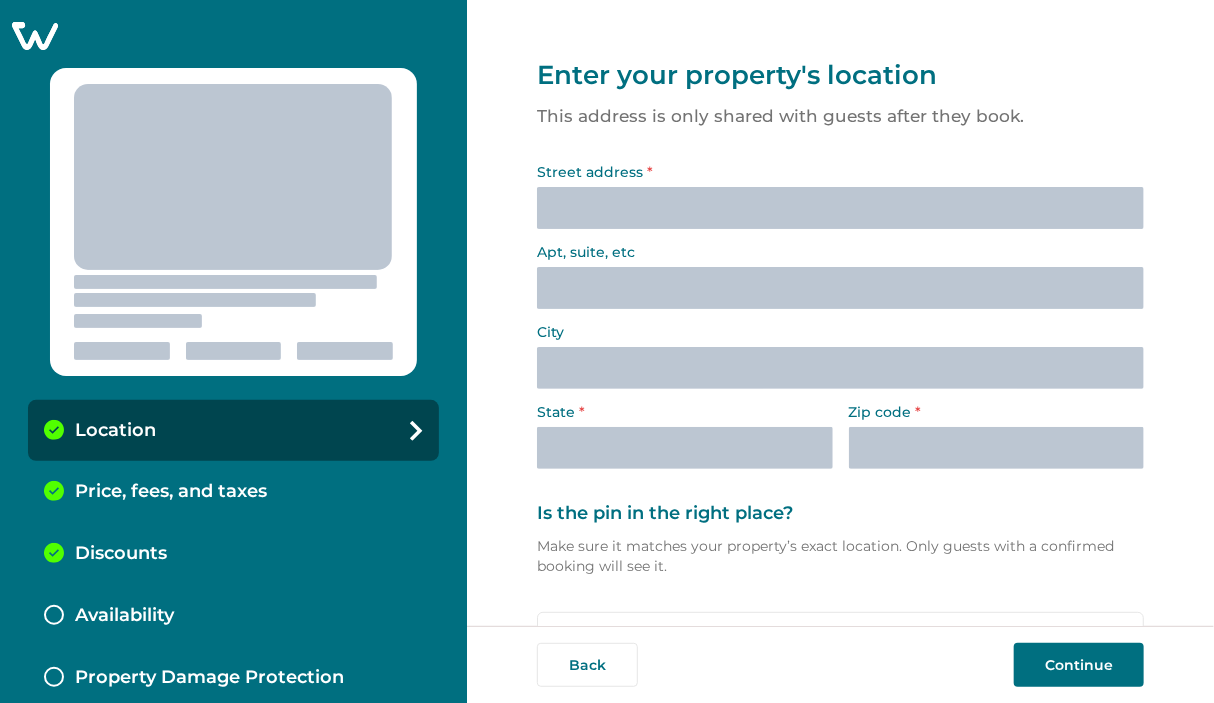 select on "**" 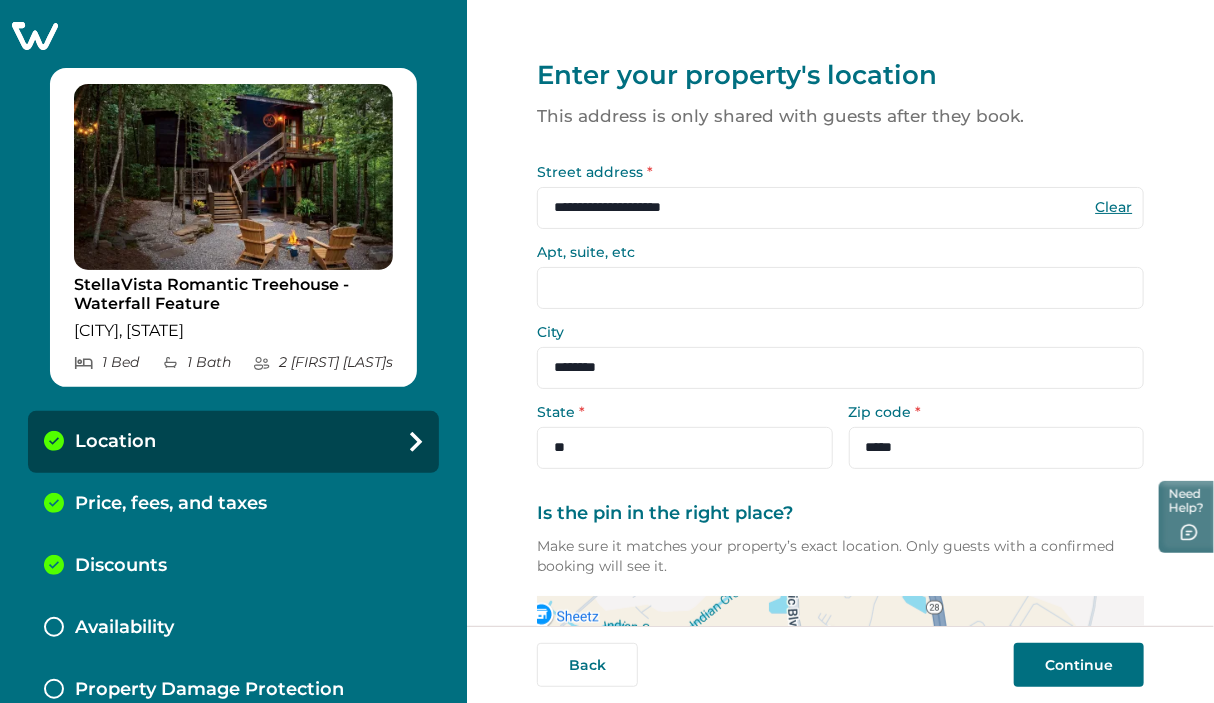 click on "Continue" at bounding box center [1079, 665] 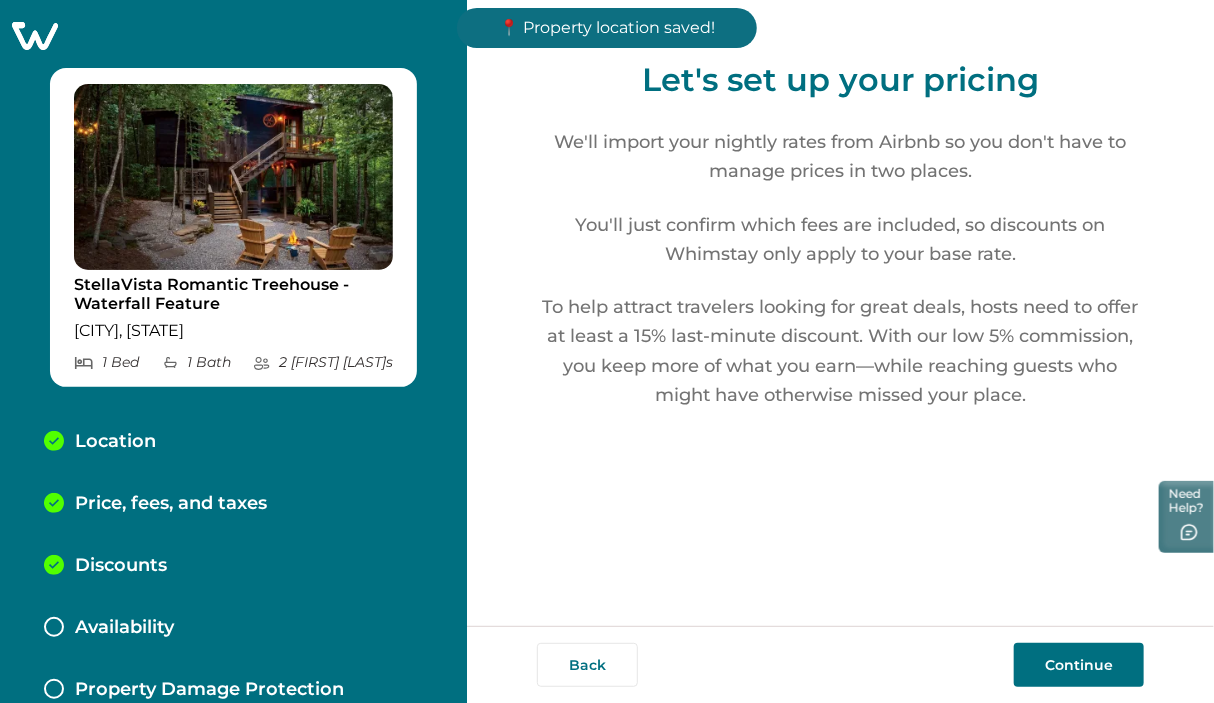 click on "Continue" at bounding box center (1079, 665) 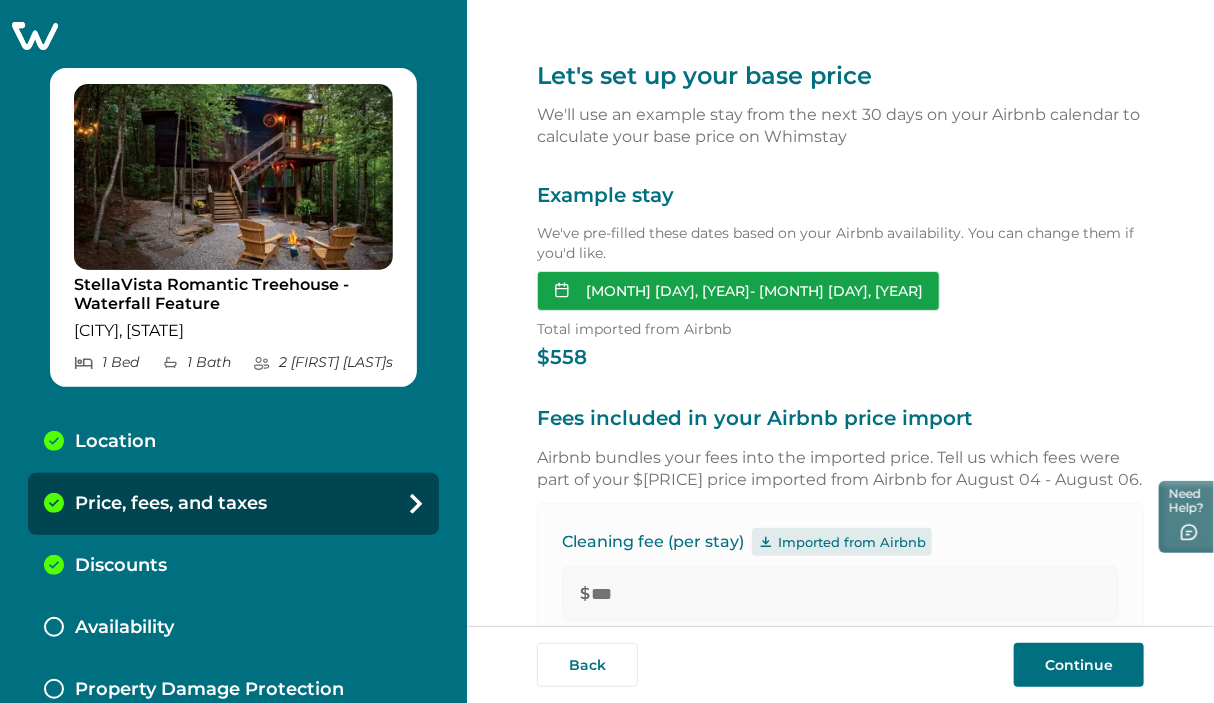 click on "[MONTH] [DAY], [YEAR]  -   [MONTH] [DAY], [YEAR]" at bounding box center [738, 291] 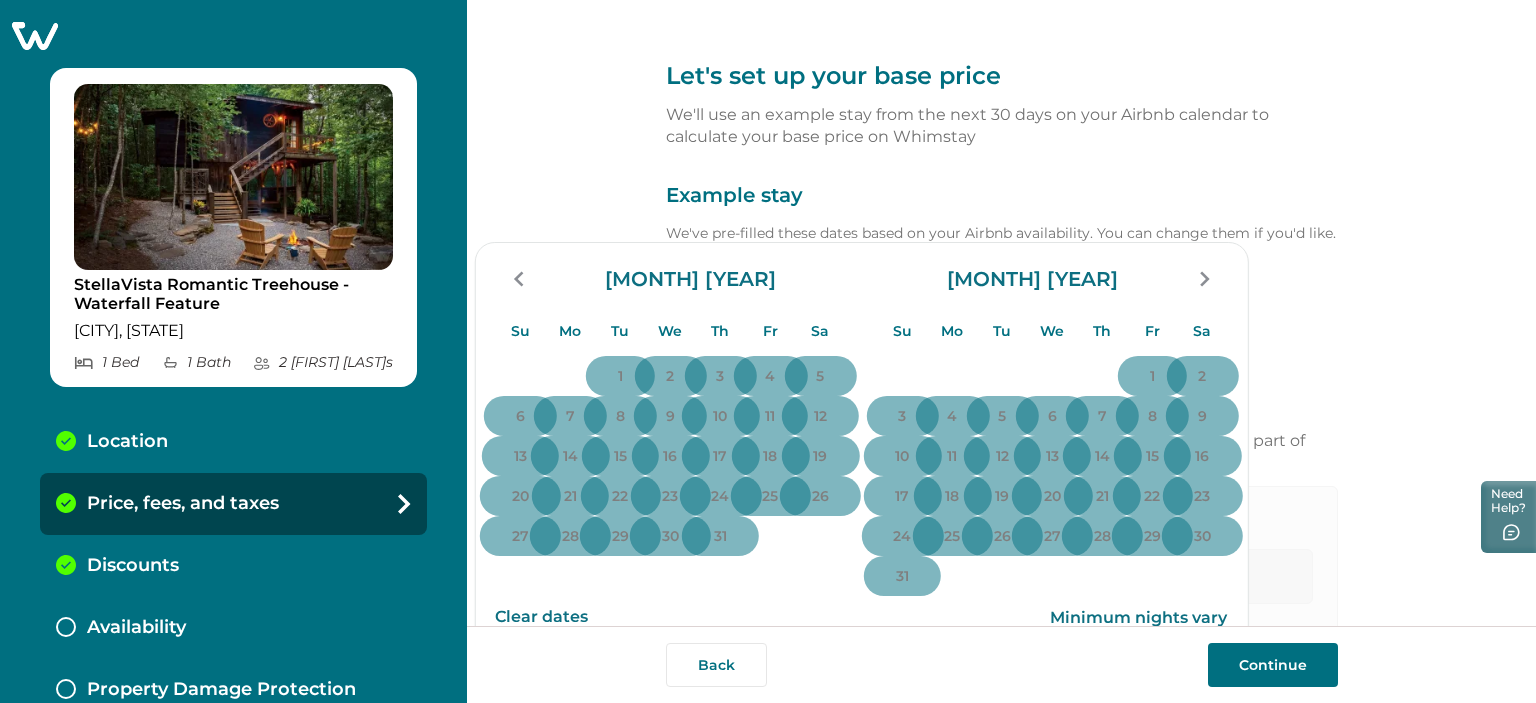 click on "We'll use an example stay from the next 30 days on your Airbnb calendar to calculate your base price on Whimstay" at bounding box center [1002, 126] 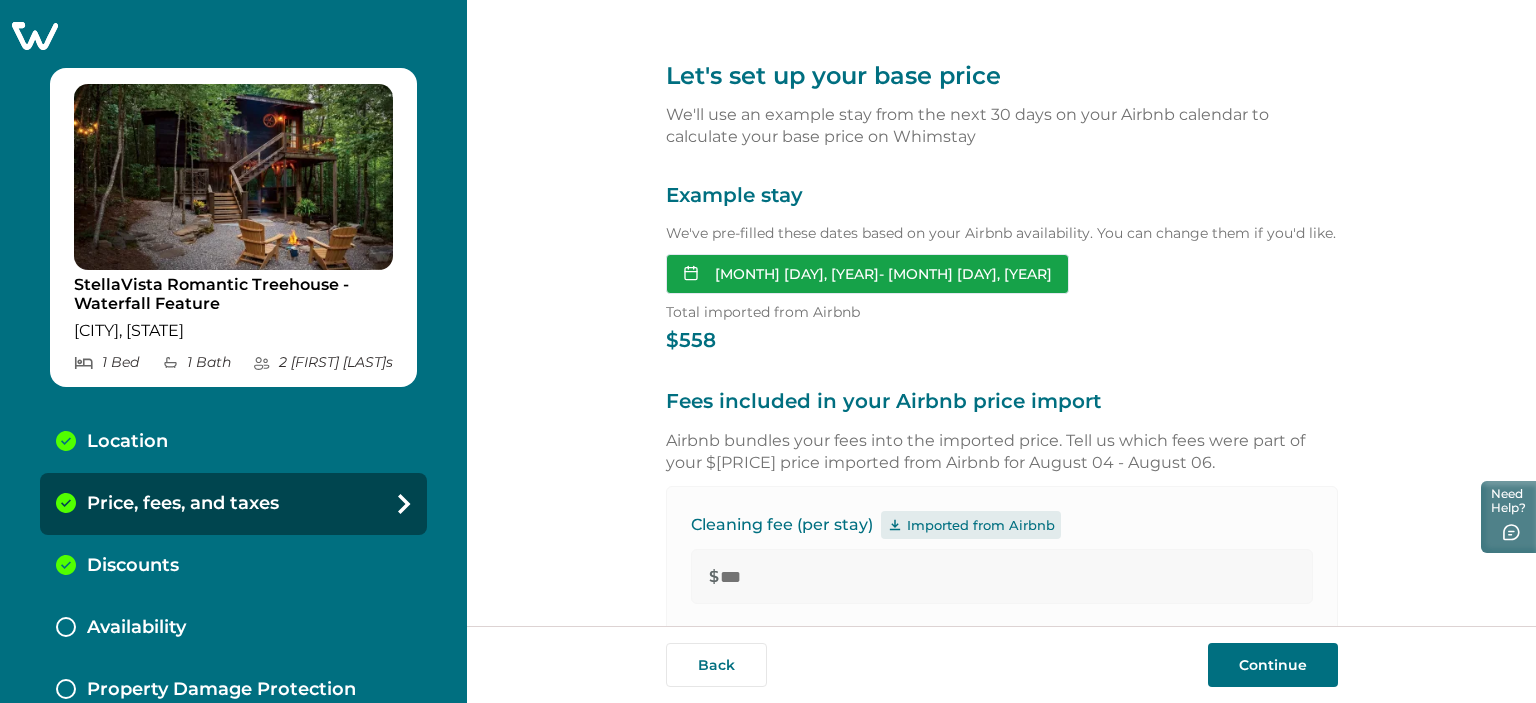 click on "[MONTH] [DAY], [YEAR]  -   [MONTH] [DAY], [YEAR]" at bounding box center [867, 274] 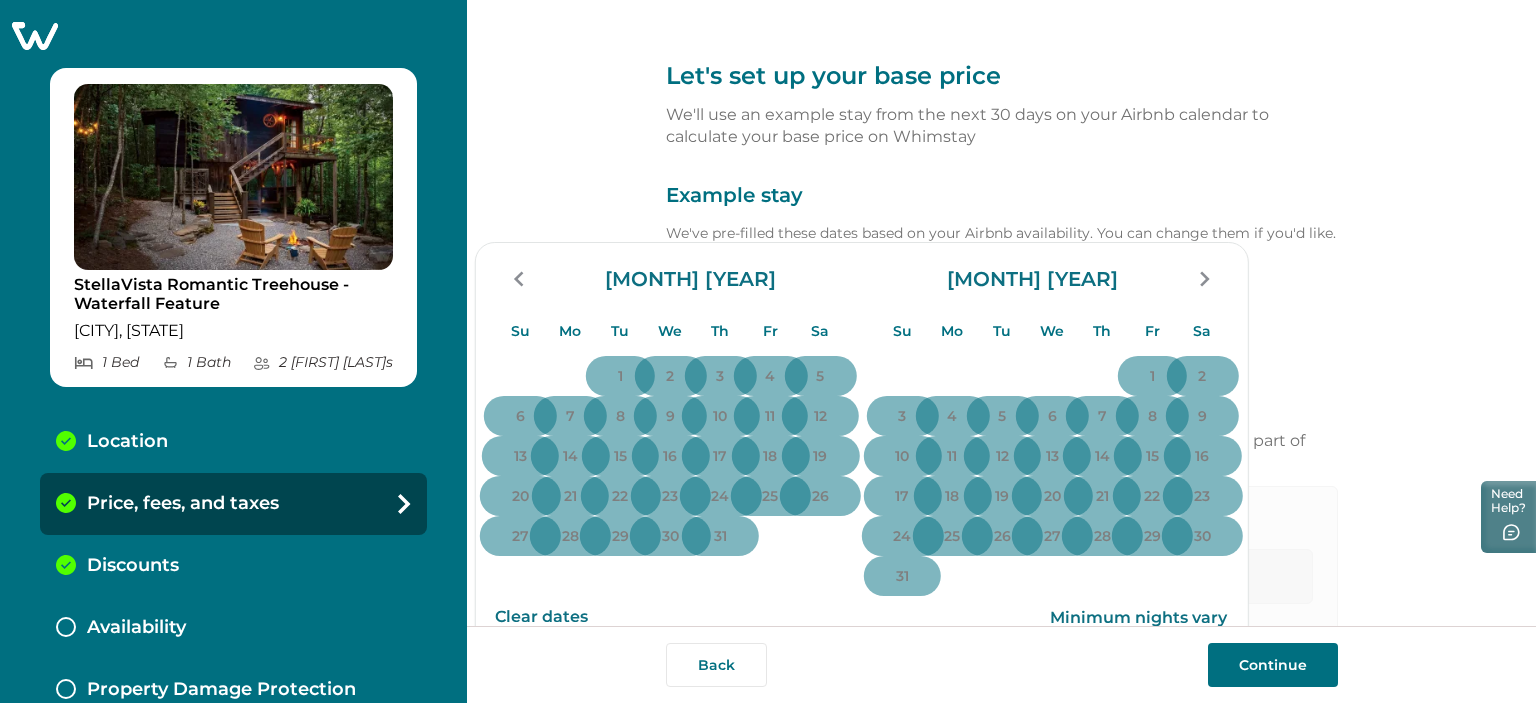 click on "Let's set up your base price We'll use an example stay from the next 30 days on your Airbnb calendar to calculate your base price on Whimstay Example stay We've pre-filled these dates based on your Airbnb availability. You can change them if you'd like. [MONTH] [DAY], [YEAR]  -   [MONTH] [DAY], [YEAR] Su Mo Tu We Th Fr Sa Su Mo Tu We Th Fr Sa July [YEAR] Su Mo Tu We Th Fr Sa 1 2 3 4 5 6 7 8 9 10 11 12 13 14 15 16 17 18 19 20 21 22 23 24 25 26 27 28 29 30 31 August [YEAR] Su Mo Tu We Th Fr Sa 1 2 3 4 5 6 7 8 9 10 11 12 13 14 15 16 17 18 19 20 21 22 23 24 25 26 27 28 29 30 31 Clear dates Minimum nights vary Total imported from Airbnb $[PRICE] Fees included in your Airbnb price import Airbnb bundles your fees into the imported price. Tell us which fees
were part of your $[PRICE] price imported from Airbnb for August 04 - August 06. Cleaning fee (per stay) Imported from Airbnb $ *** Pet fee (optional) If you charge a pet fee on Airbnb, add it here Maximum number of pets allowed: 1 Fee per stay Fee per night $ ** per stay $[PRICE] - $[PRICE] 1" at bounding box center [1001, 313] 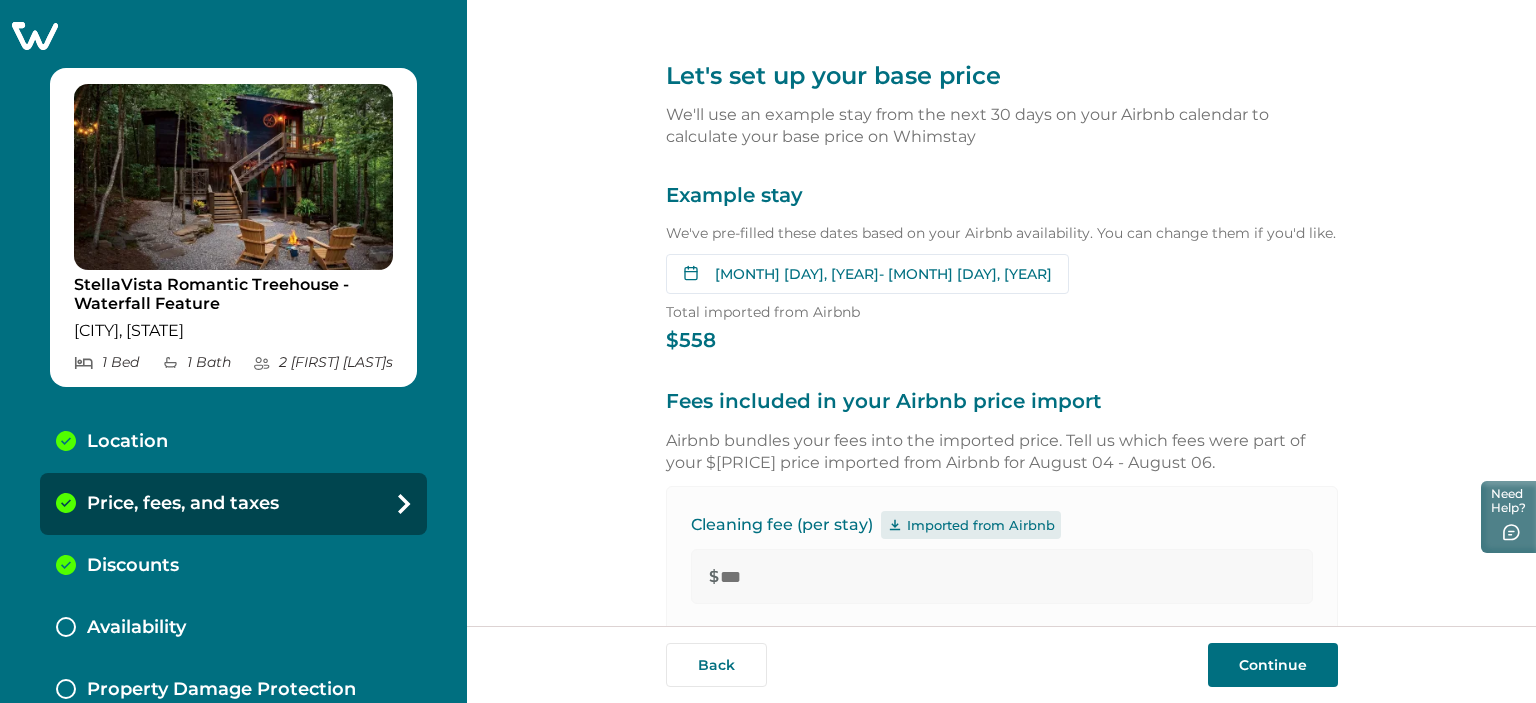 click 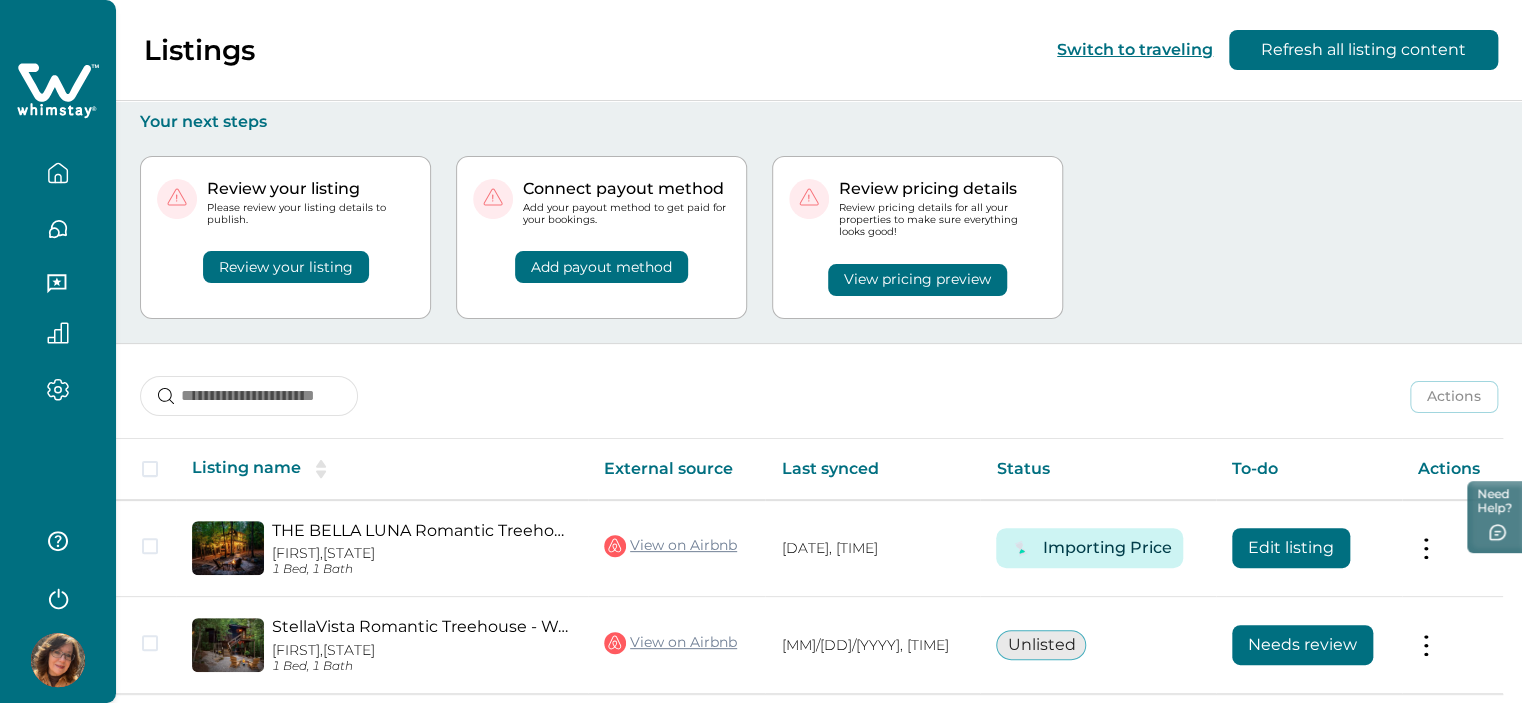 click at bounding box center [58, 660] 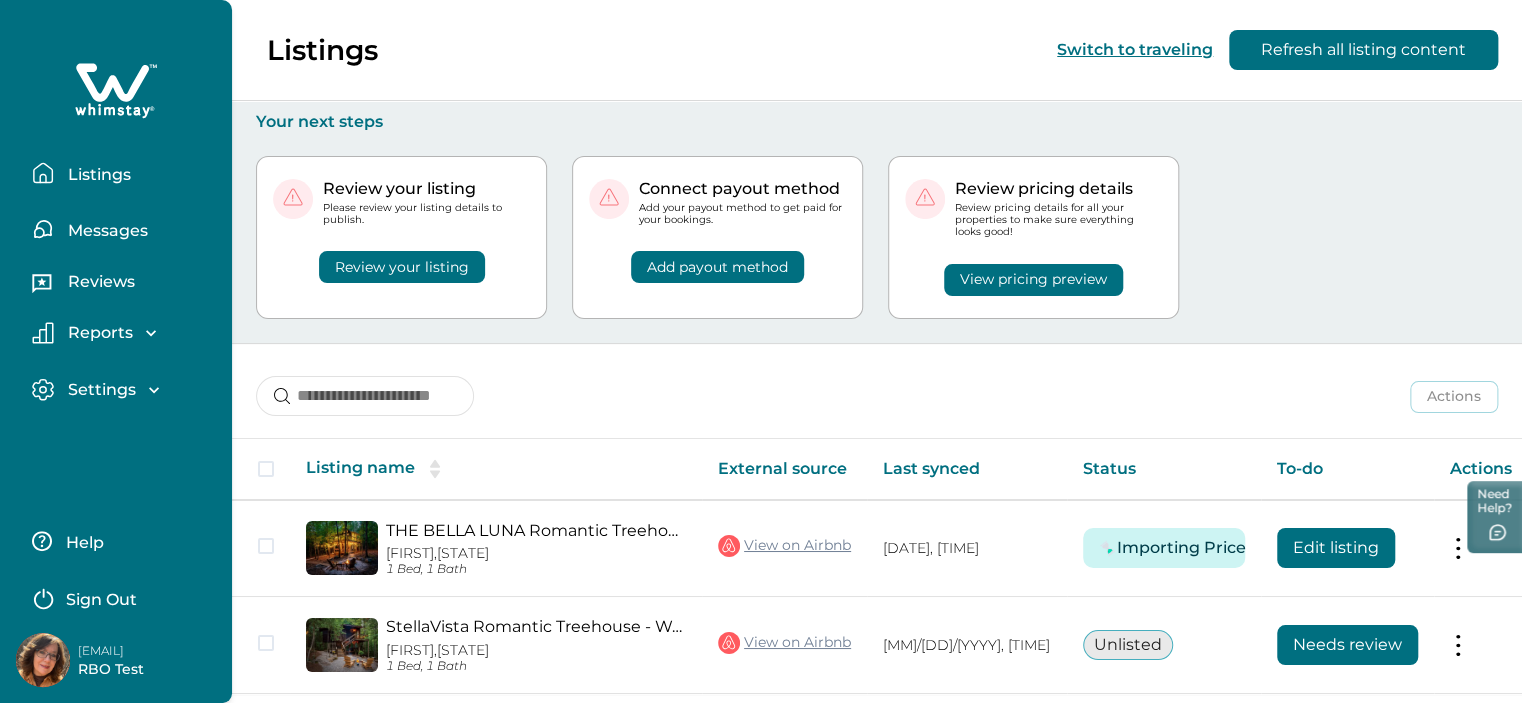 click on "Review your listing Please review your listing details to publish. Review your listing Connect payout method Add your payout method to get paid for your bookings. Add payout method Review pricing details Review pricing details for all your properties to make sure everything looks good! View pricing preview" at bounding box center [877, 237] 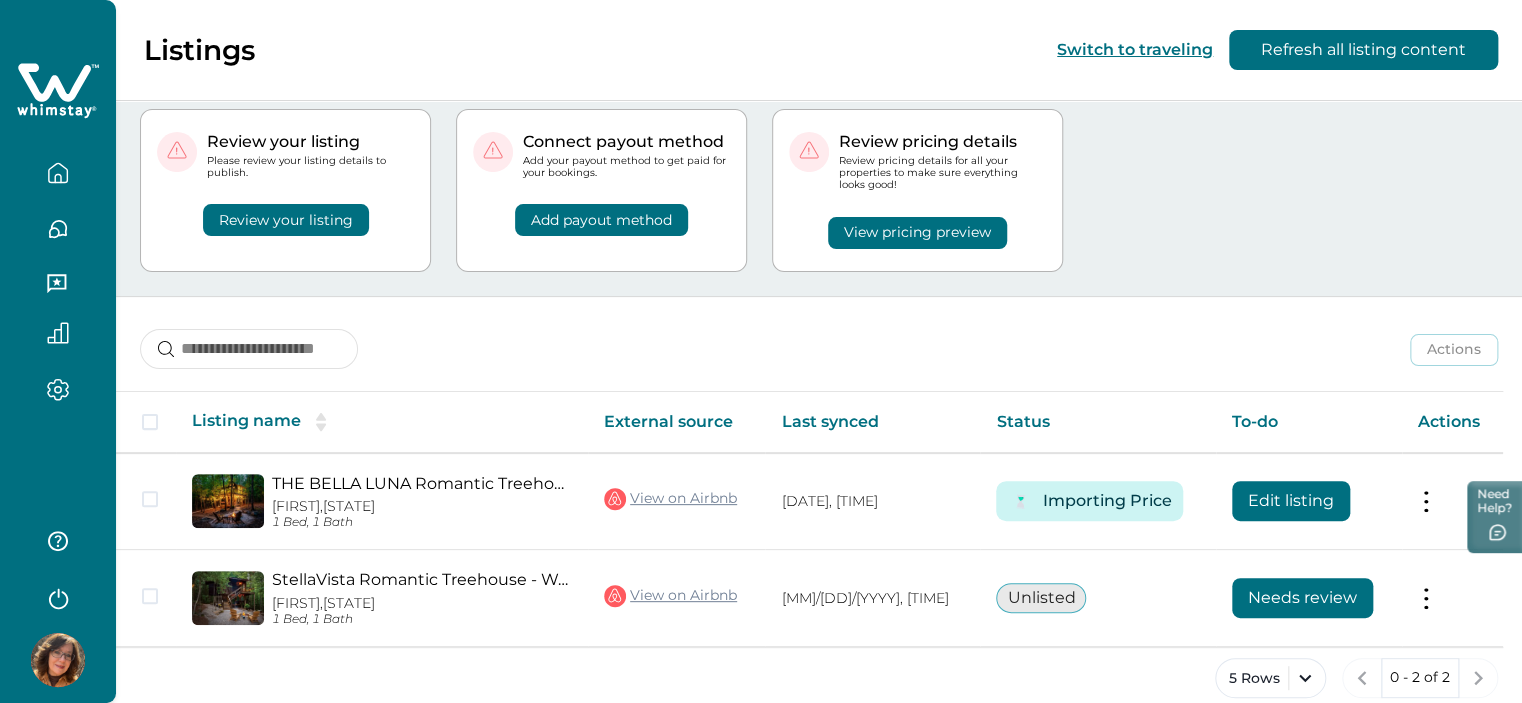 scroll, scrollTop: 72, scrollLeft: 0, axis: vertical 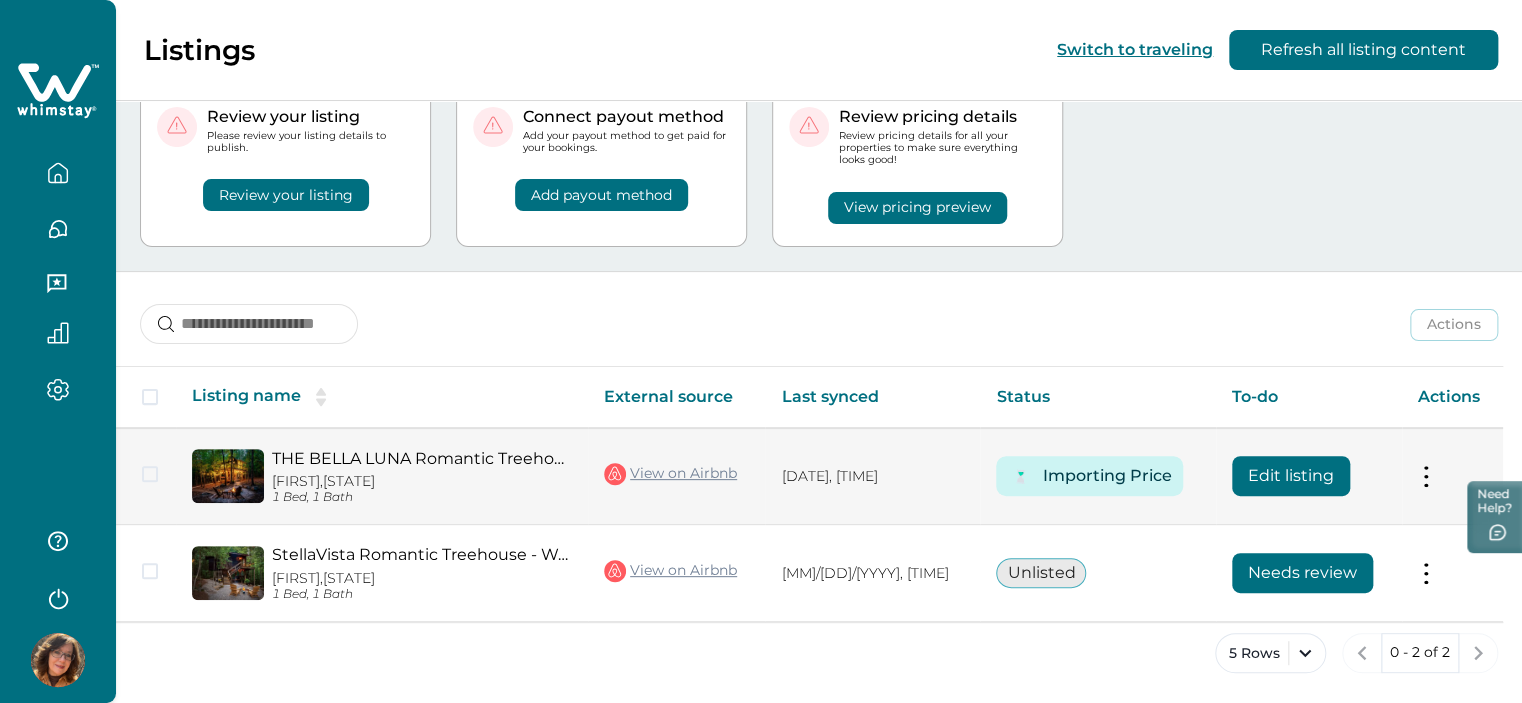click on "Edit listing" at bounding box center [1291, 476] 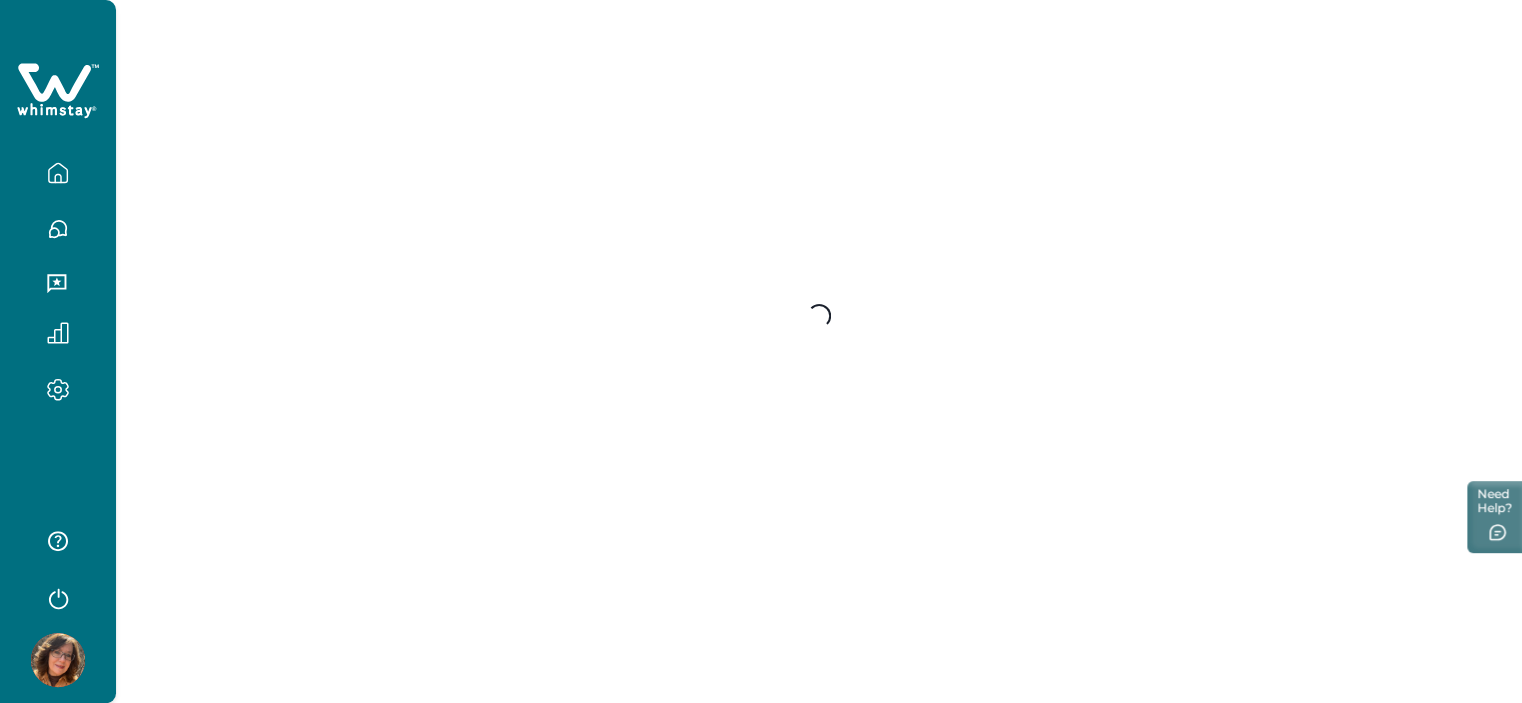 scroll, scrollTop: 0, scrollLeft: 0, axis: both 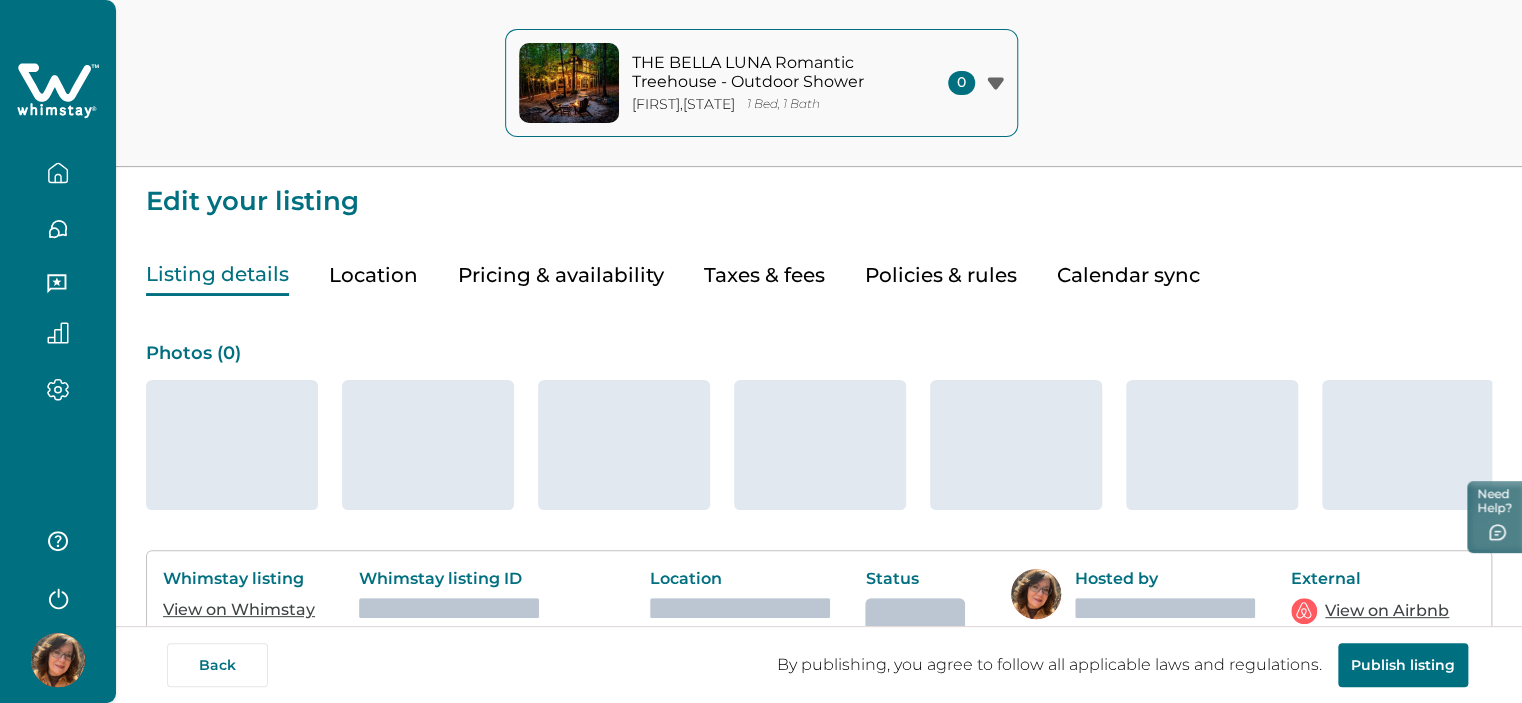 click 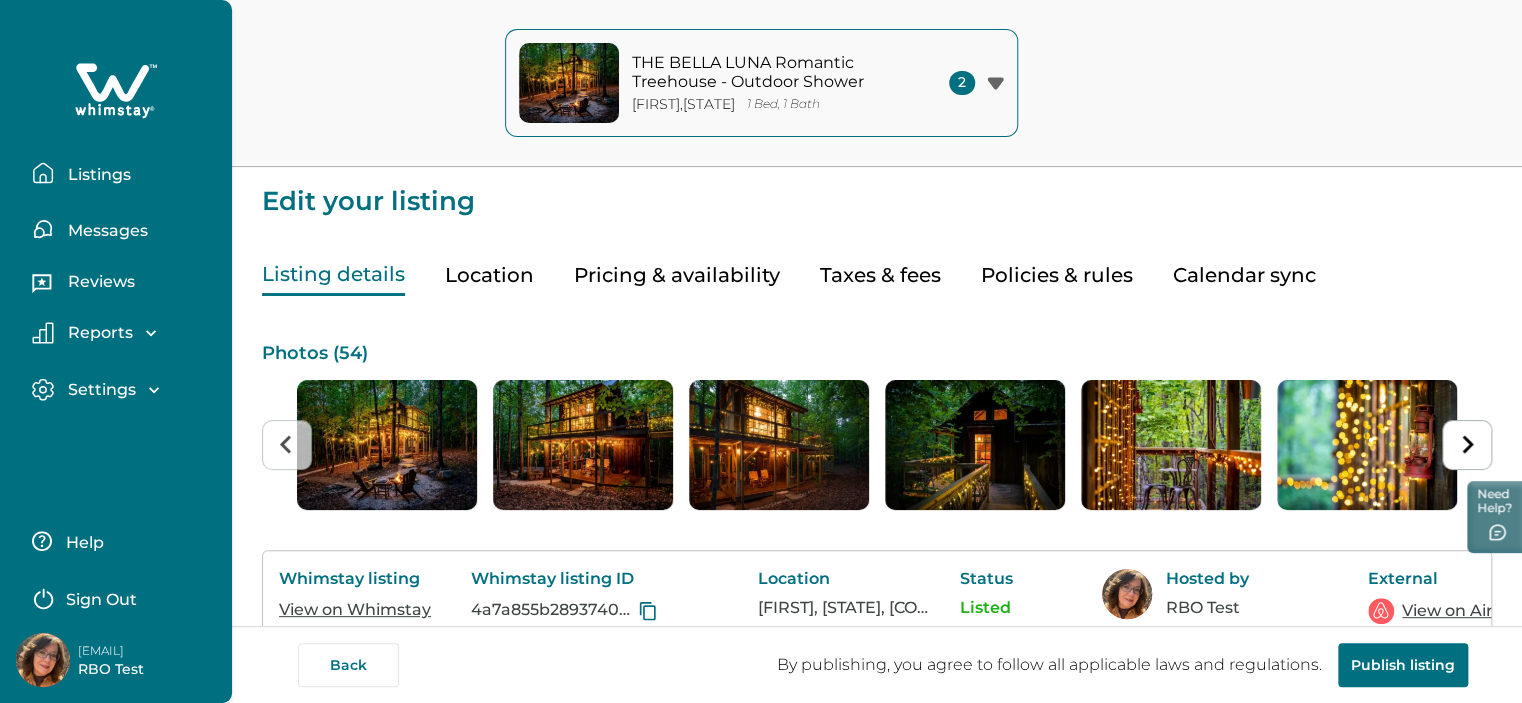 click on "Listings" at bounding box center [96, 175] 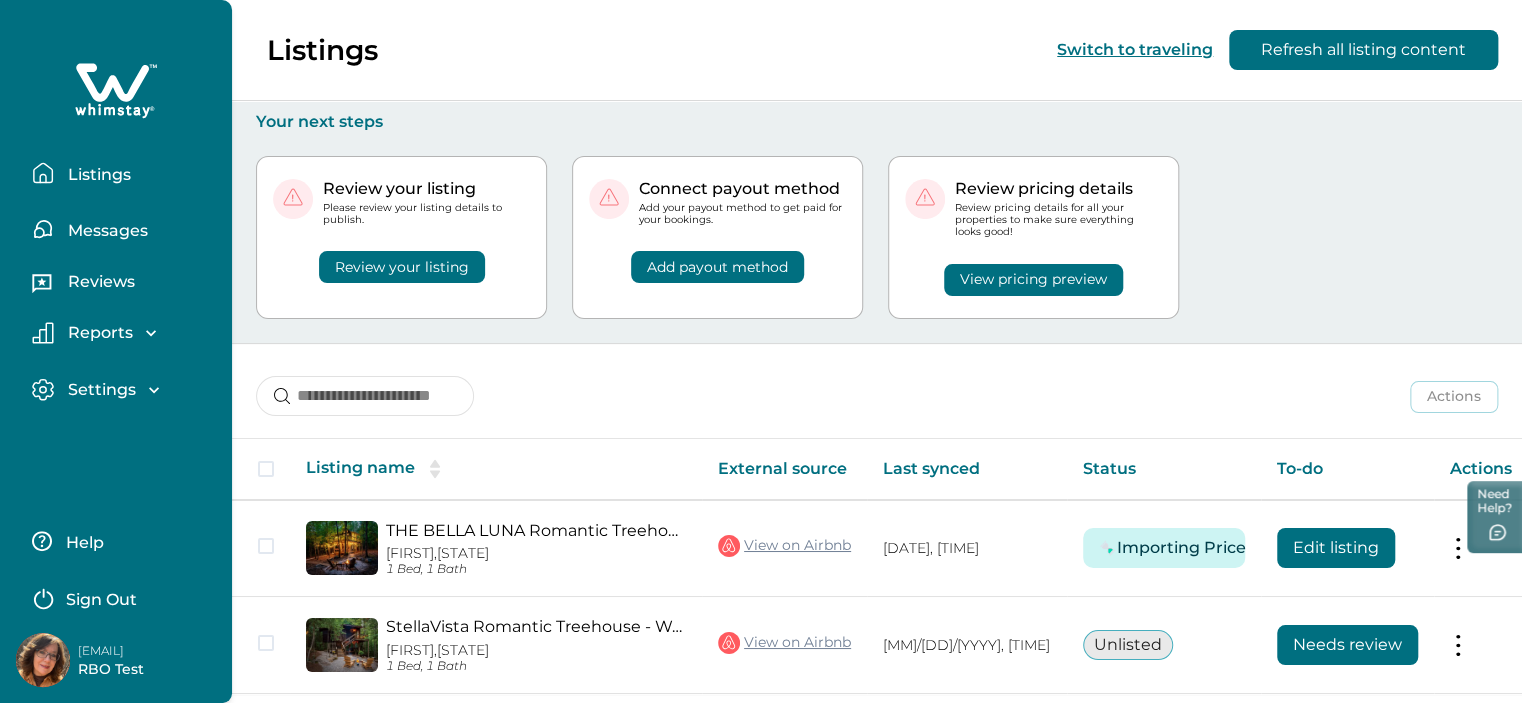 type 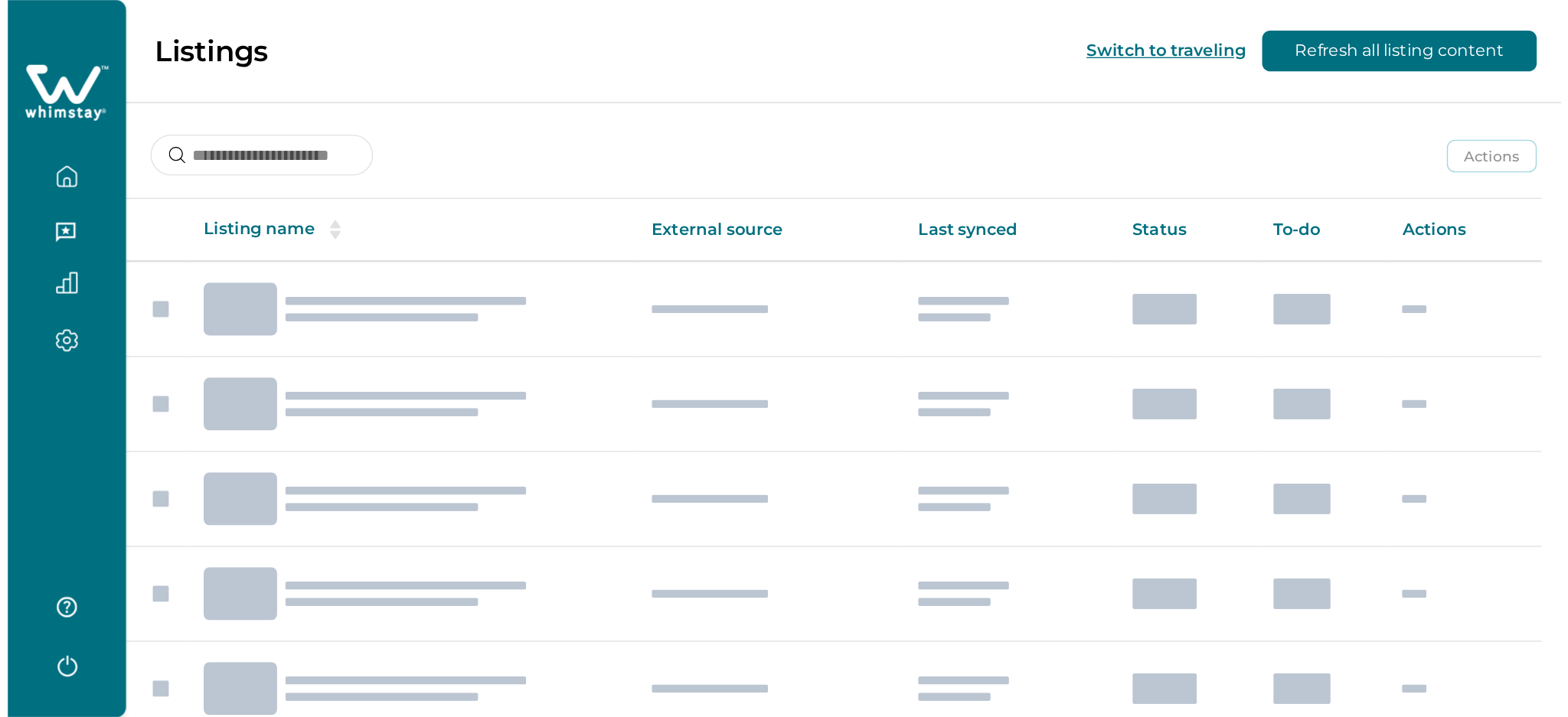 scroll, scrollTop: 0, scrollLeft: 0, axis: both 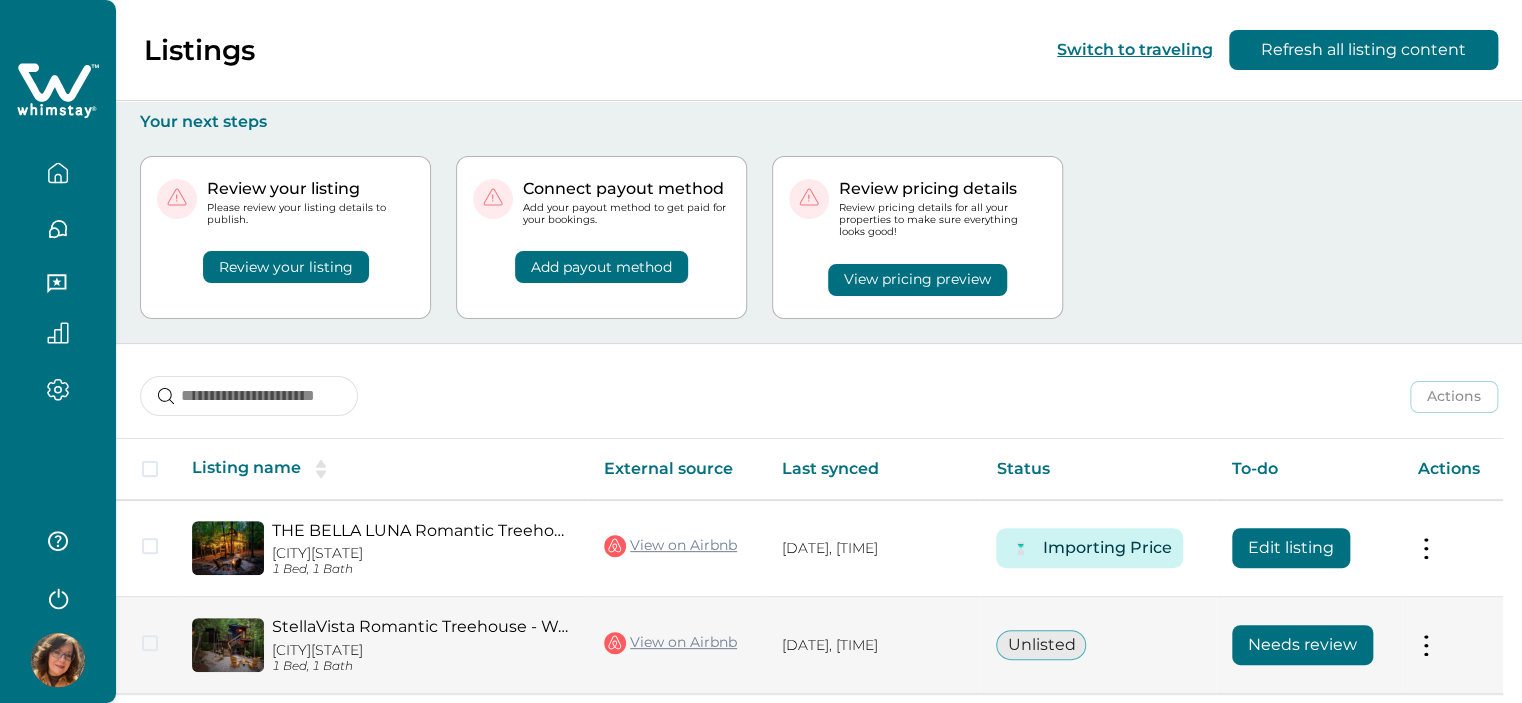 click on "Needs review" at bounding box center [1302, 645] 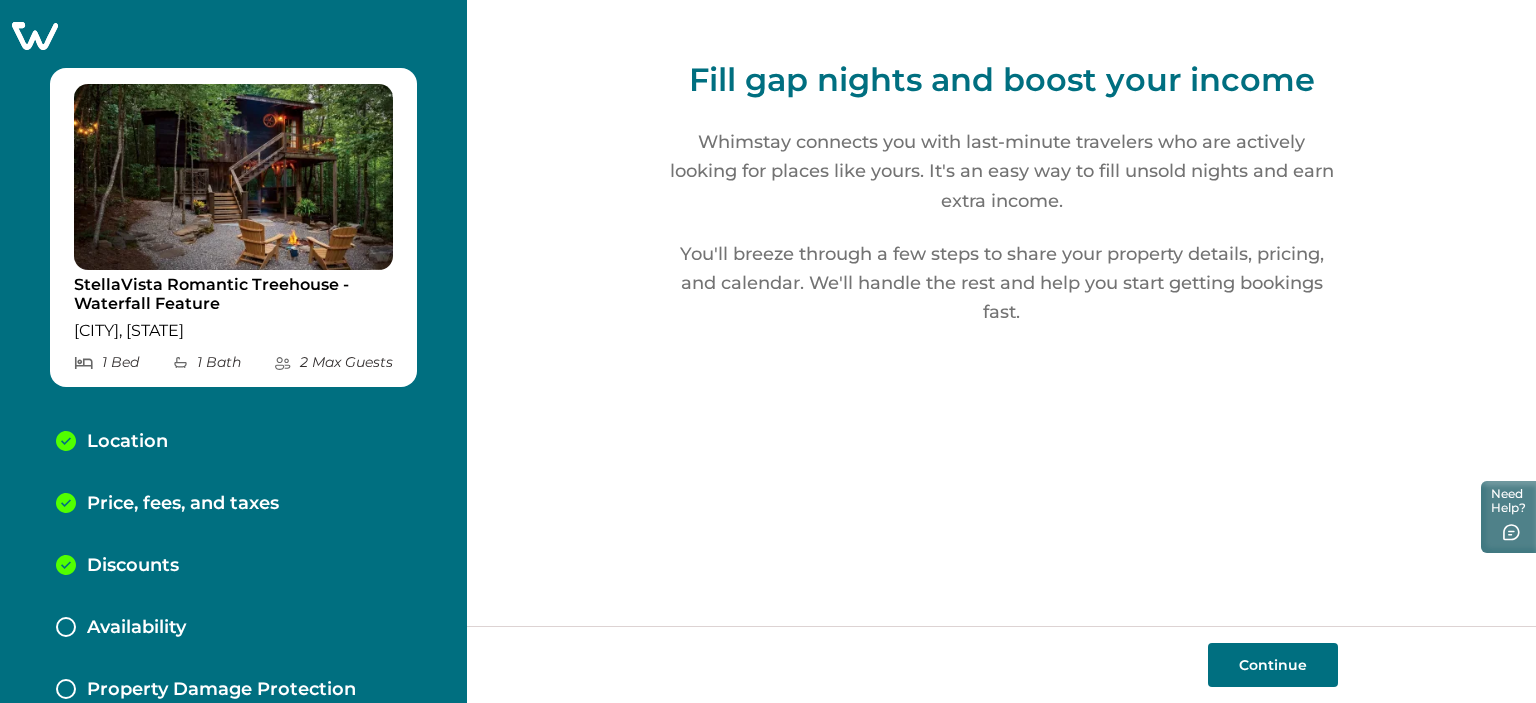 click on "Continue" at bounding box center [1273, 665] 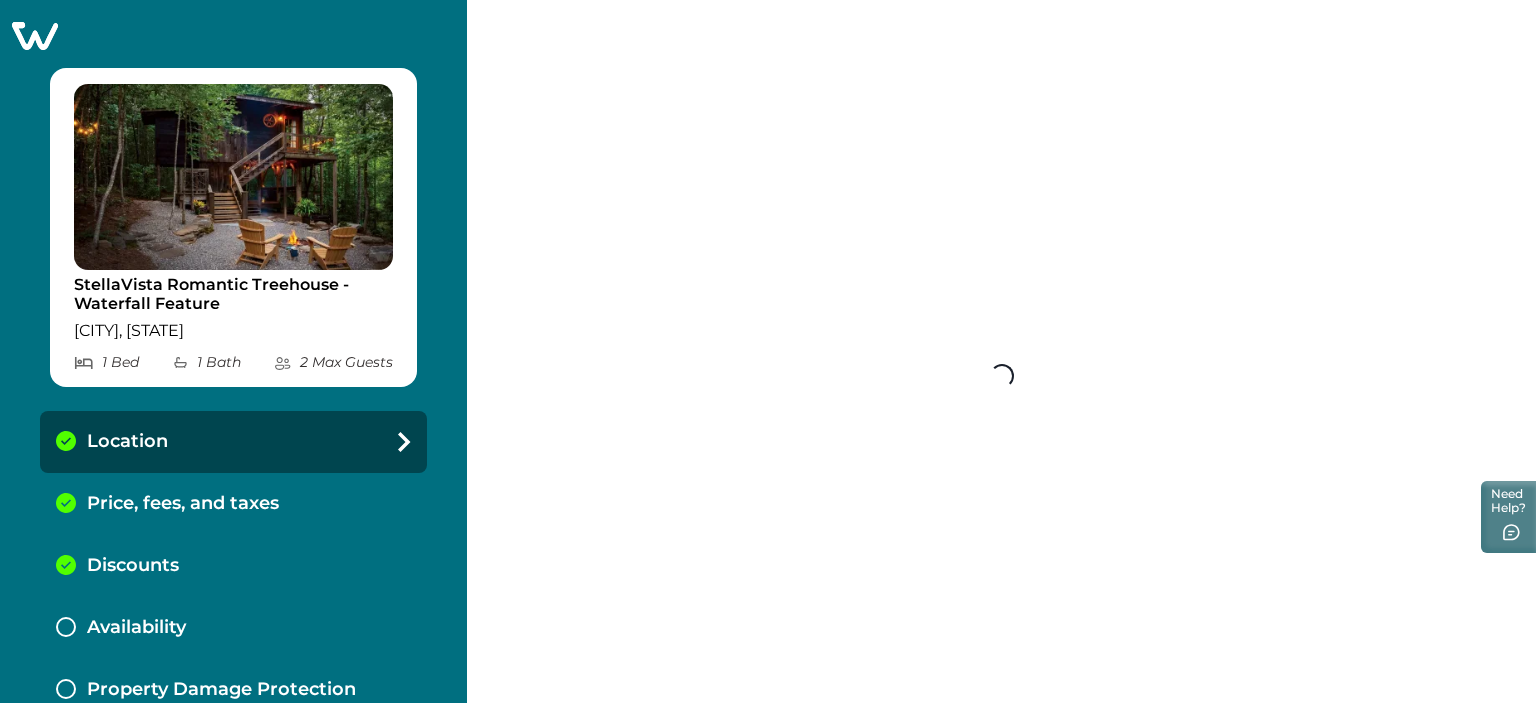 select on "**" 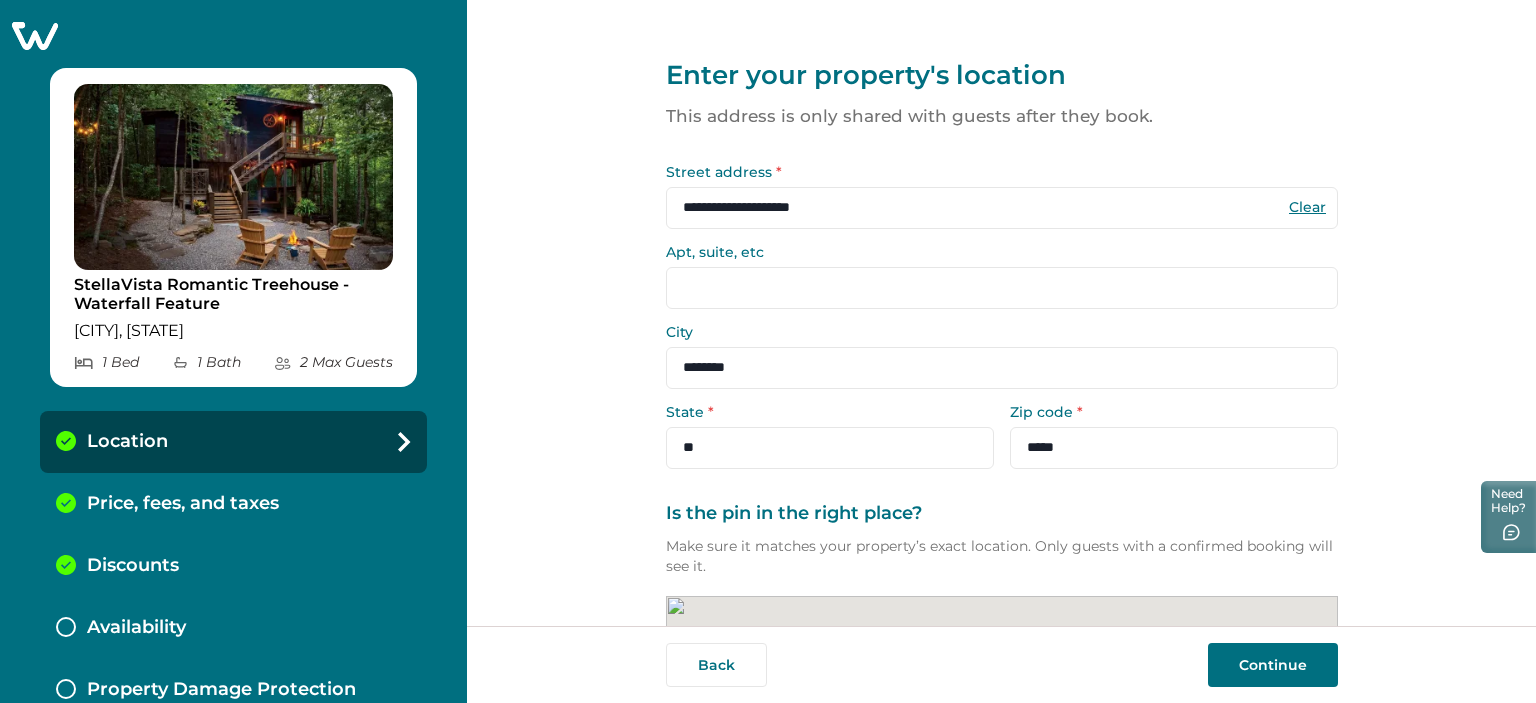 click on "Continue" at bounding box center [1273, 665] 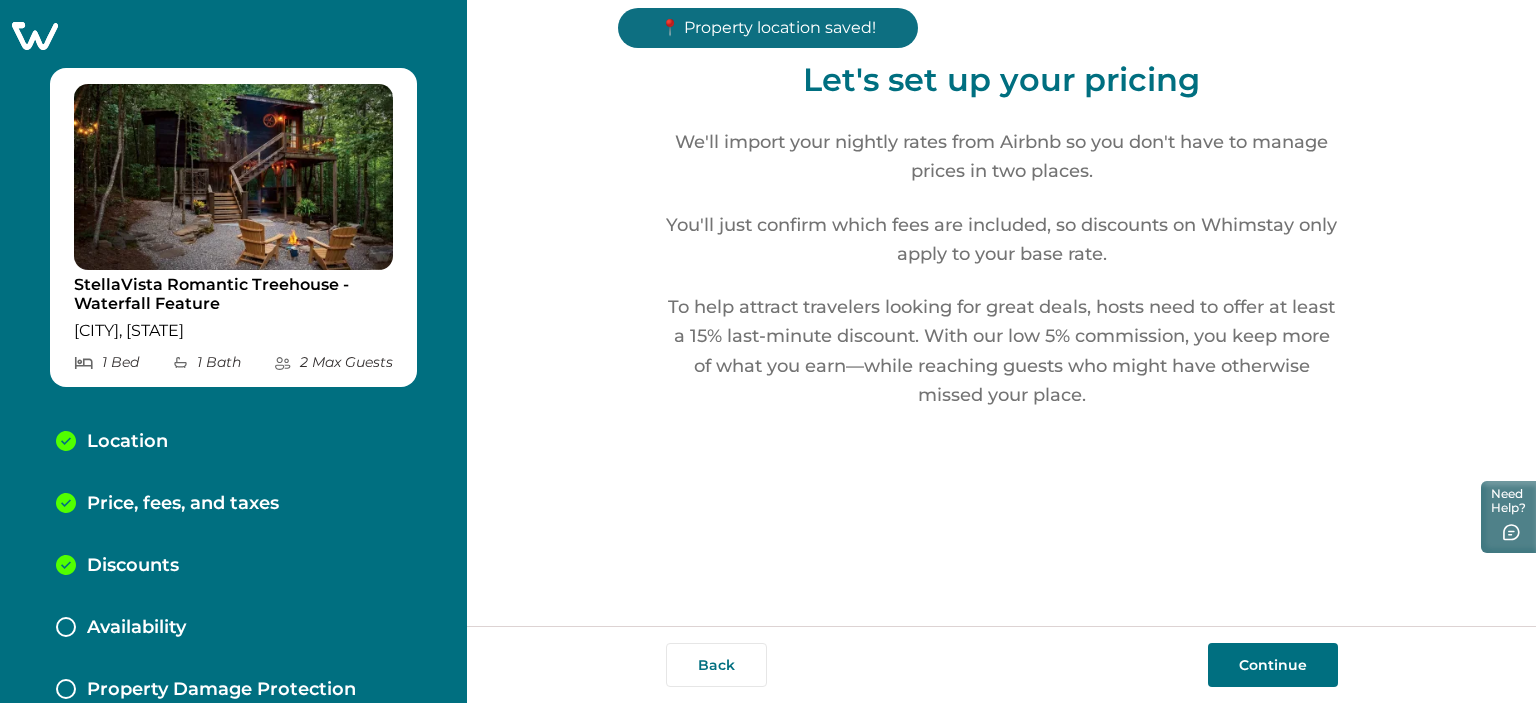 click on "Continue" at bounding box center [1273, 665] 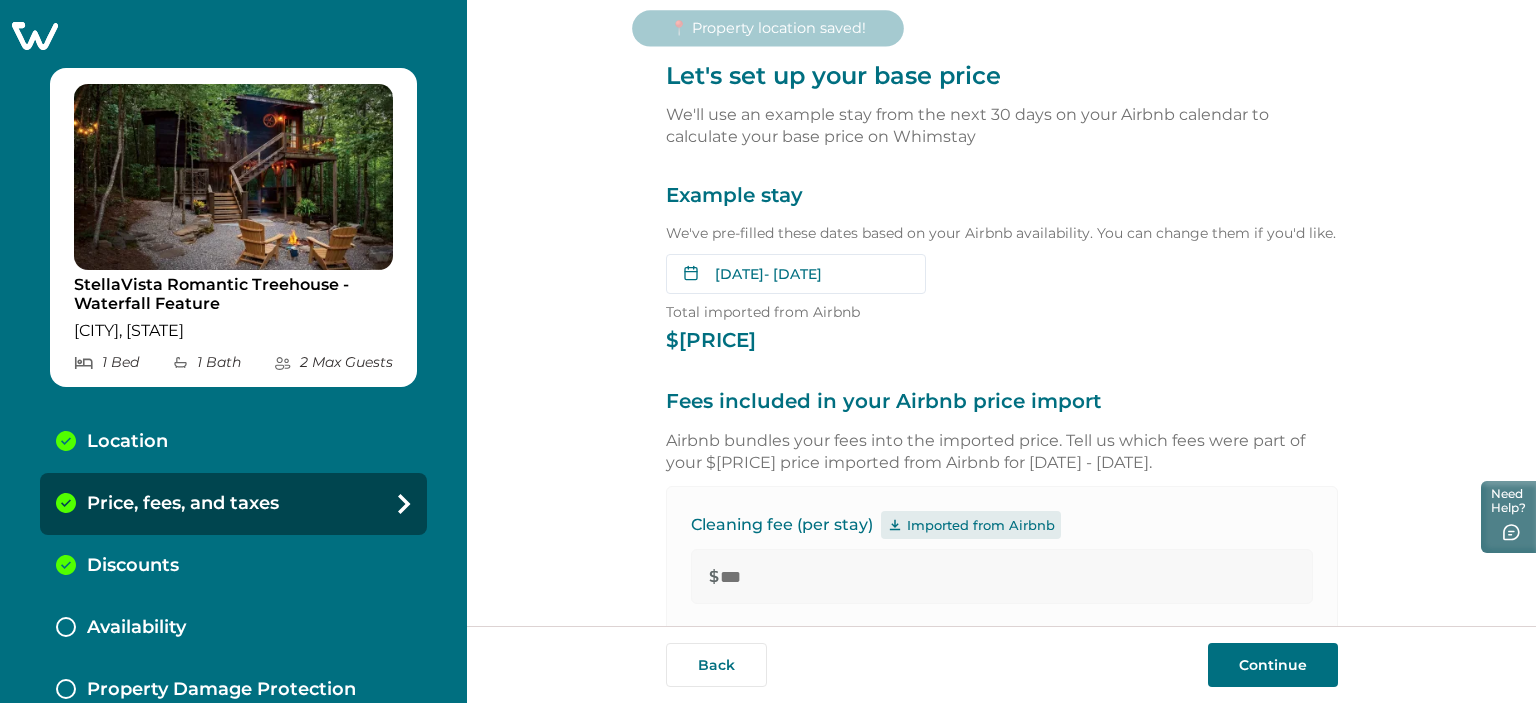 click on "Continue" at bounding box center (1273, 665) 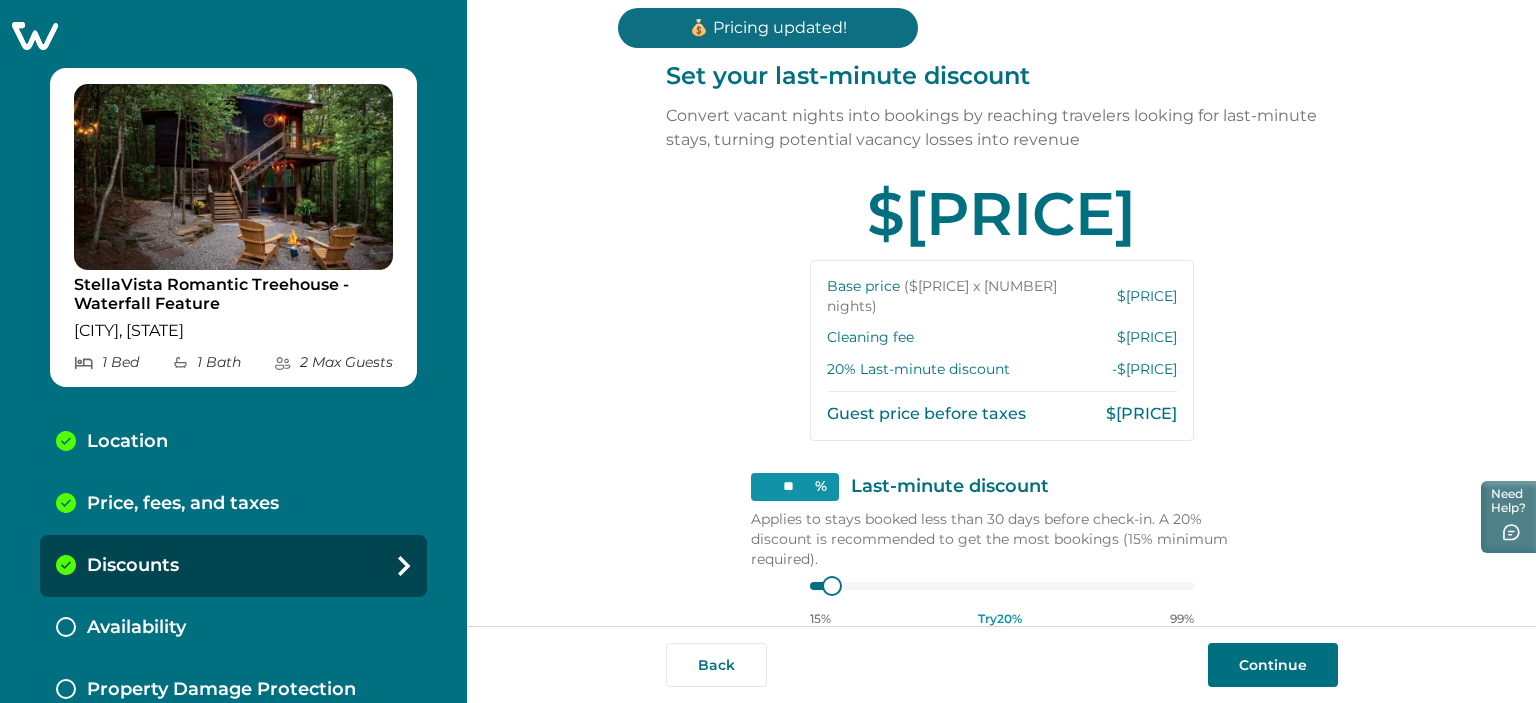 click on "Back" at bounding box center [716, 665] 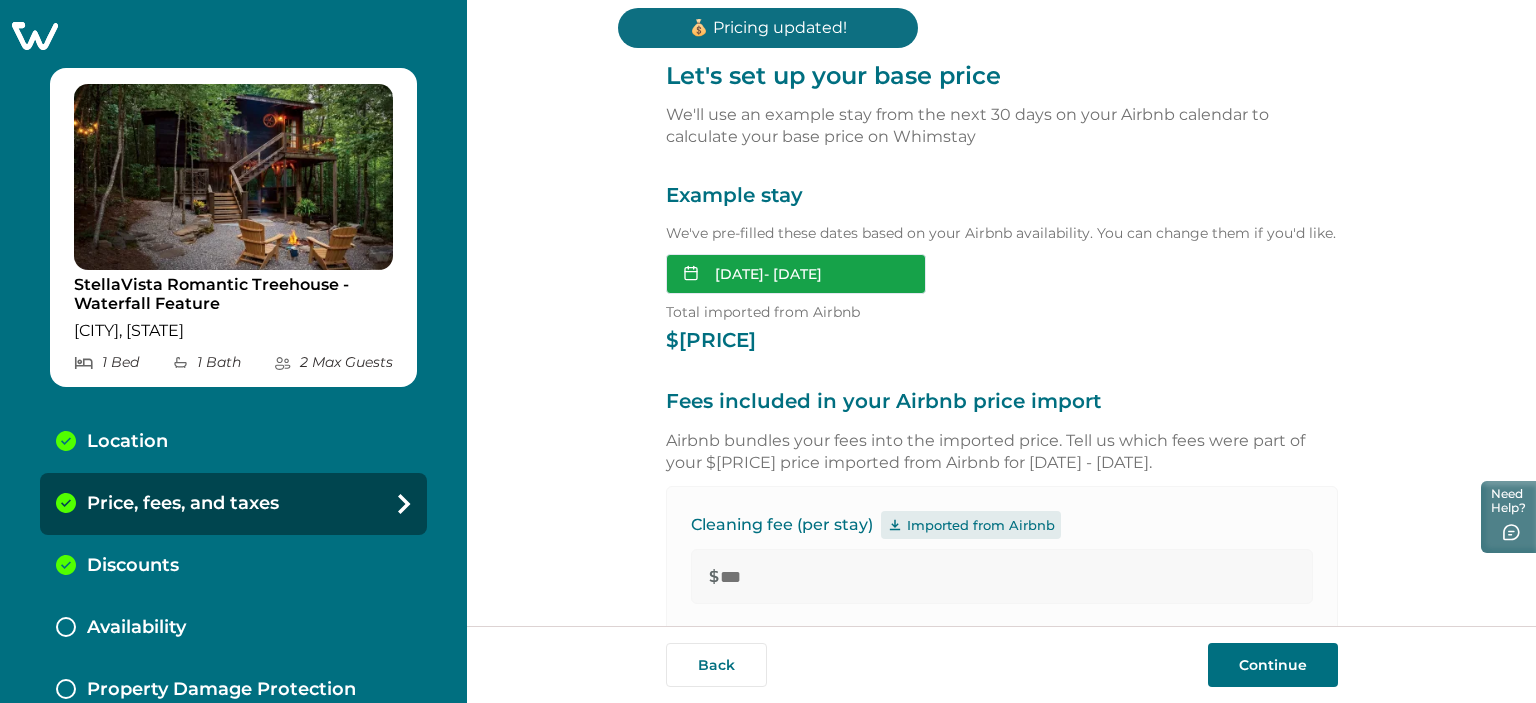 click on "[DATE] - [DATE]" at bounding box center [796, 274] 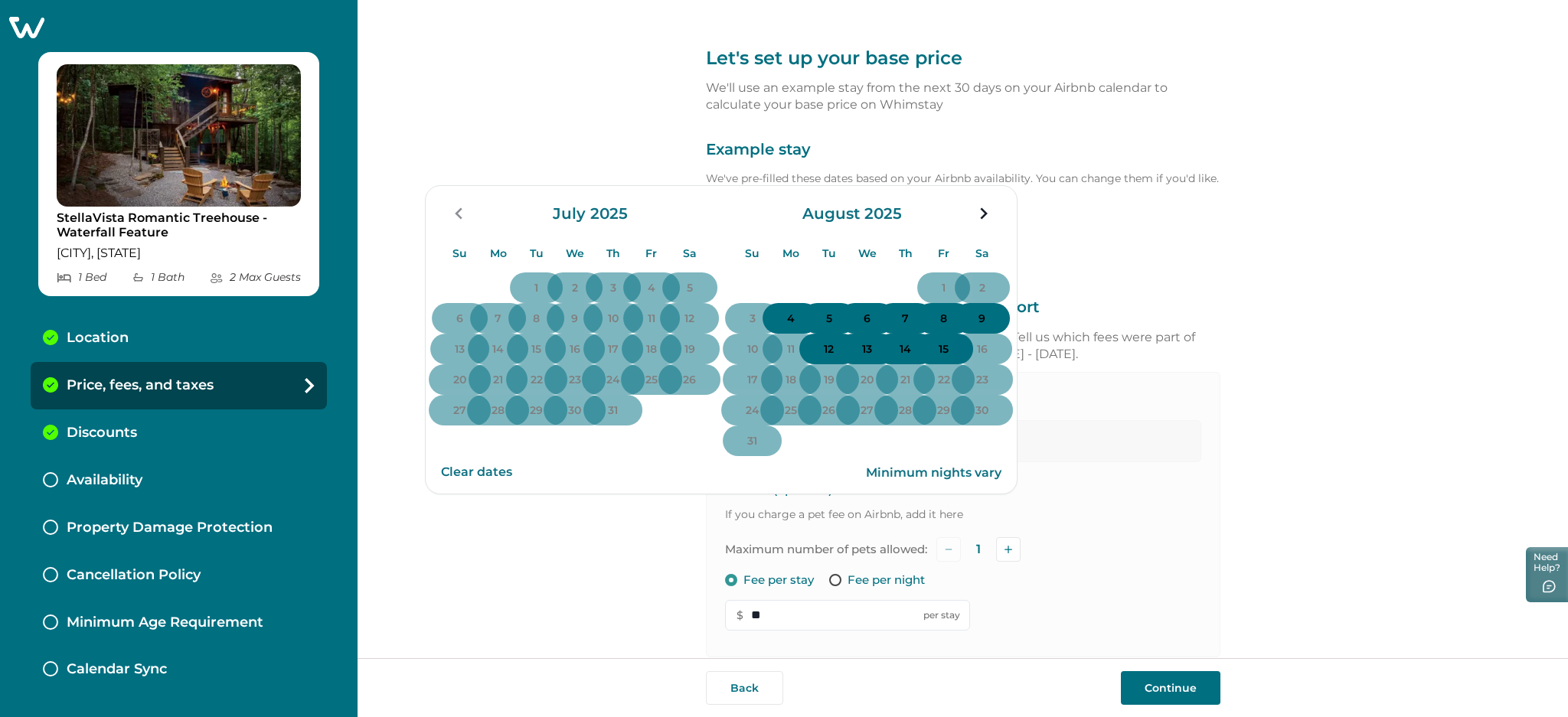 click on "Fees included in your Airbnb price import" at bounding box center [963, 308] 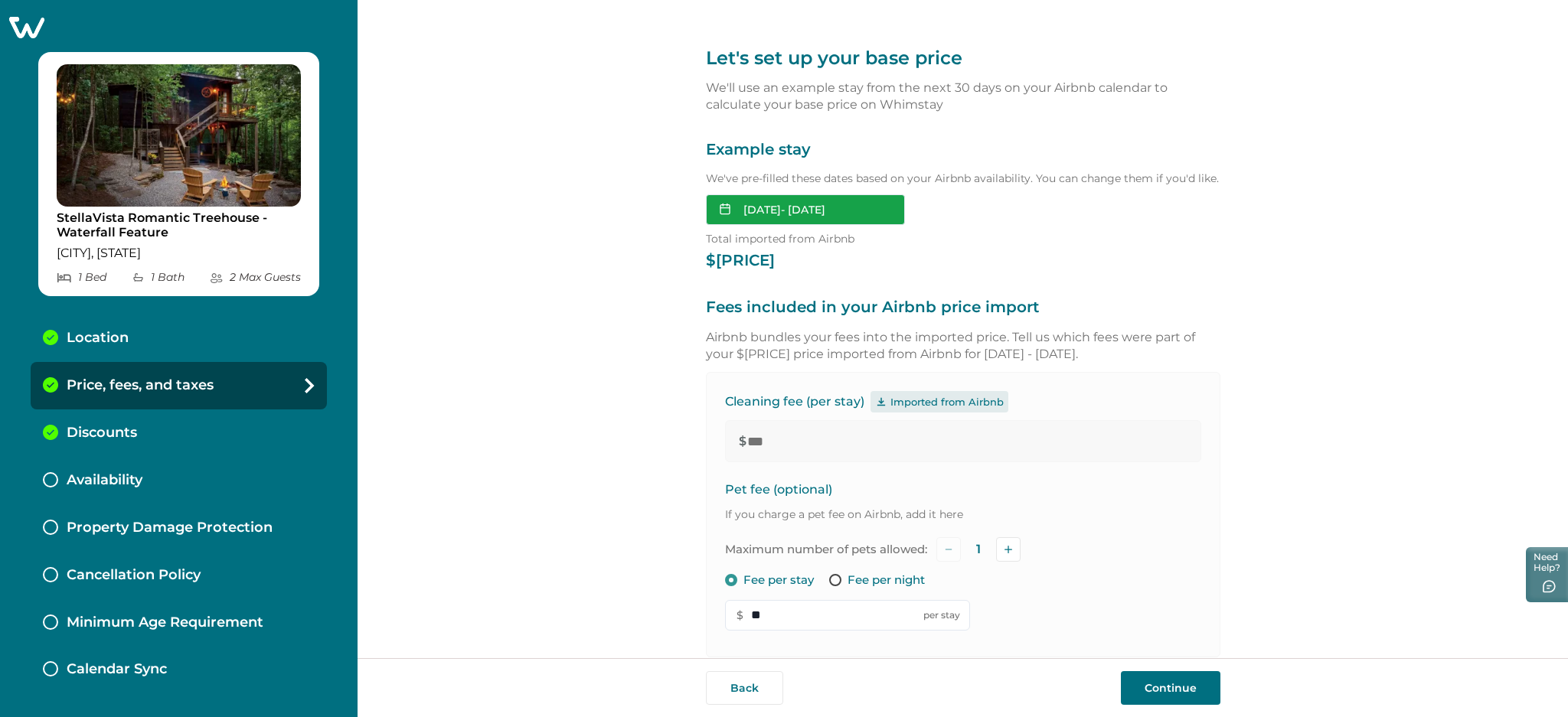 click on "[DATE] - [DATE]" at bounding box center [805, 210] 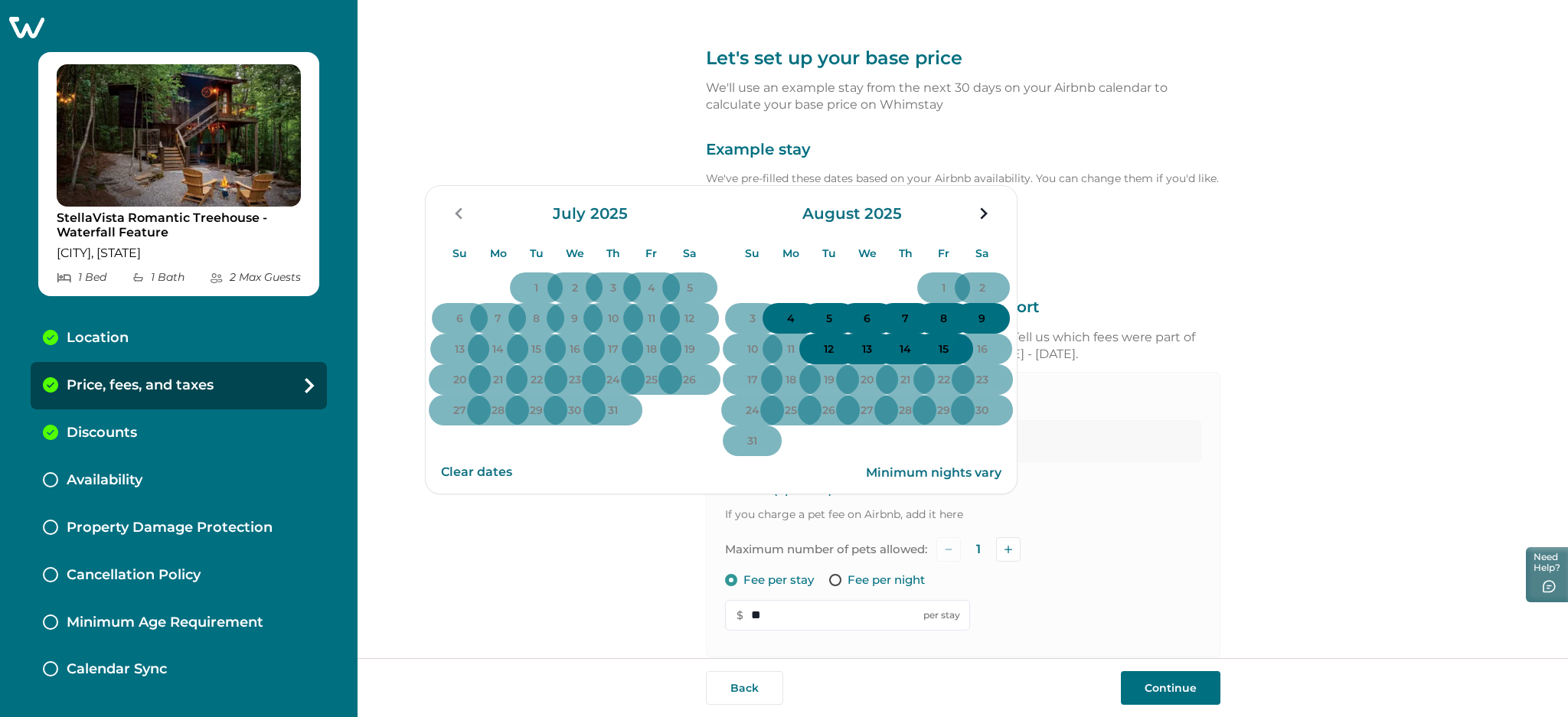 click on "4" at bounding box center [791, 319] 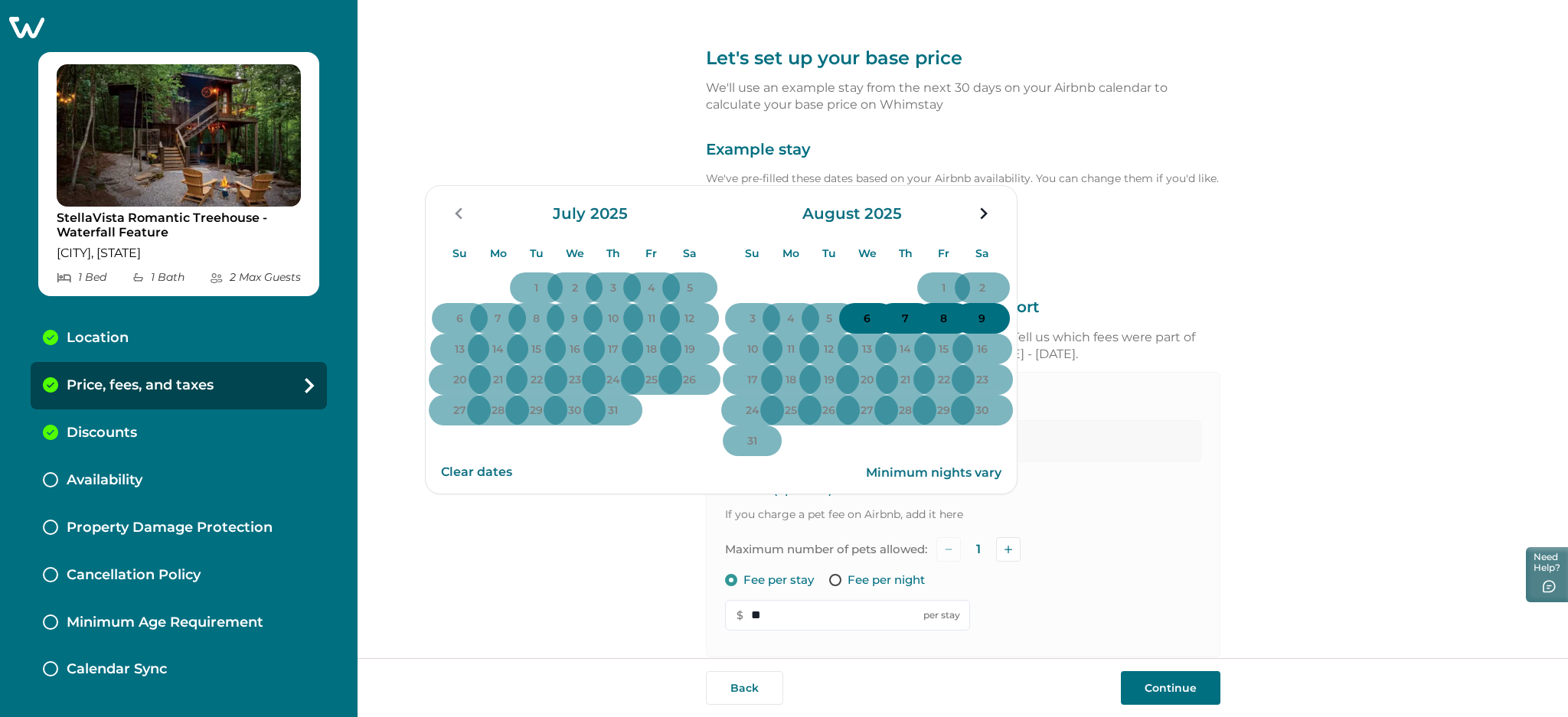 click on "8" at bounding box center [943, 318] 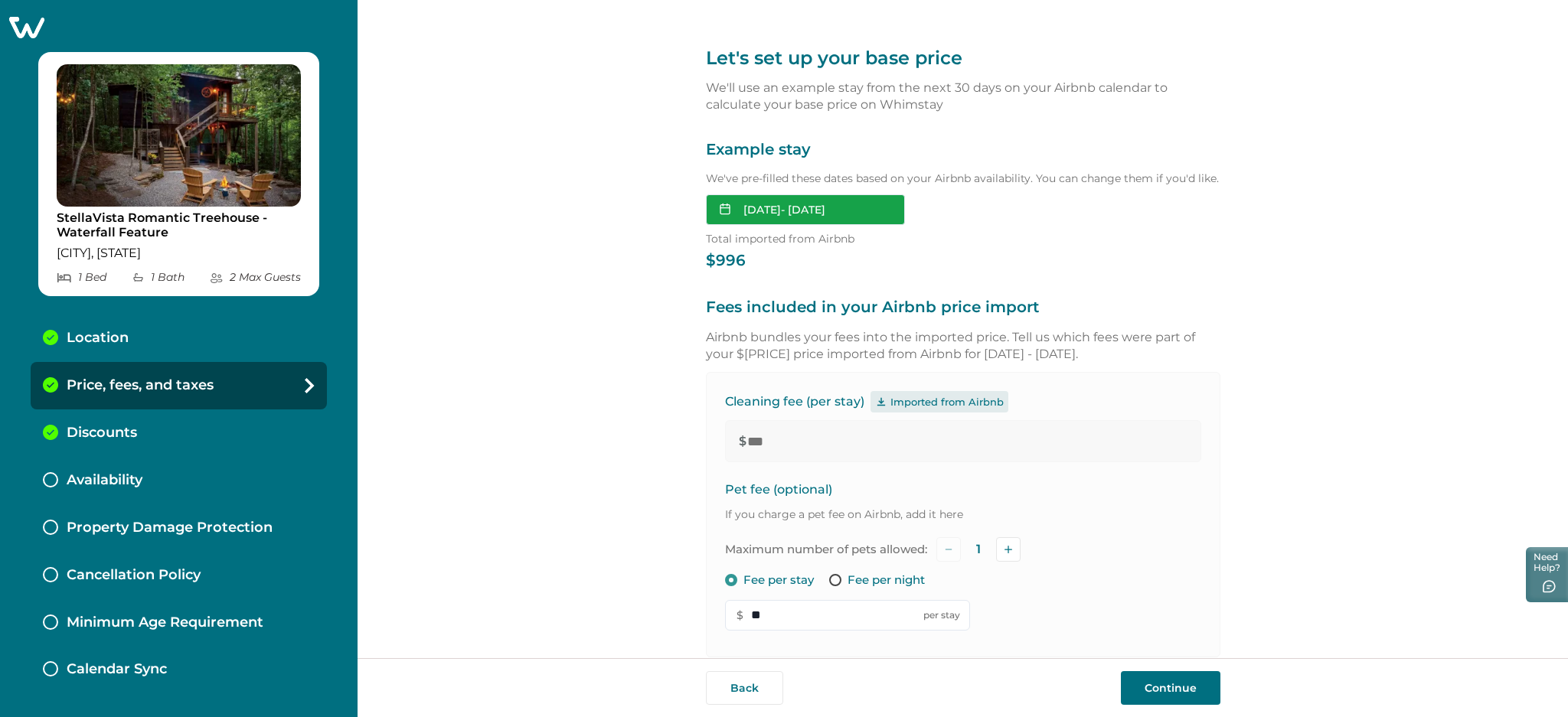 click on "Aug 04, 2025  -   Aug 08, 2025" at bounding box center [805, 210] 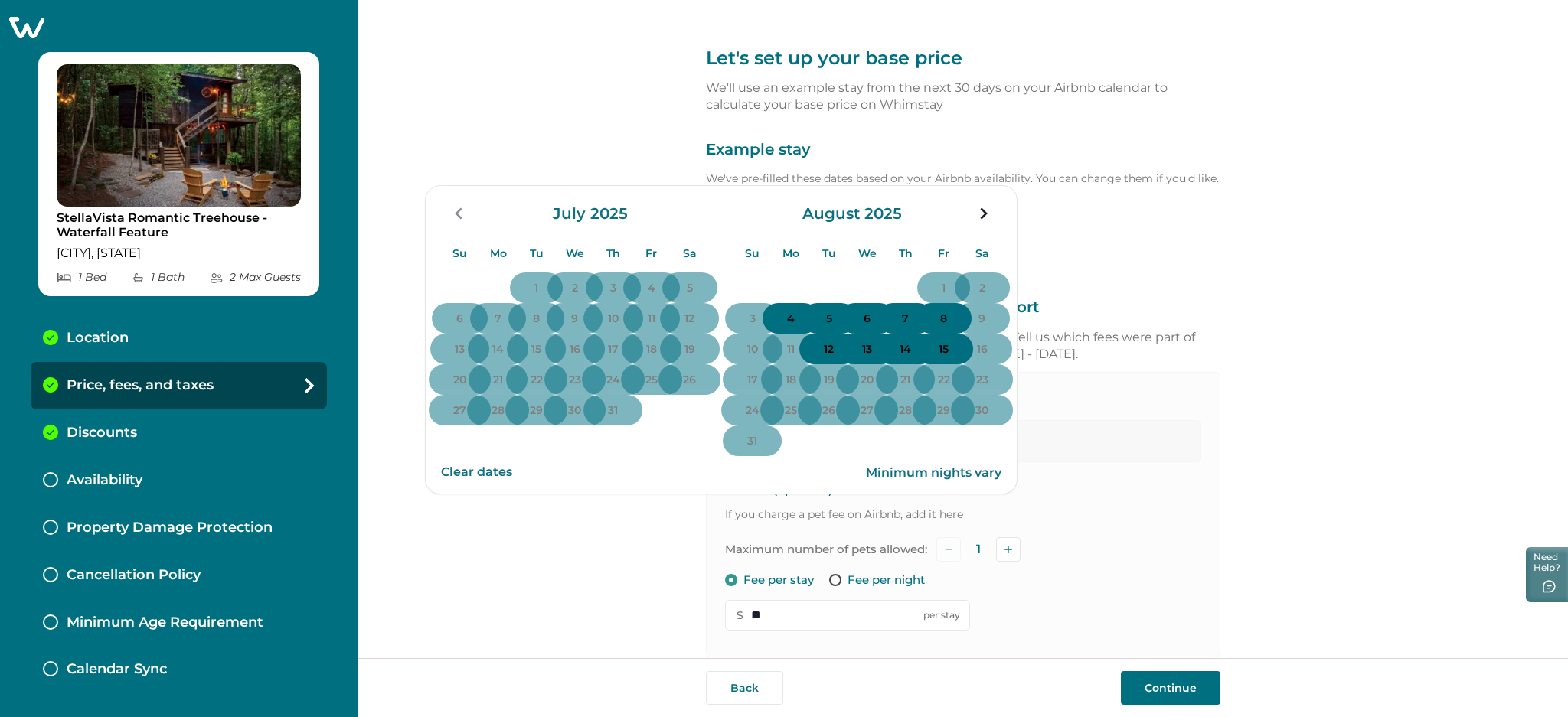click on "Let's set up your base price We'll use an example stay from the next 30 days on your Airbnb calendar to calculate your base price on Whimstay Example stay We've pre-filled these dates based on your Airbnb availability. You can change them if you'd like. Aug 04, 2025  -   Aug 08, 2025 Su Mo Tu We Th Fr Sa Su Mo Tu We Th Fr Sa July 2025 Su Mo Tu We Th Fr Sa 1 2 3 4 5 6 7 8 9 10 11 12 13 14 15 16 17 18 19 20 21 22 23 24 25 26 27 28 29 30 31 August 2025 Su Mo Tu We Th Fr Sa 1 2 3 4 5 6 7 8 9 10 11 12 13 14 15 16 17 18 19 20 21 22 23 24 25 26 27 28 29 30 31 Clear dates Minimum nights vary Total imported from Airbnb $996 Fees included in your Airbnb price import Airbnb bundles your fees into the imported price. Tell us which fees
were part of your $996 price imported from Airbnb for August 04 - August 08. Cleaning fee (per stay) Imported from Airbnb $ *** Pet fee (optional) If you charge a pet fee on Airbnb, add it here Maximum number of pets allowed: 1 Fee per stay Fee per night $ ** per stay $996 - $120 1" at bounding box center (962, 329) 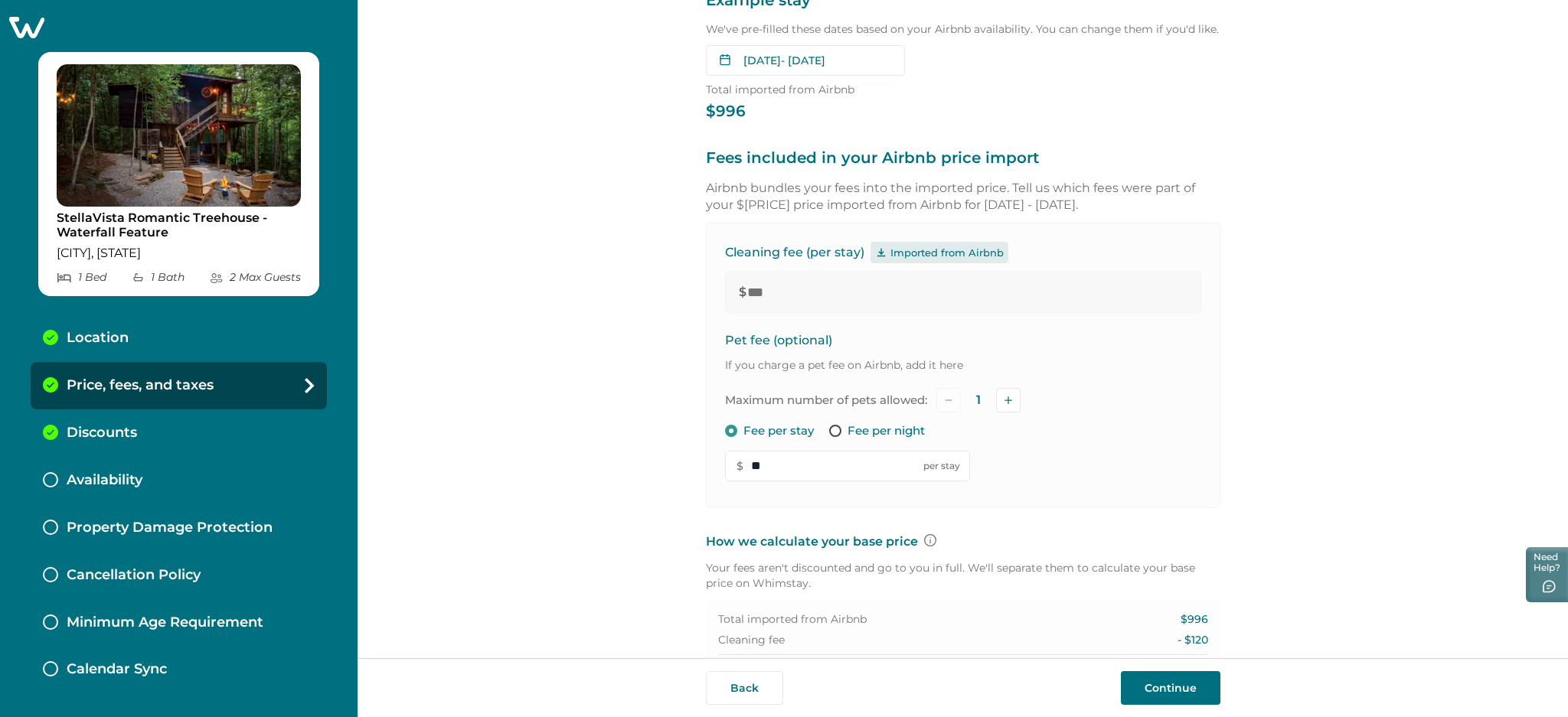 scroll, scrollTop: 306, scrollLeft: 0, axis: vertical 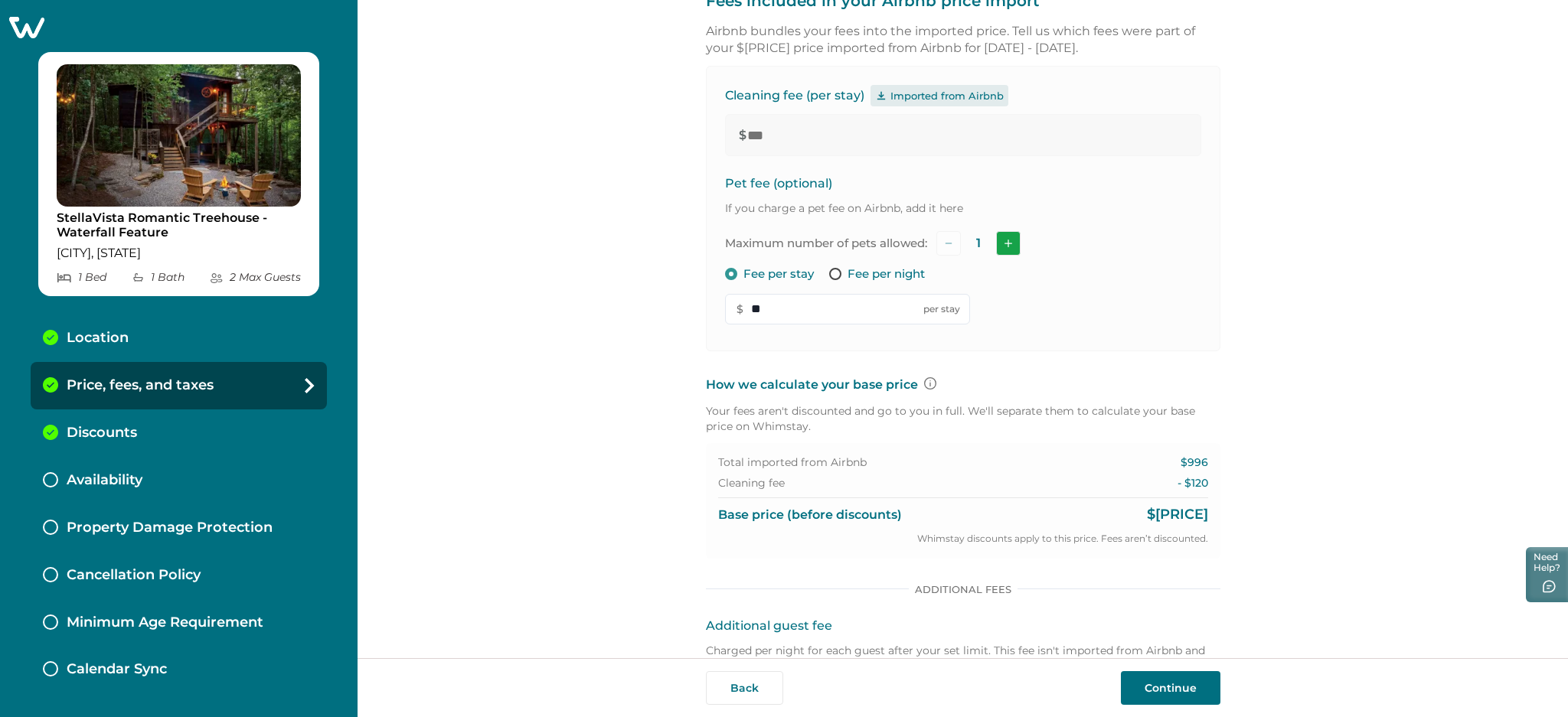 click at bounding box center (1008, 243) 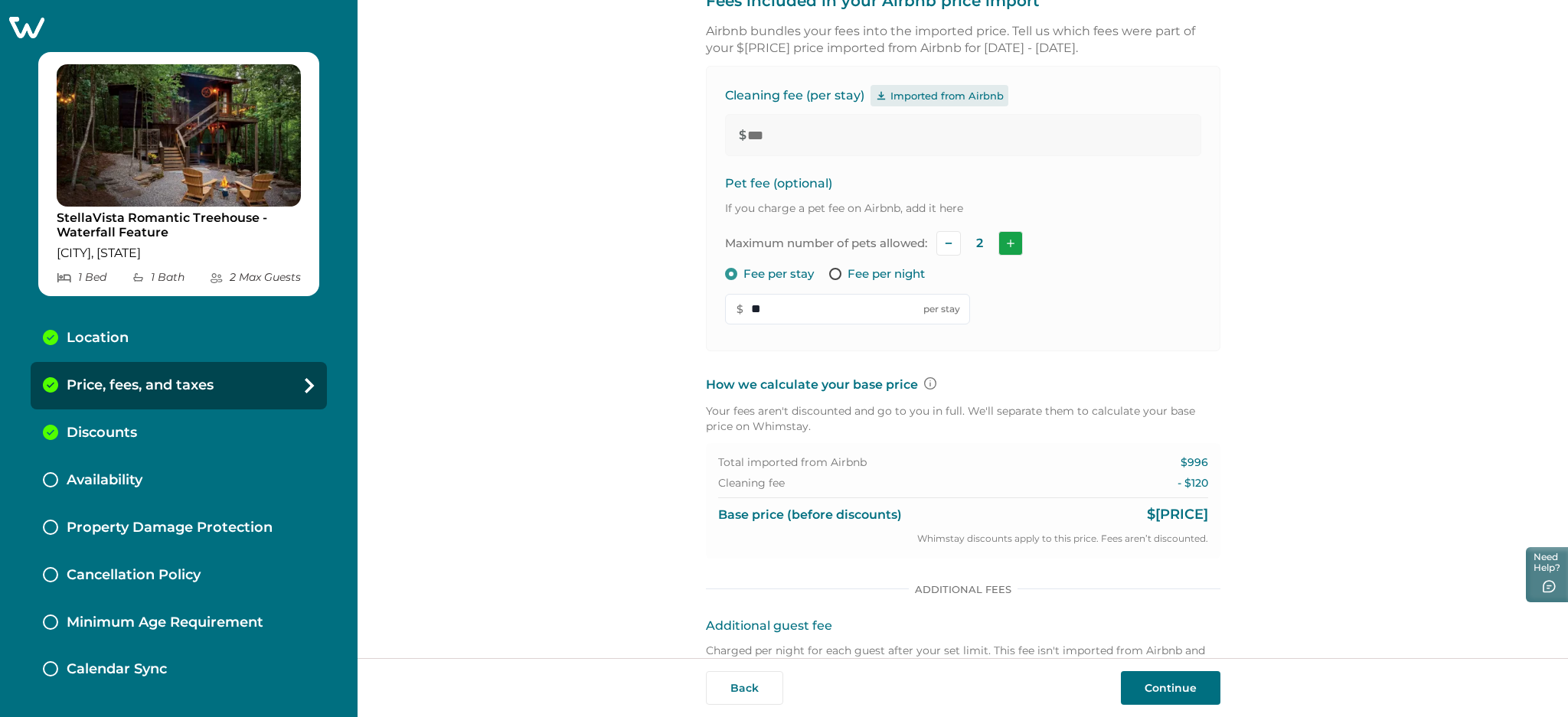 click at bounding box center (1011, 243) 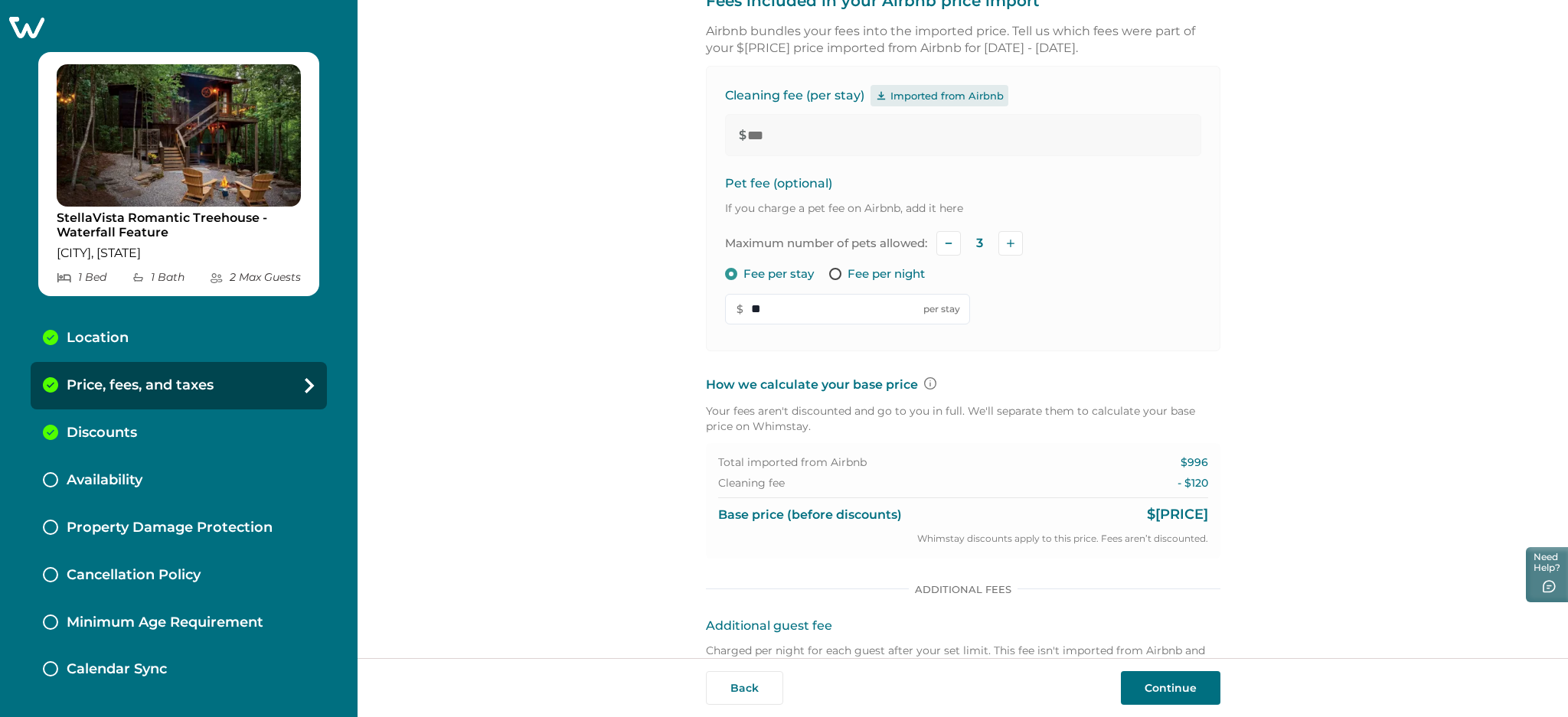 click on "Fee per night" at bounding box center [886, 274] 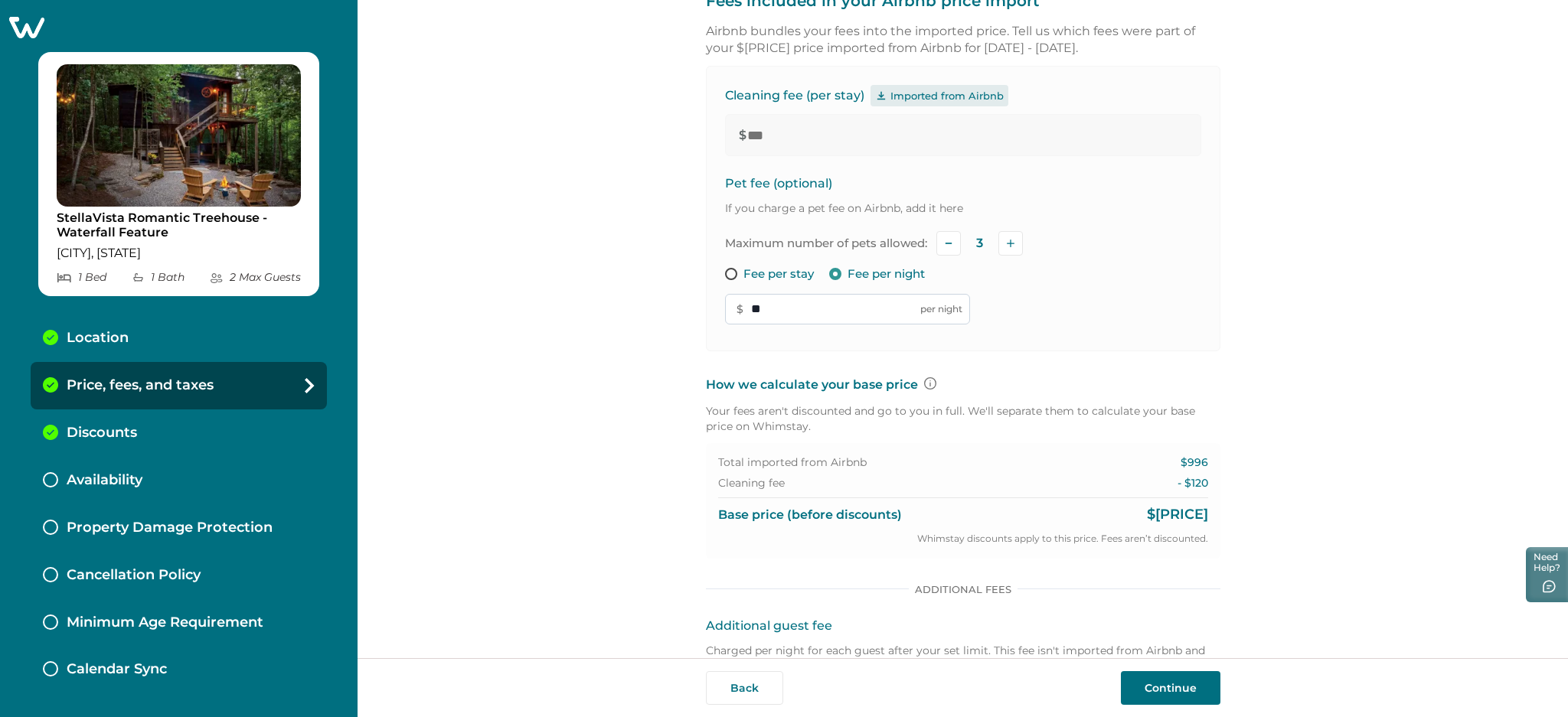 drag, startPoint x: 769, startPoint y: 307, endPoint x: 747, endPoint y: 306, distance: 22.022716 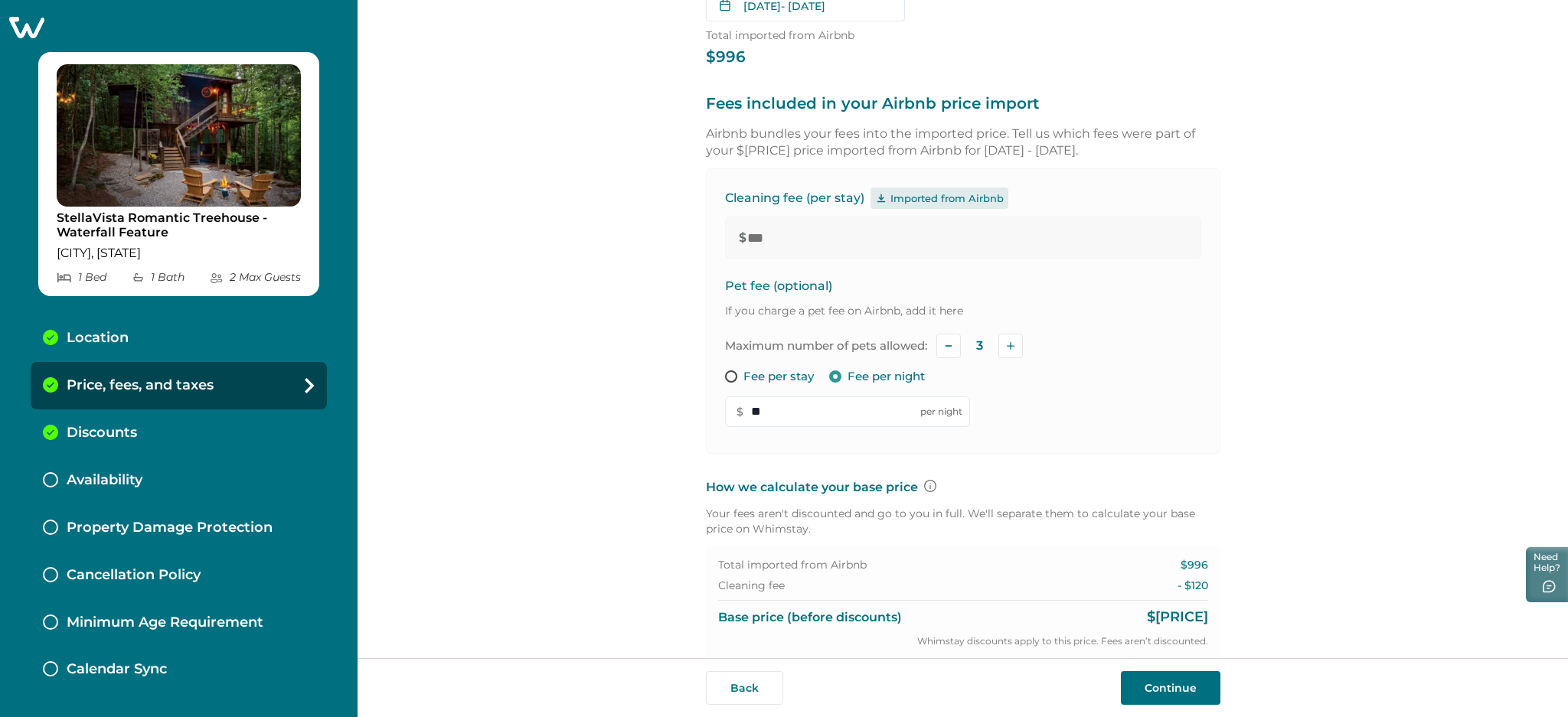 scroll, scrollTop: 102, scrollLeft: 0, axis: vertical 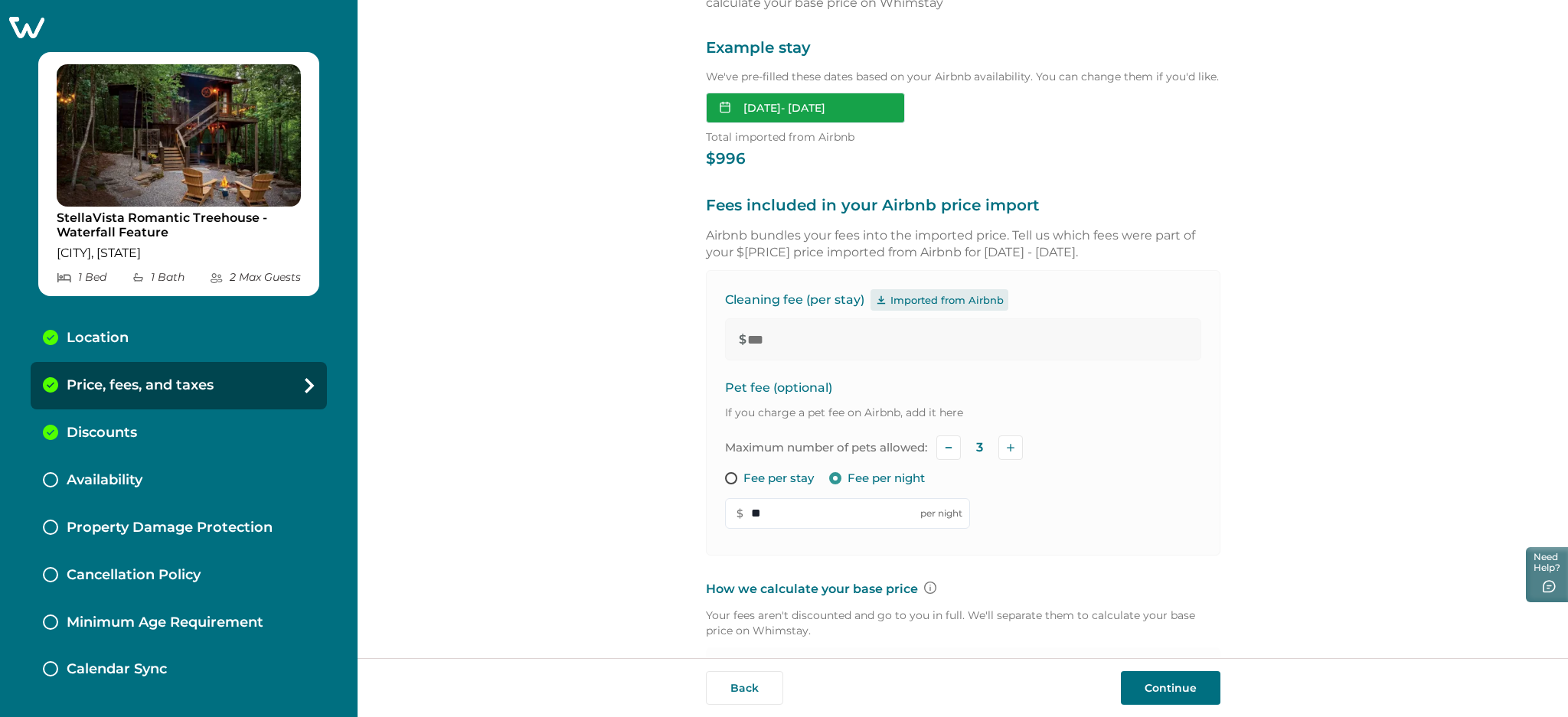 click on "Aug 04, 2025  -   Aug 08, 2025" at bounding box center (805, 108) 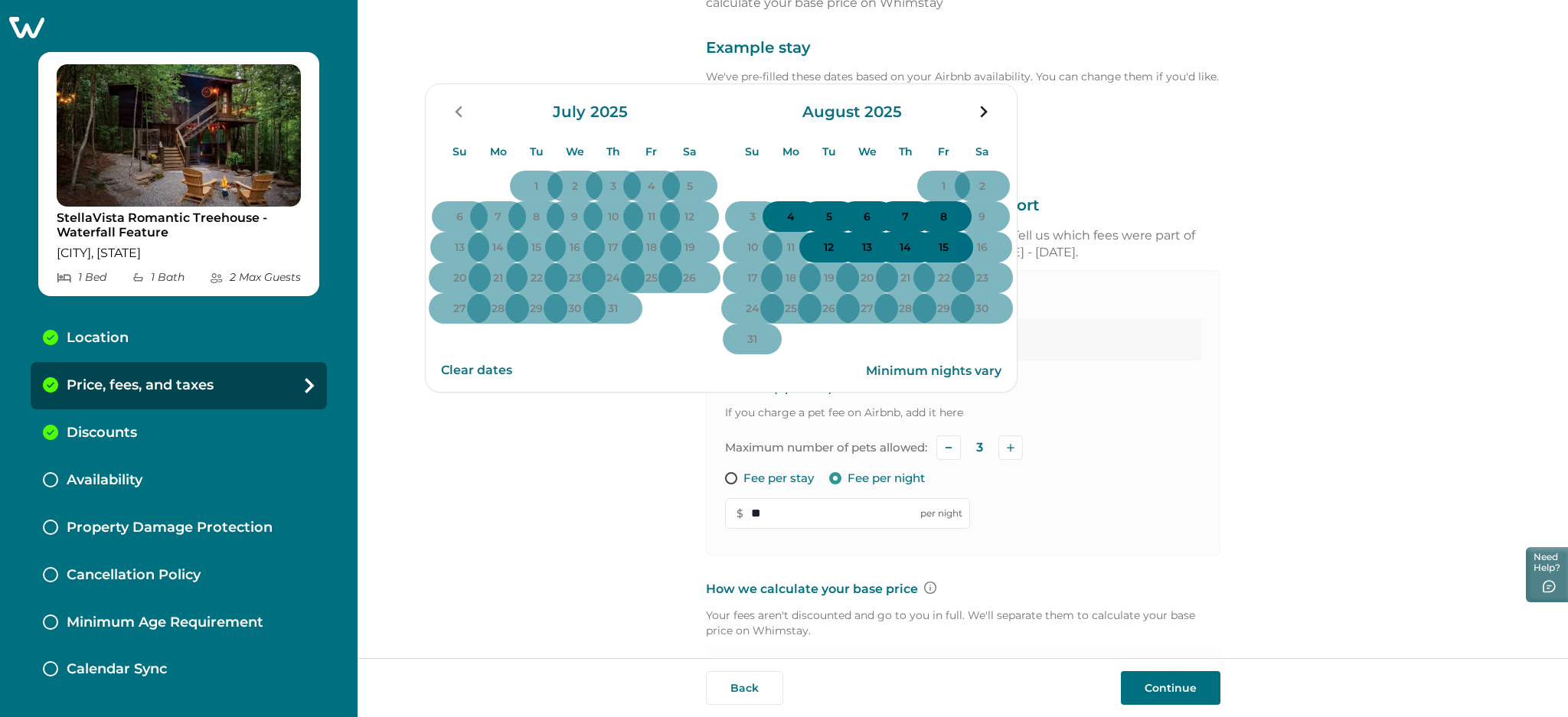 click on "4" at bounding box center [791, 217] 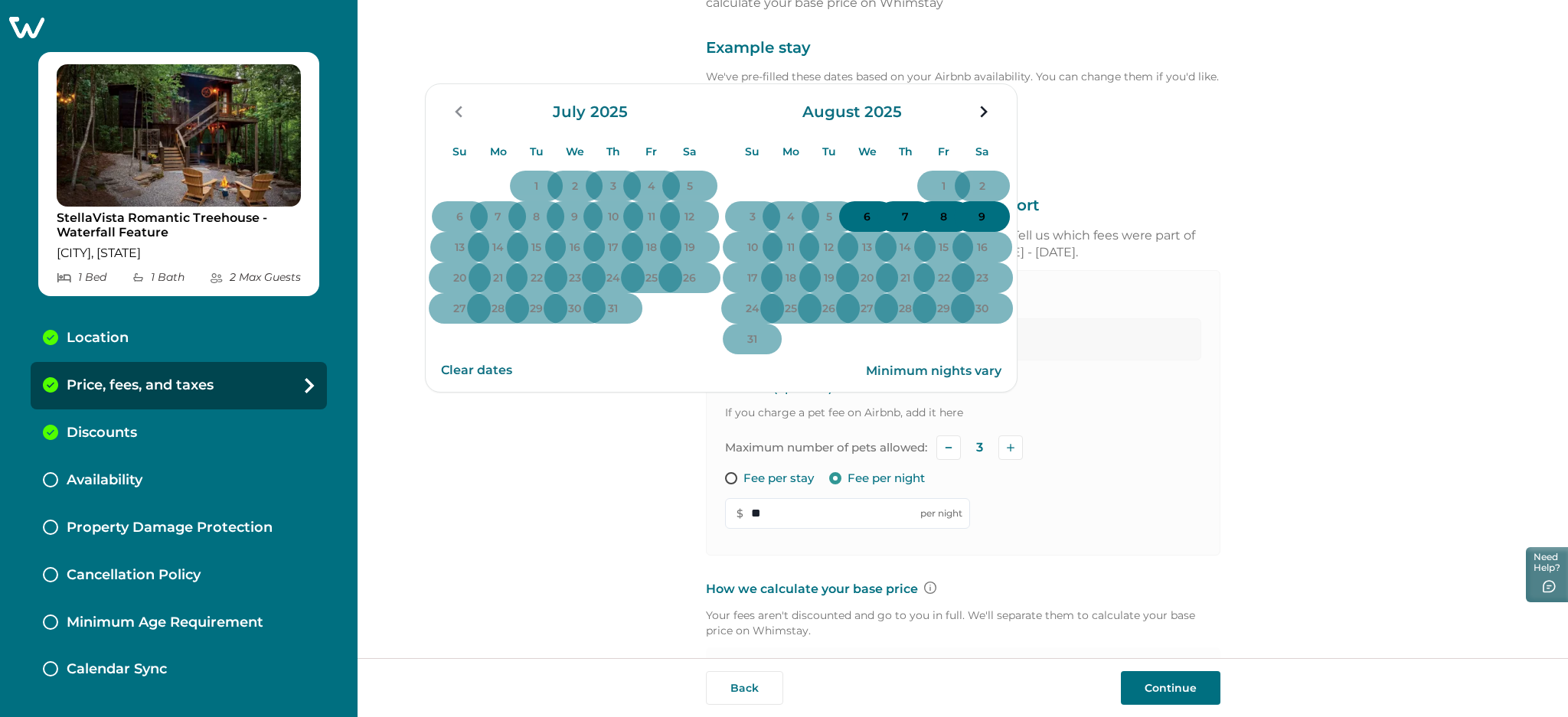 click on "6" at bounding box center (867, 217) 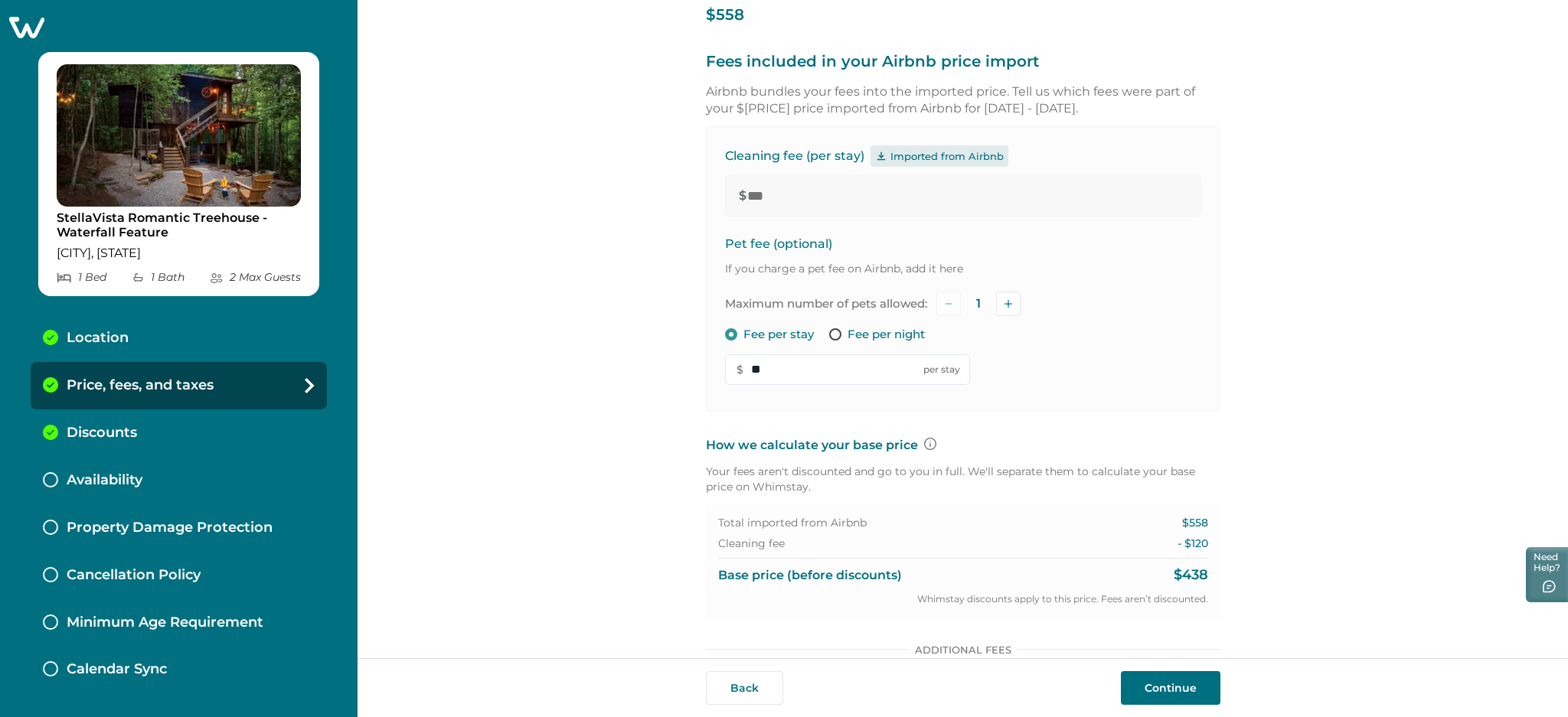 scroll, scrollTop: 408, scrollLeft: 0, axis: vertical 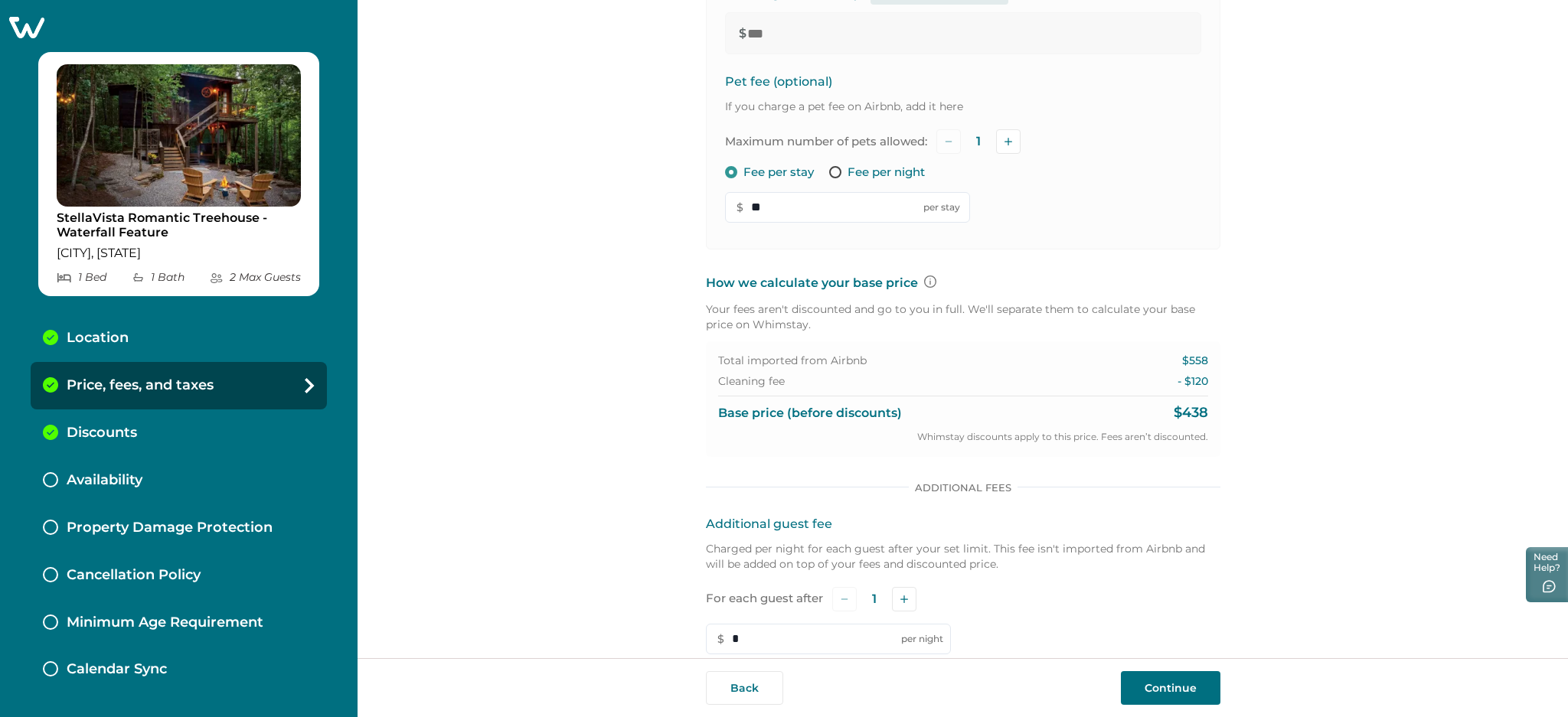 click on "Fee per night" at bounding box center [886, 172] 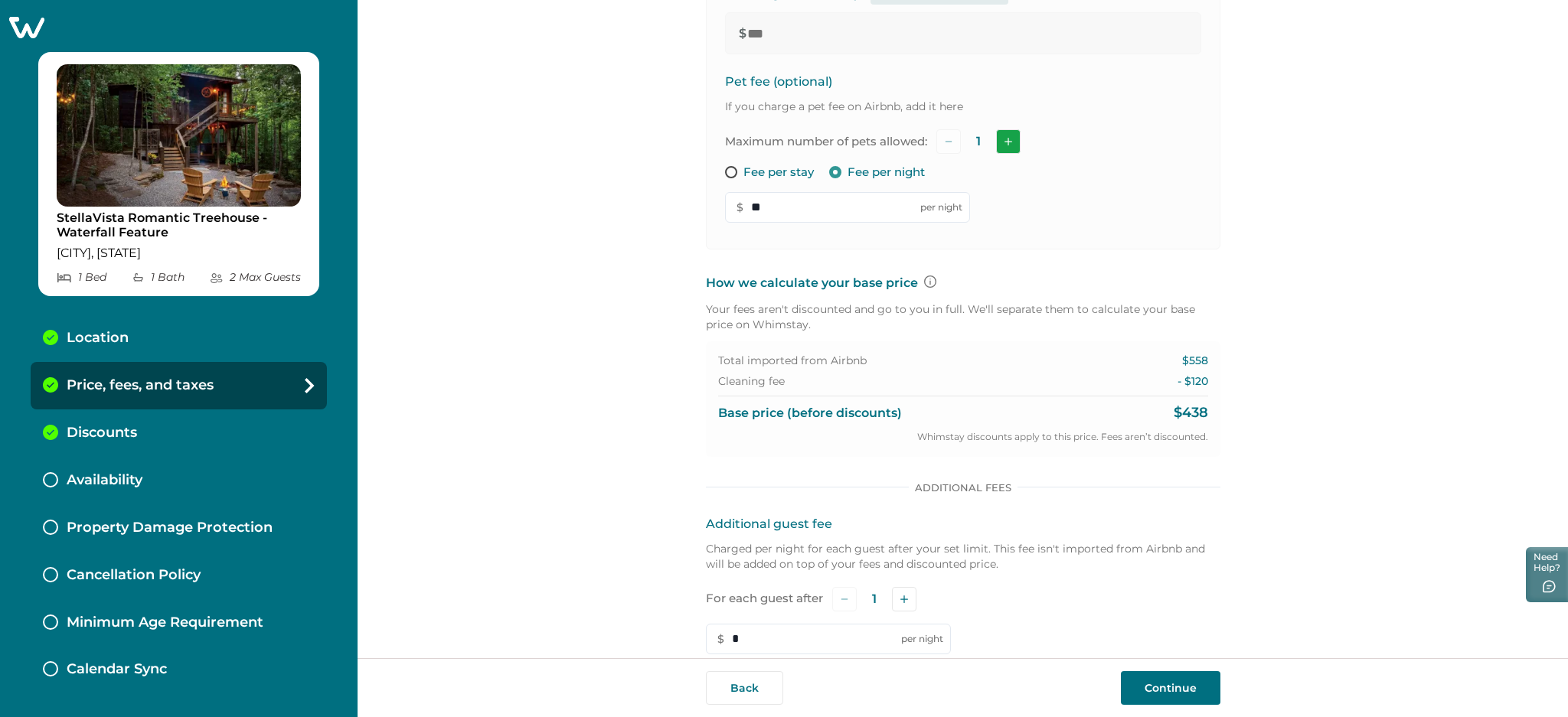click at bounding box center (1008, 142) 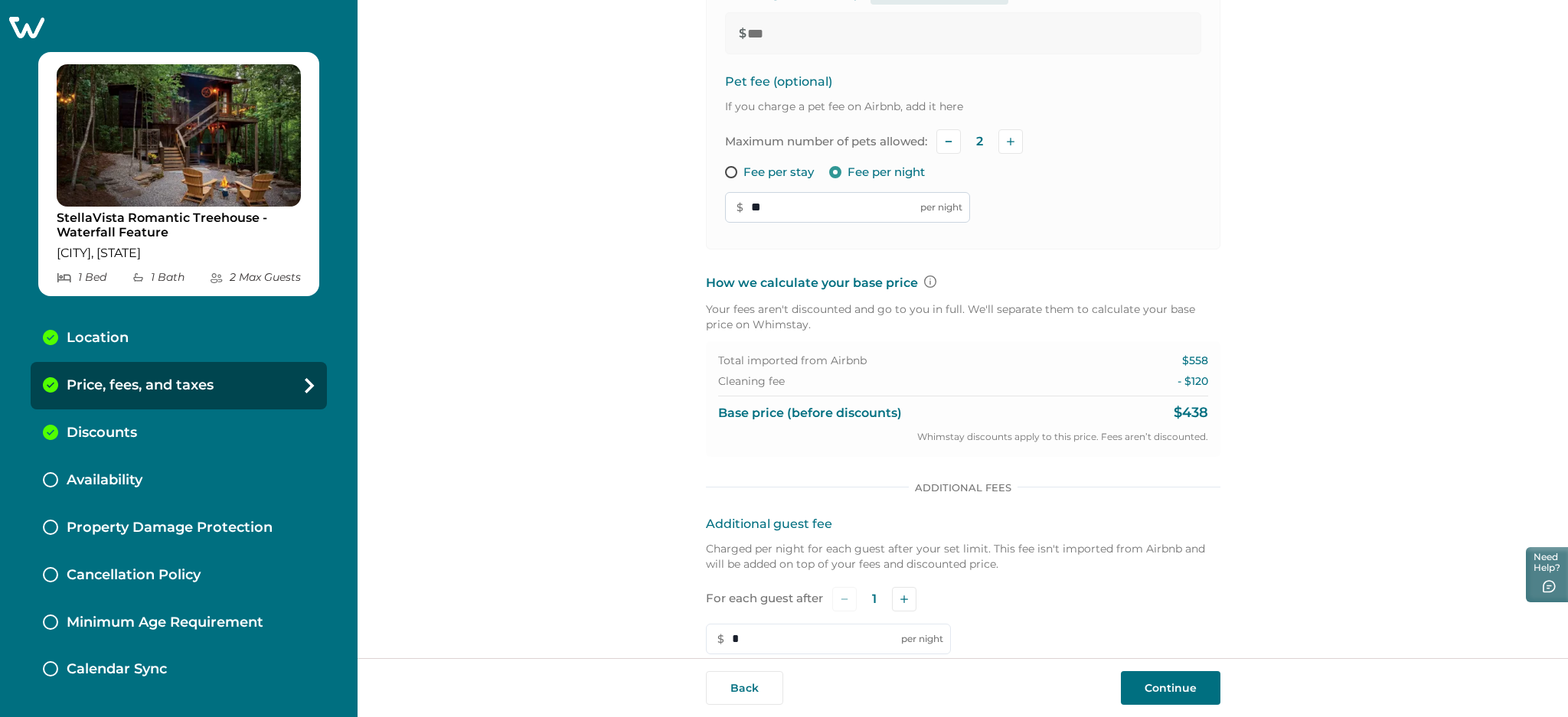 drag, startPoint x: 741, startPoint y: 204, endPoint x: 732, endPoint y: 204, distance: 9 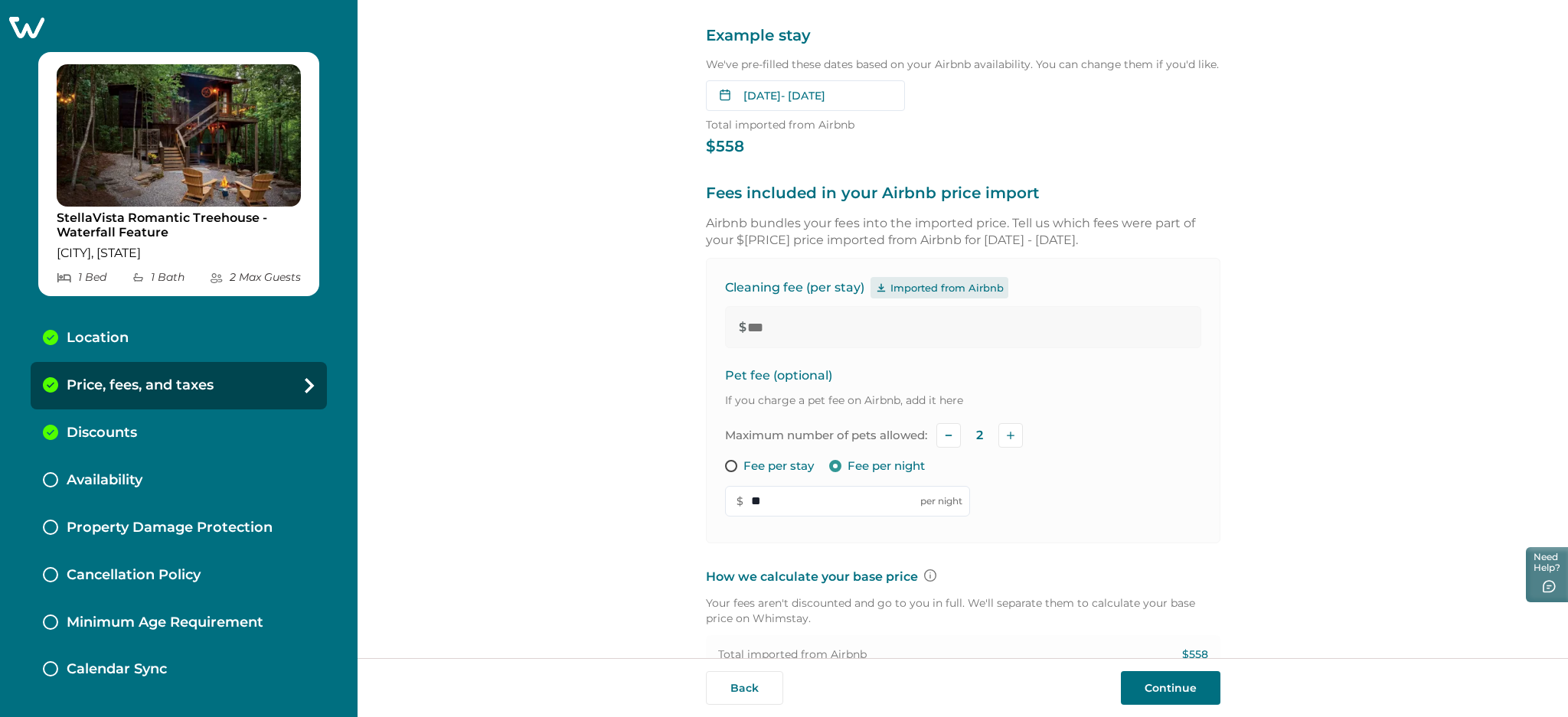 scroll, scrollTop: 102, scrollLeft: 0, axis: vertical 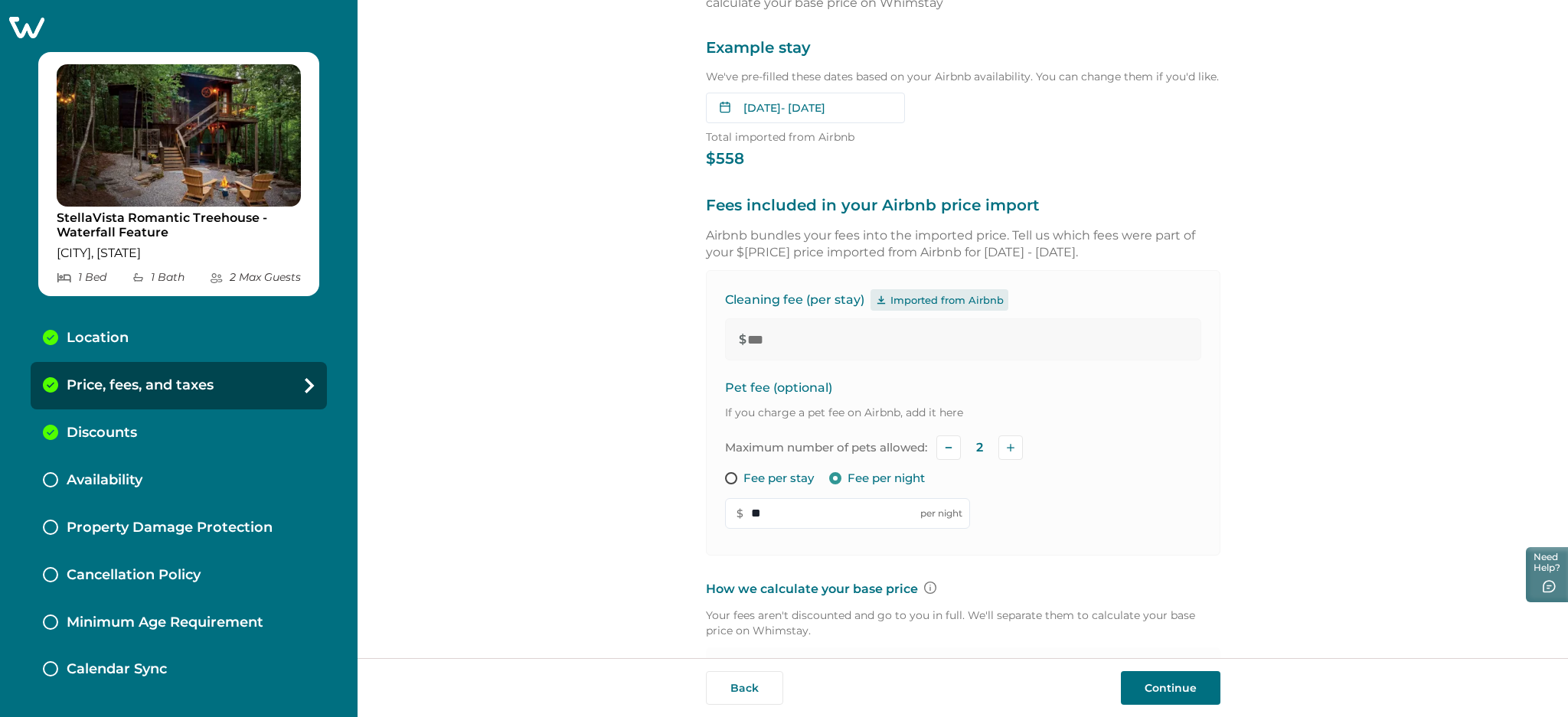 click on "Let's set up your base price We'll use an example stay from the next 30 days on your Airbnb calendar to calculate your base price on Whimstay Example stay We've pre-filled these dates based on your Airbnb availability. You can change them if you'd like. Aug 04, 2025  -   Aug 06, 2025 Su Mo Tu We Th Fr Sa Su Mo Tu We Th Fr Sa July 2025 Su Mo Tu We Th Fr Sa 1 2 3 4 5 6 7 8 9 10 11 12 13 14 15 16 17 18 19 20 21 22 23 24 25 26 27 28 29 30 31 August 2025 Su Mo Tu We Th Fr Sa 1 2 3 4 5 6 7 8 9 10 11 12 13 14 15 16 17 18 19 20 21 22 23 24 25 26 27 28 29 30 31 Clear dates Minimum nights vary Total imported from Airbnb $558 Fees included in your Airbnb price import Airbnb bundles your fees into the imported price. Tell us which fees
were part of your $558 price imported from Airbnb for August 04 - August 06. Cleaning fee (per stay) Imported from Airbnb $ *** Pet fee (optional) If you charge a pet fee on Airbnb, add it here Maximum number of pets allowed: 2 Fee per stay Fee per night $ ** per night $558 - $120" at bounding box center [962, 329] 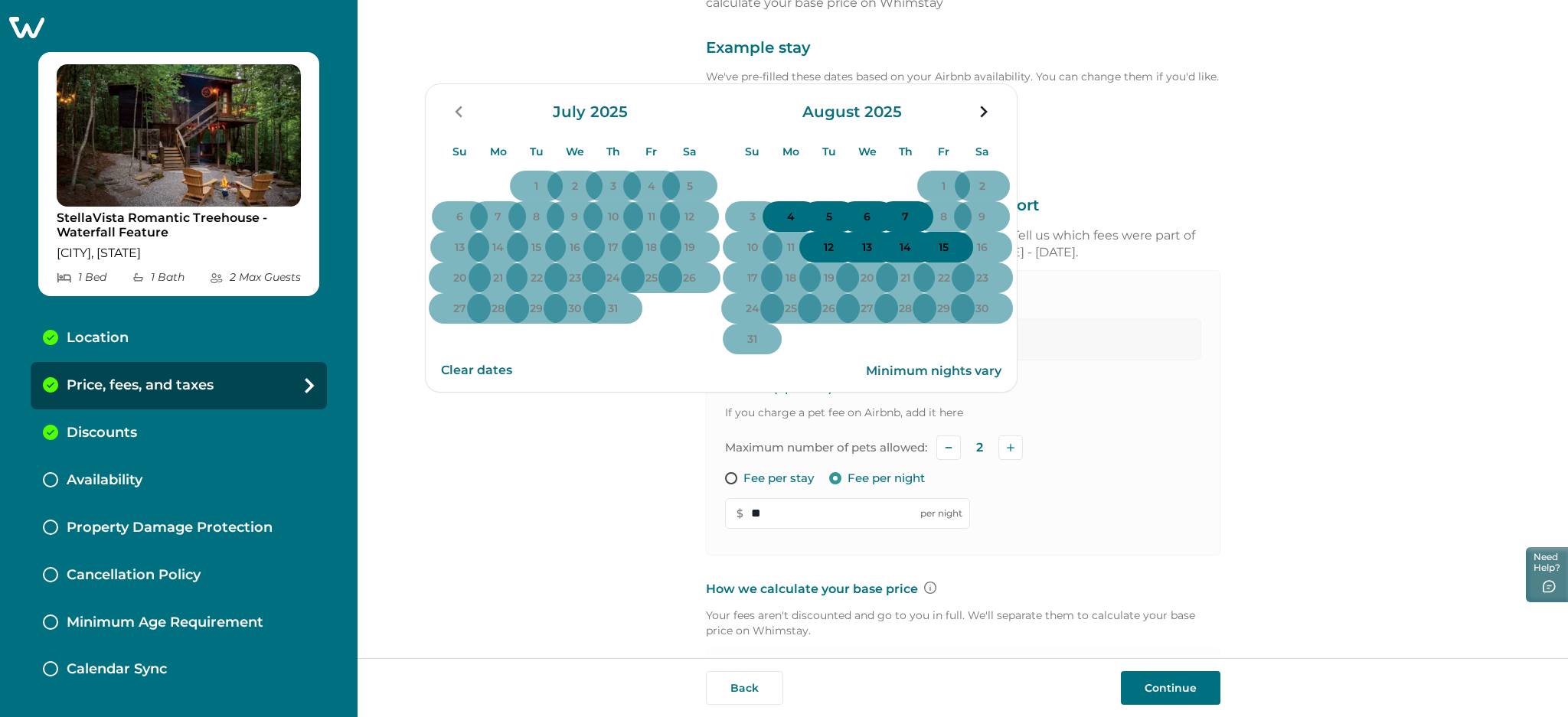 click on "13" at bounding box center (867, 247) 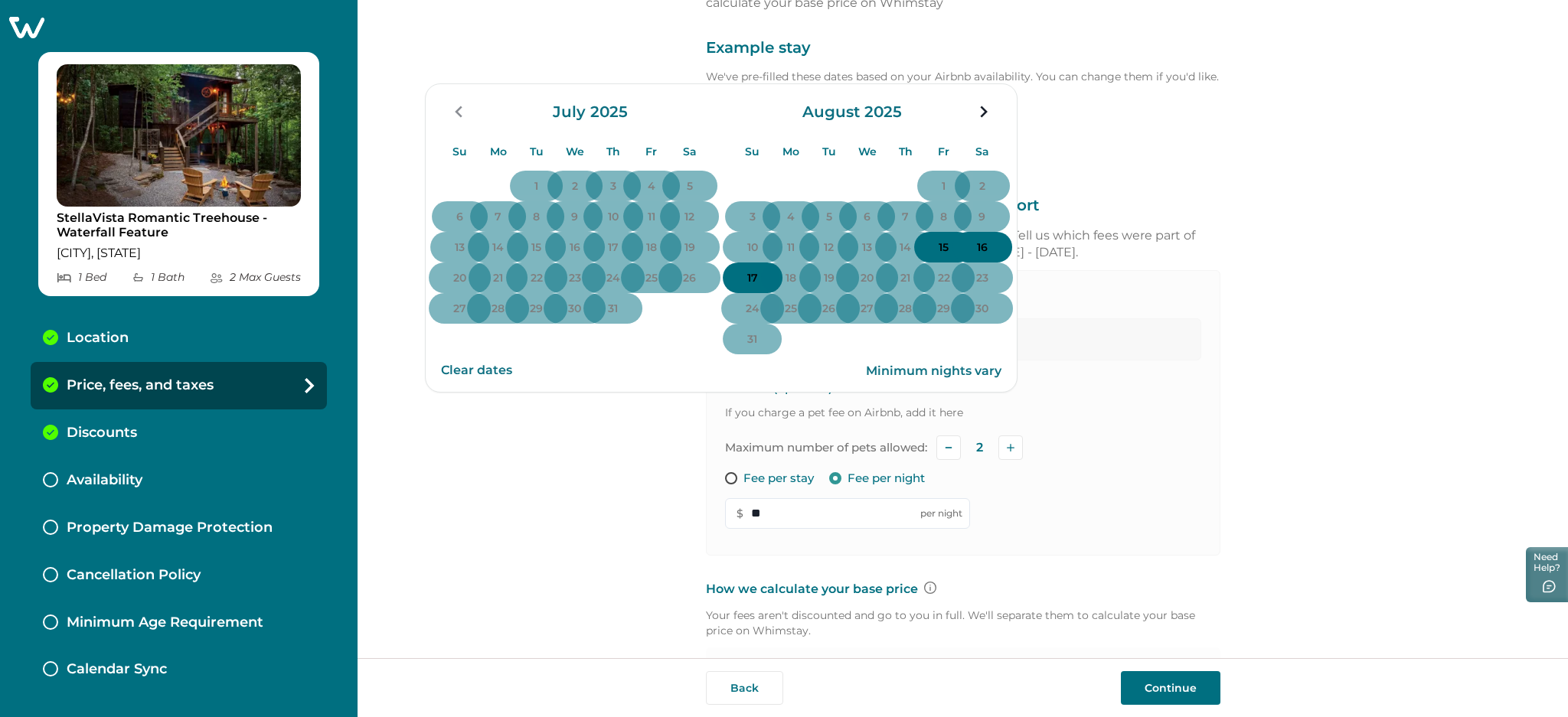 click on "15" at bounding box center [943, 248] 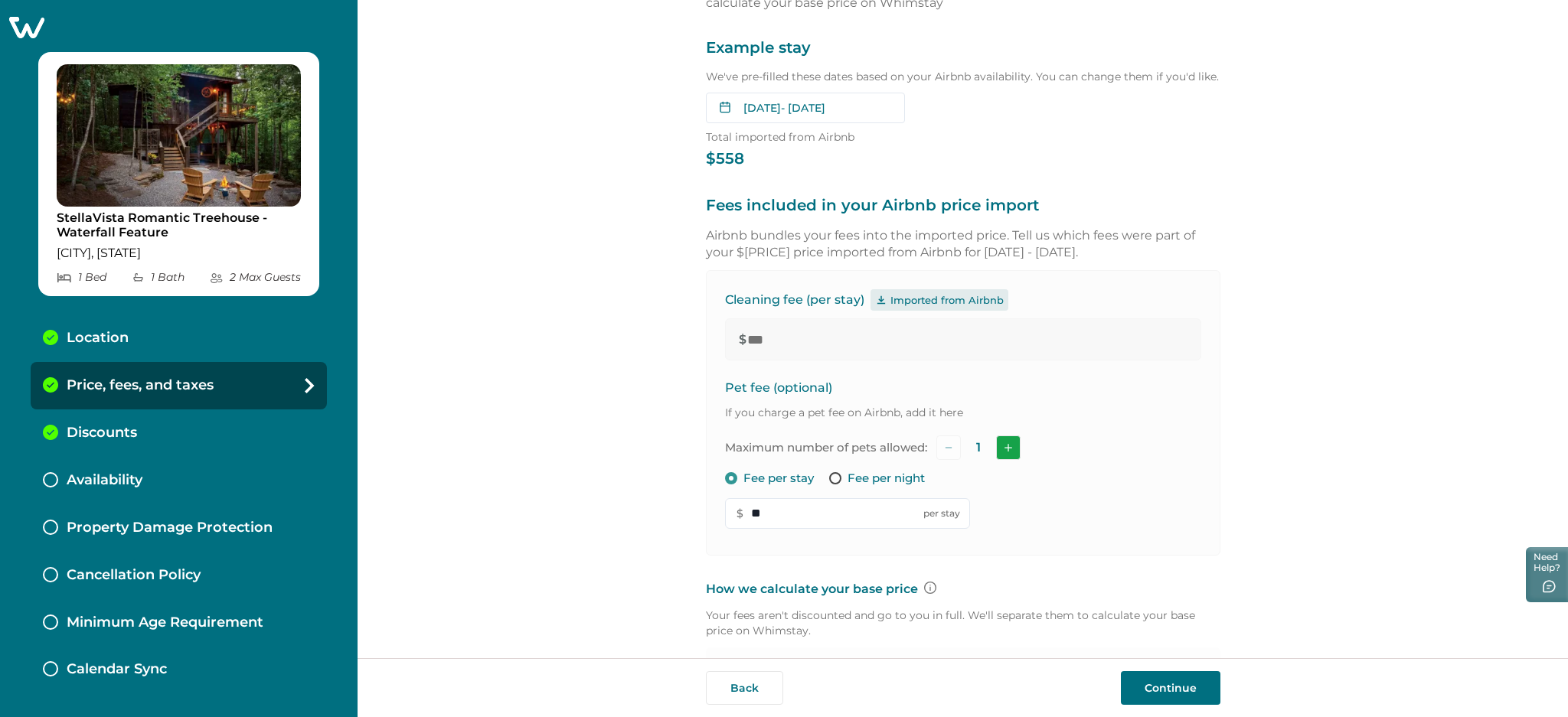 click 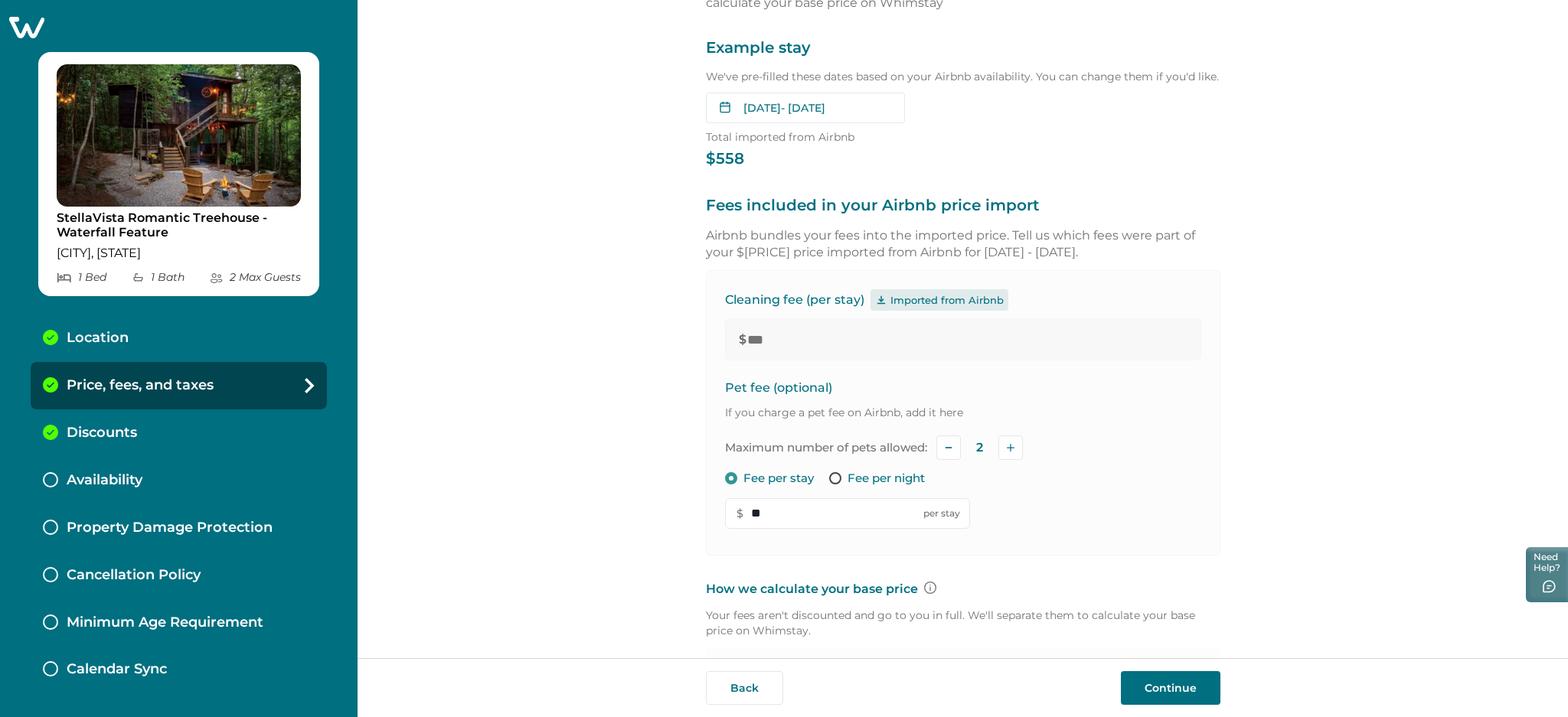 click on "Fee per night" at bounding box center (886, 478) 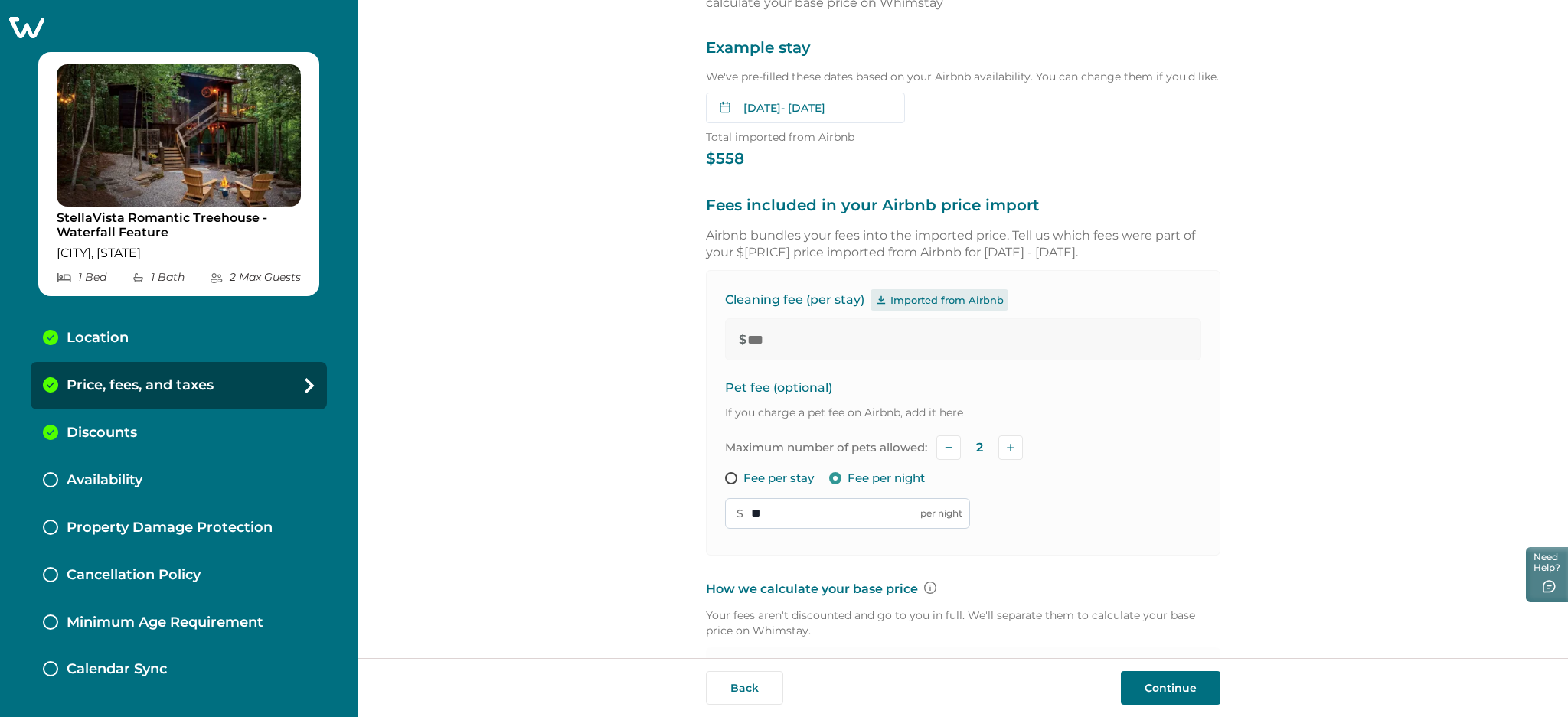 drag, startPoint x: 772, startPoint y: 524, endPoint x: 727, endPoint y: 513, distance: 46.32494 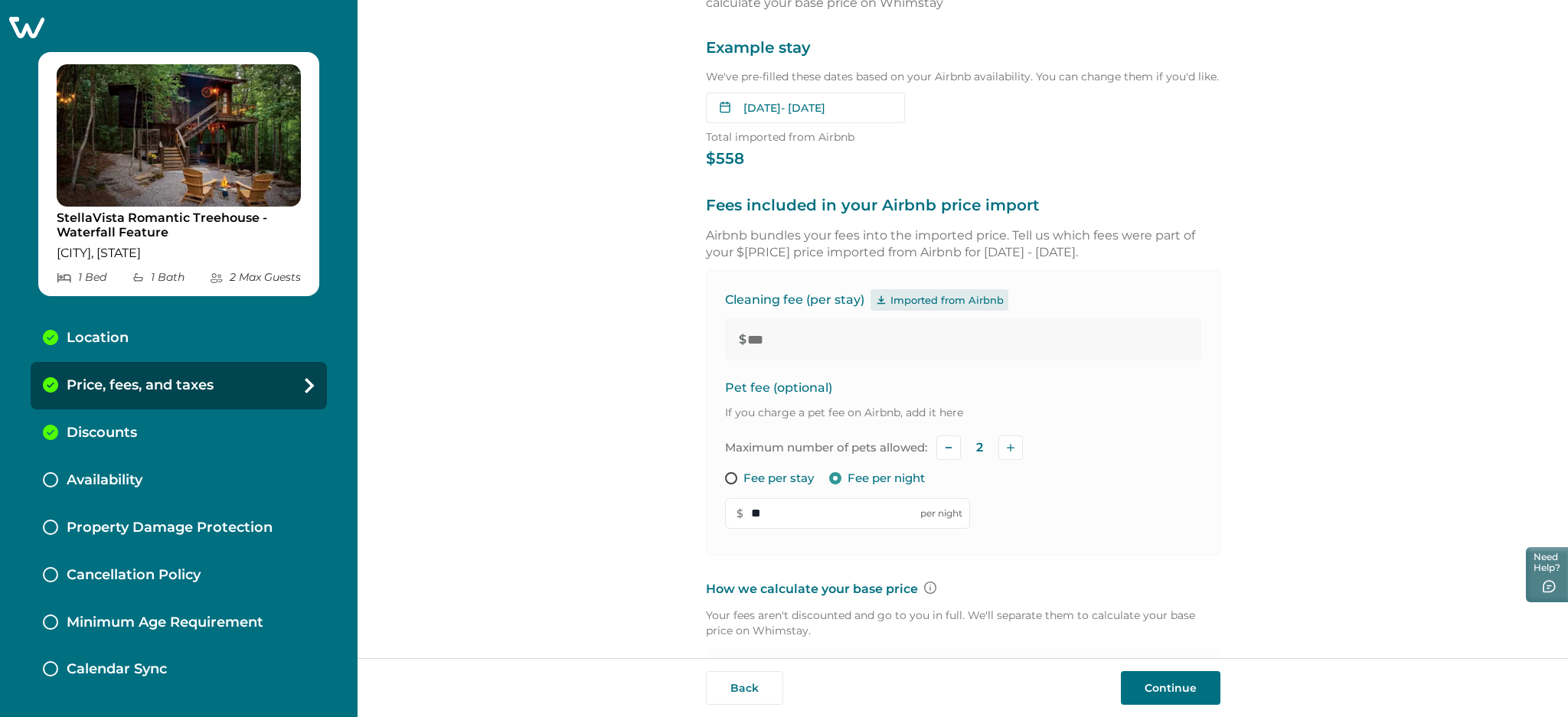 type on "**" 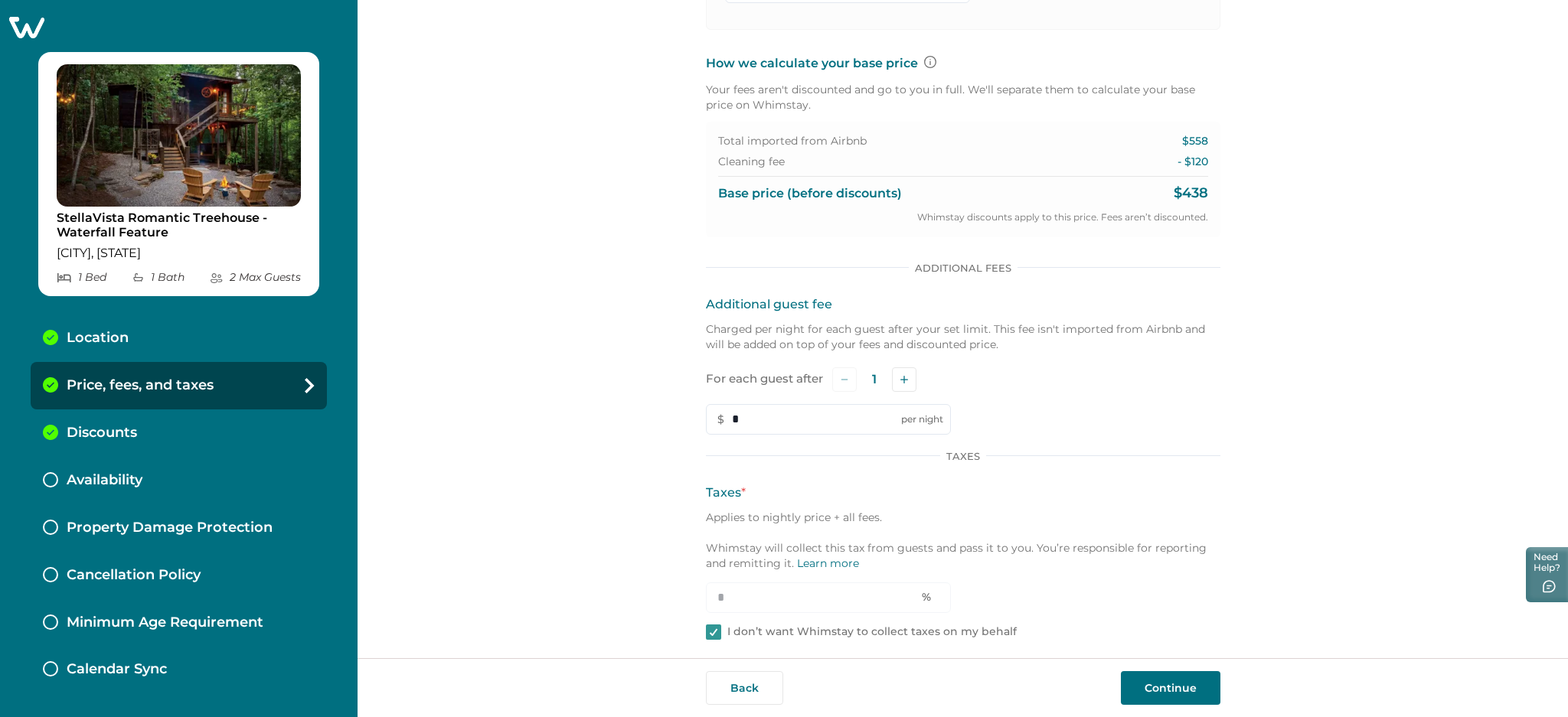 scroll, scrollTop: 632, scrollLeft: 0, axis: vertical 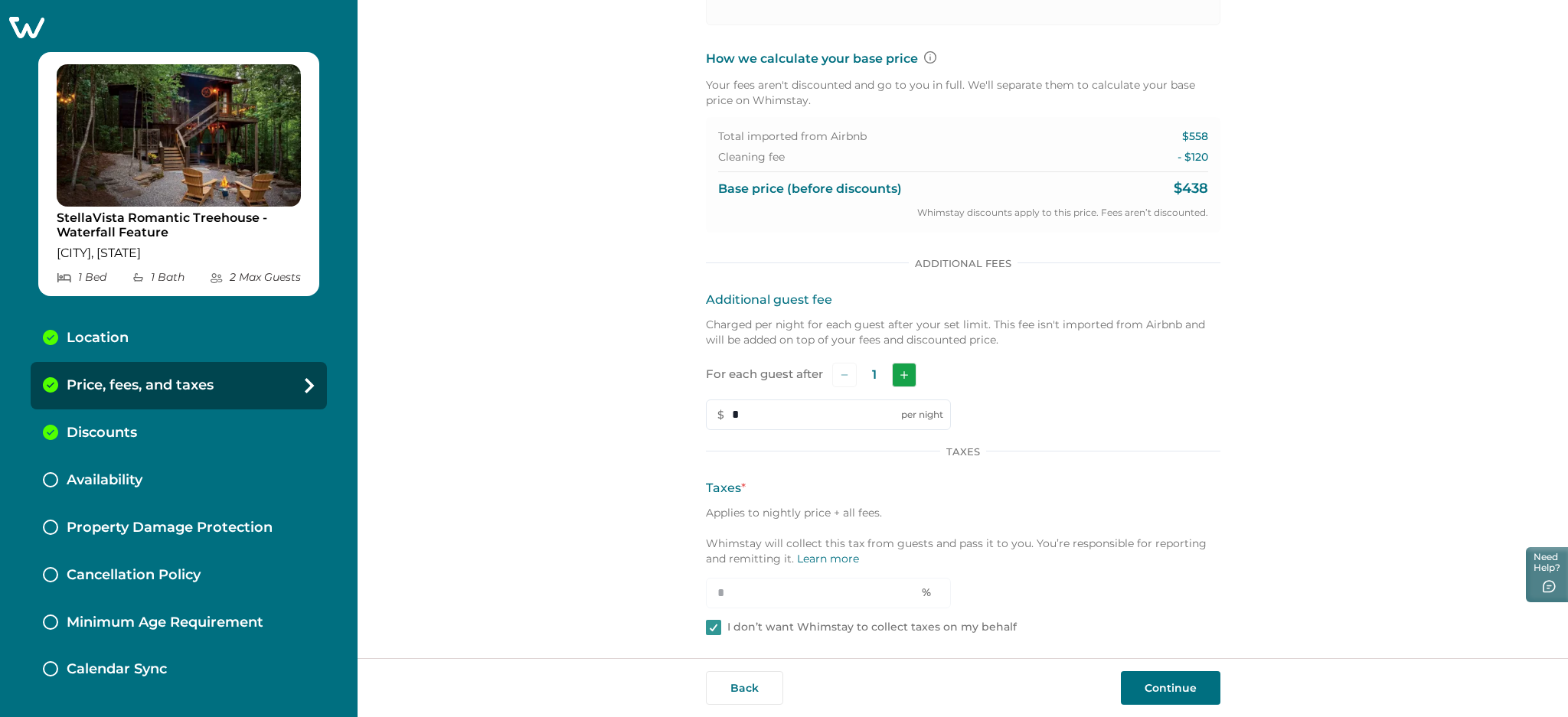 click 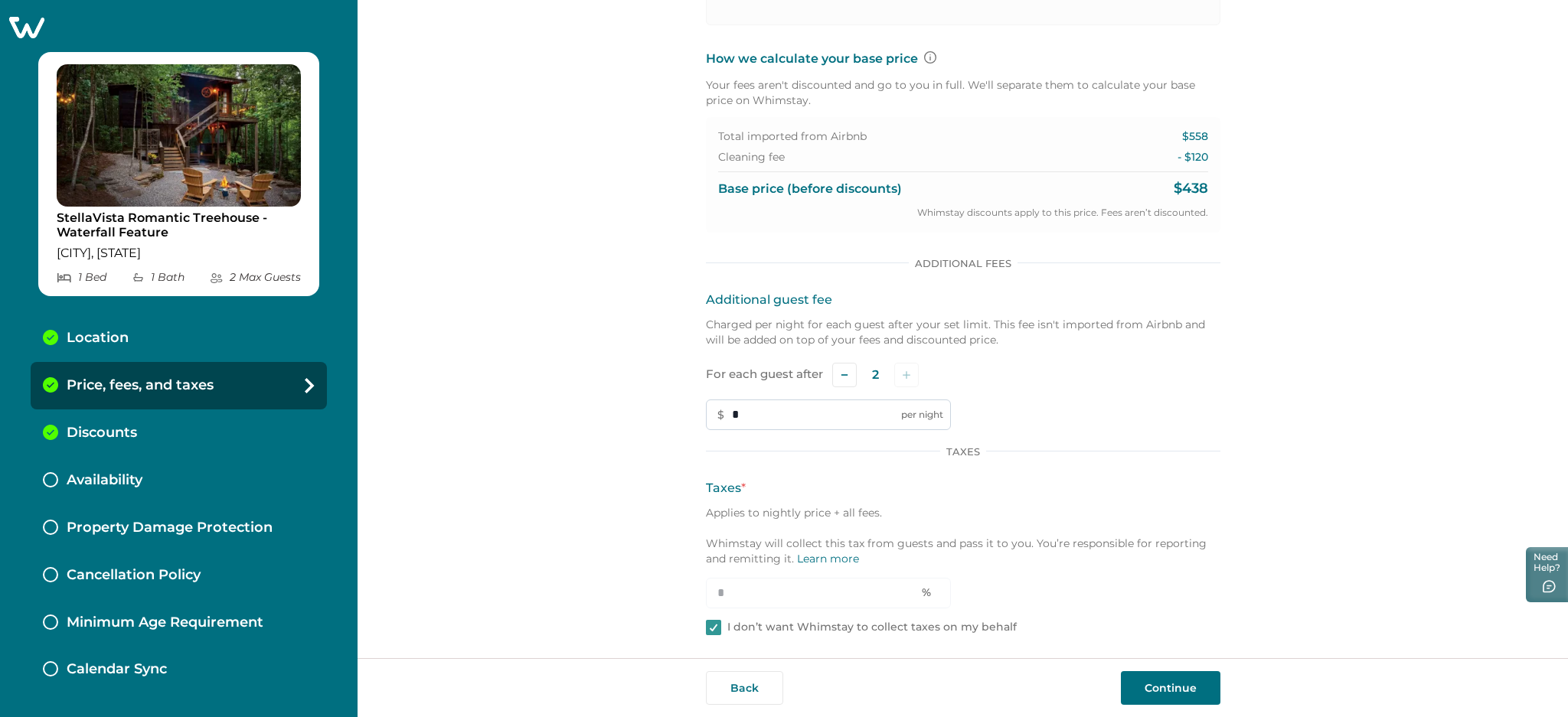 click on "*" at bounding box center [828, 415] 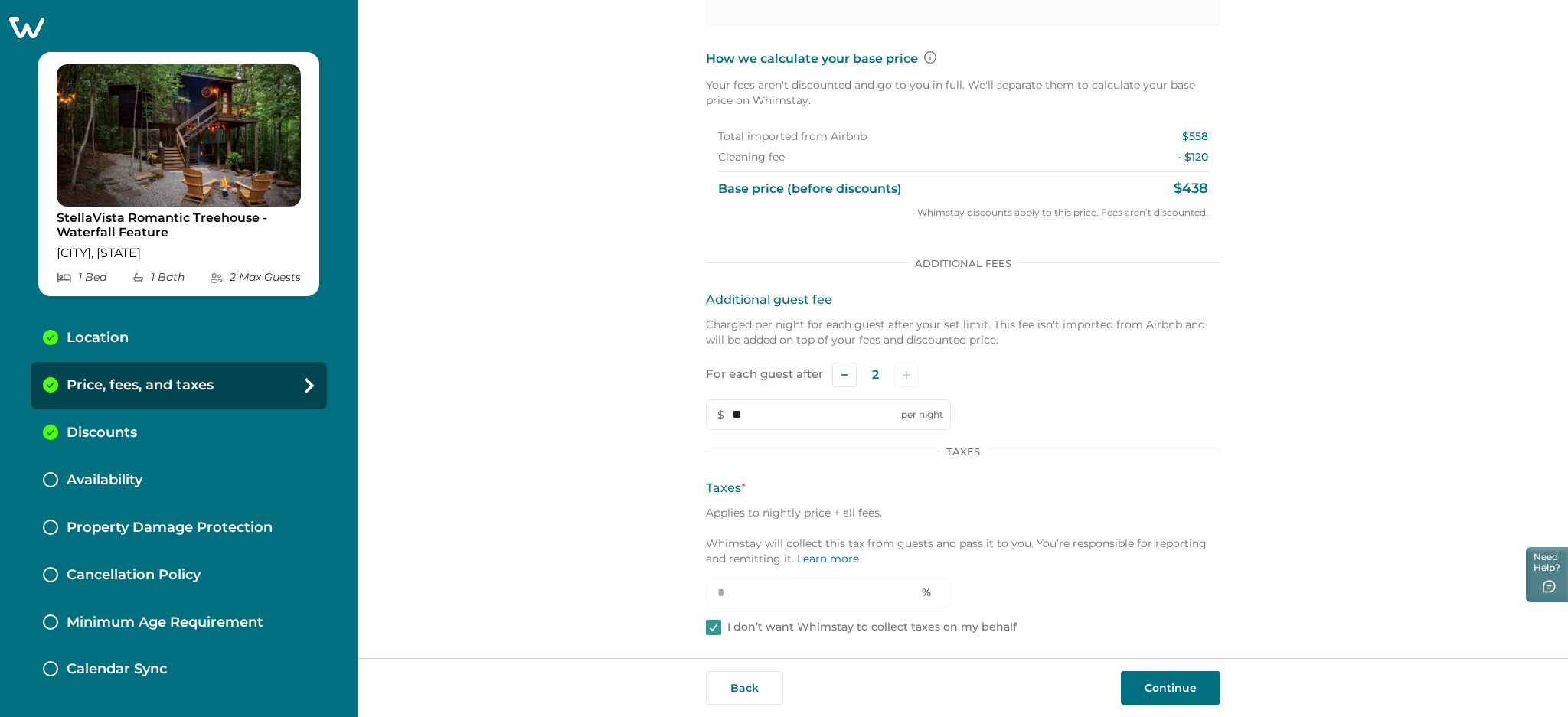 drag, startPoint x: 744, startPoint y: 624, endPoint x: 738, endPoint y: 614, distance: 11.661904 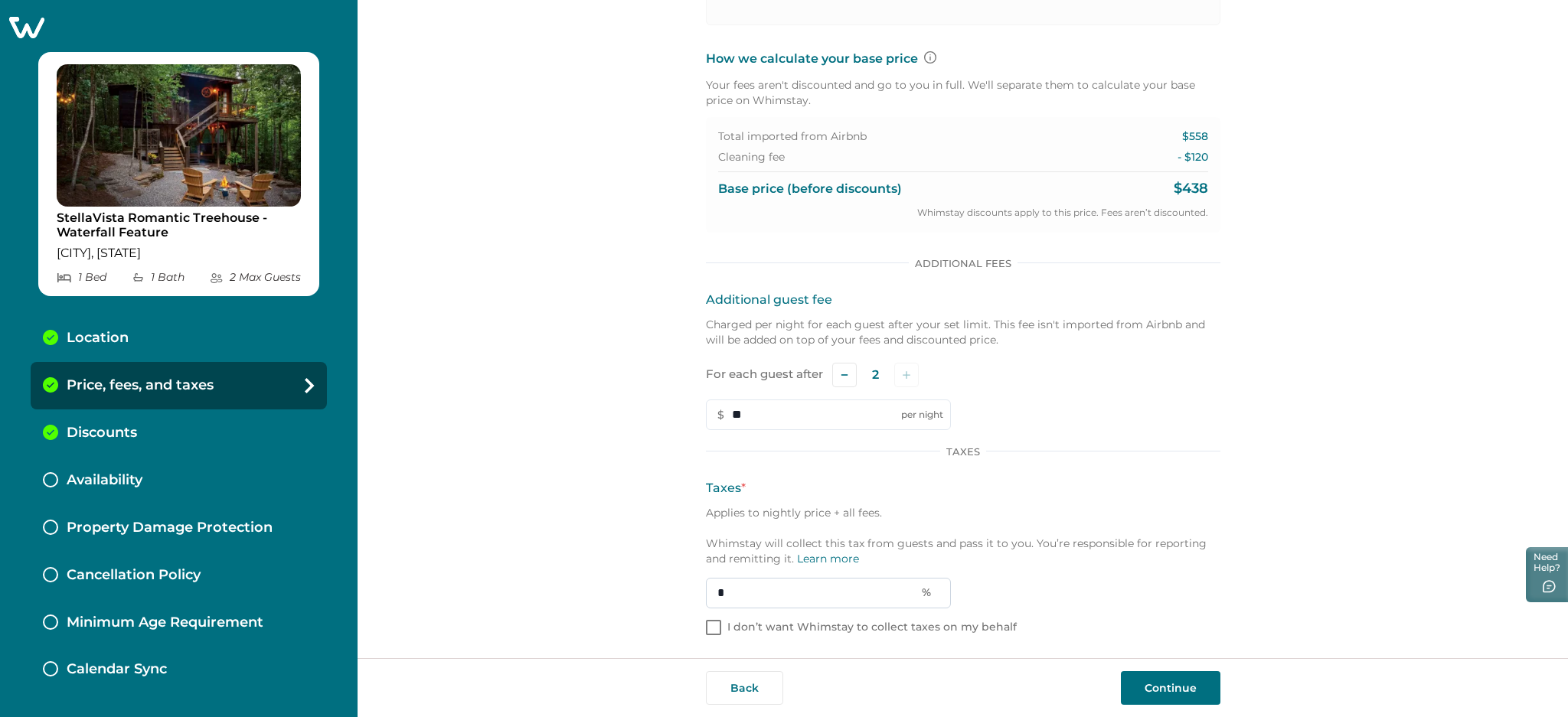 drag, startPoint x: 725, startPoint y: 588, endPoint x: 709, endPoint y: 587, distance: 16.03122 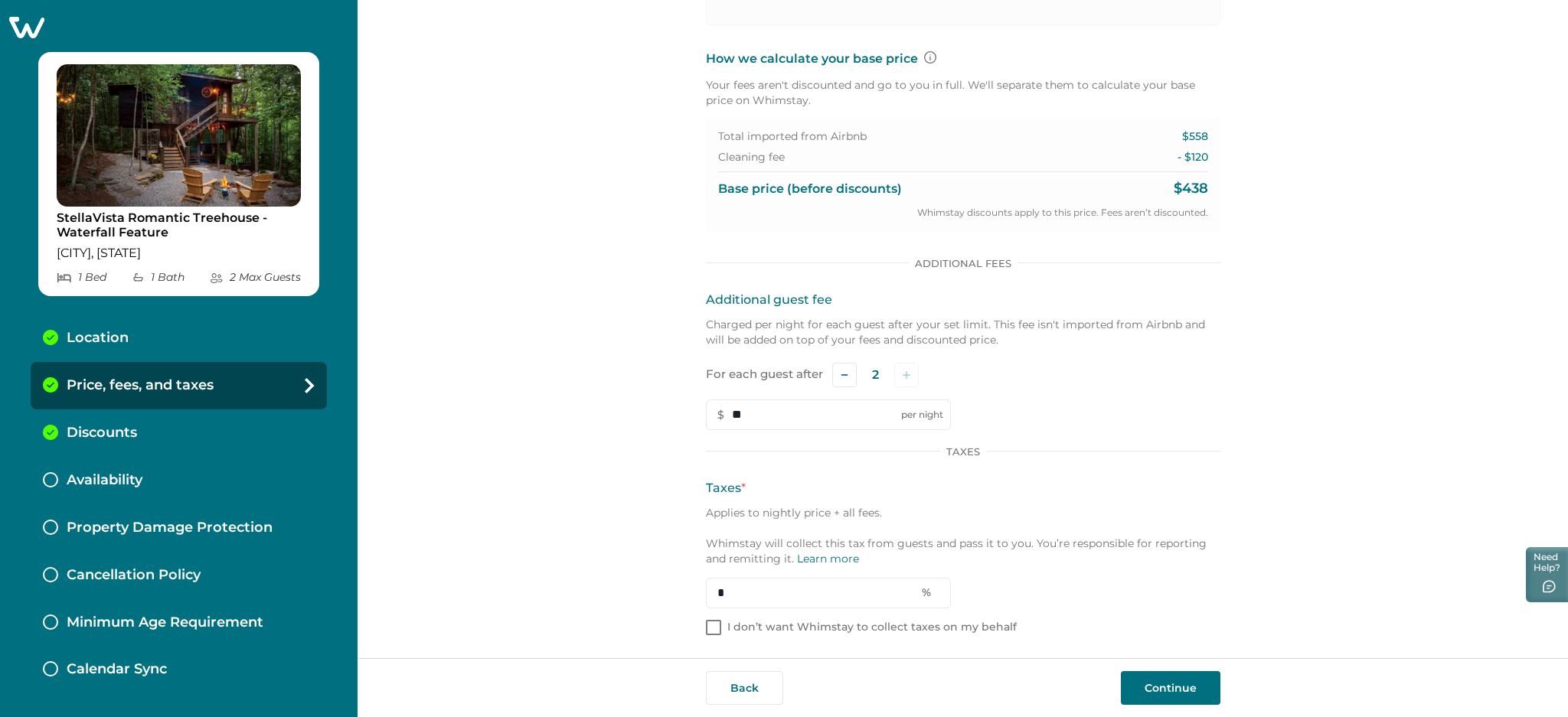 type on "*" 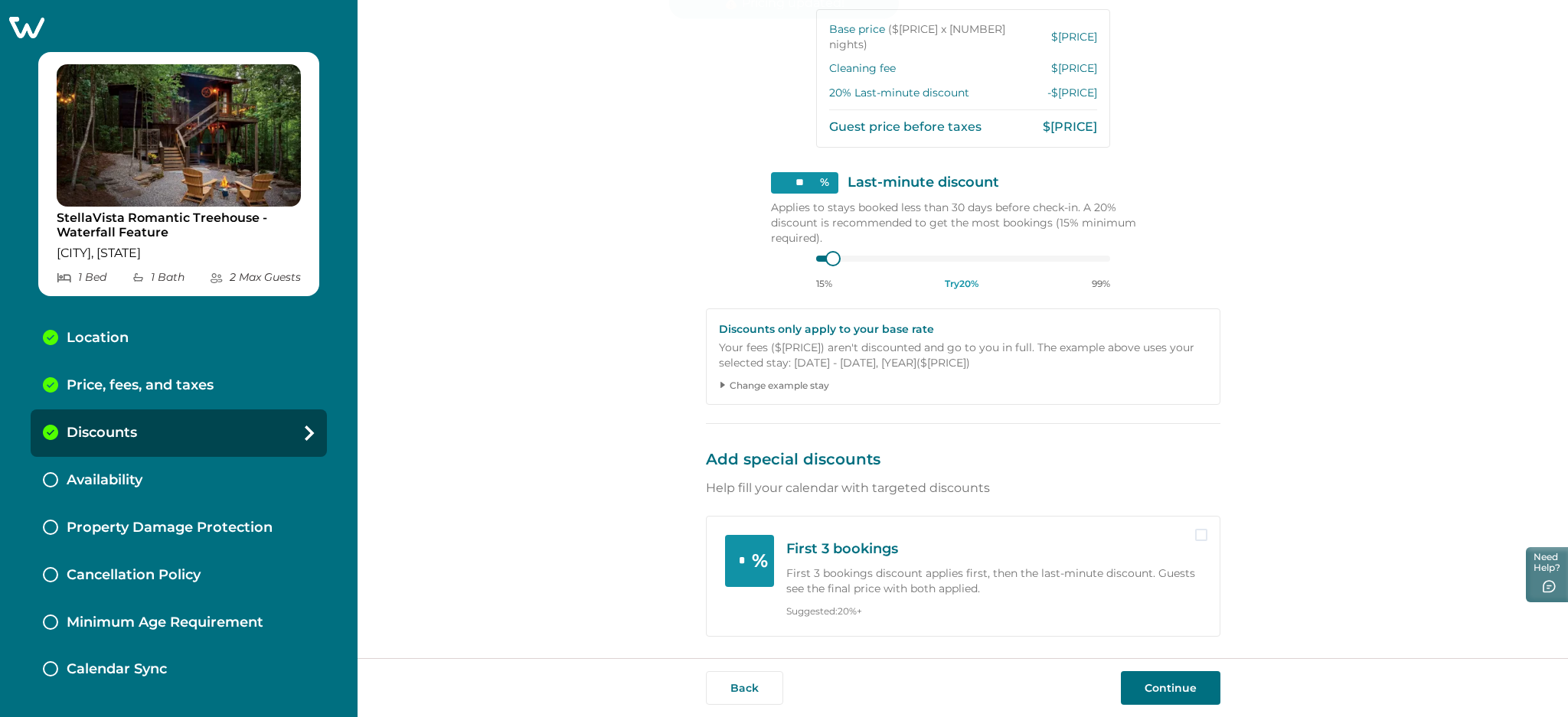 scroll, scrollTop: 174, scrollLeft: 0, axis: vertical 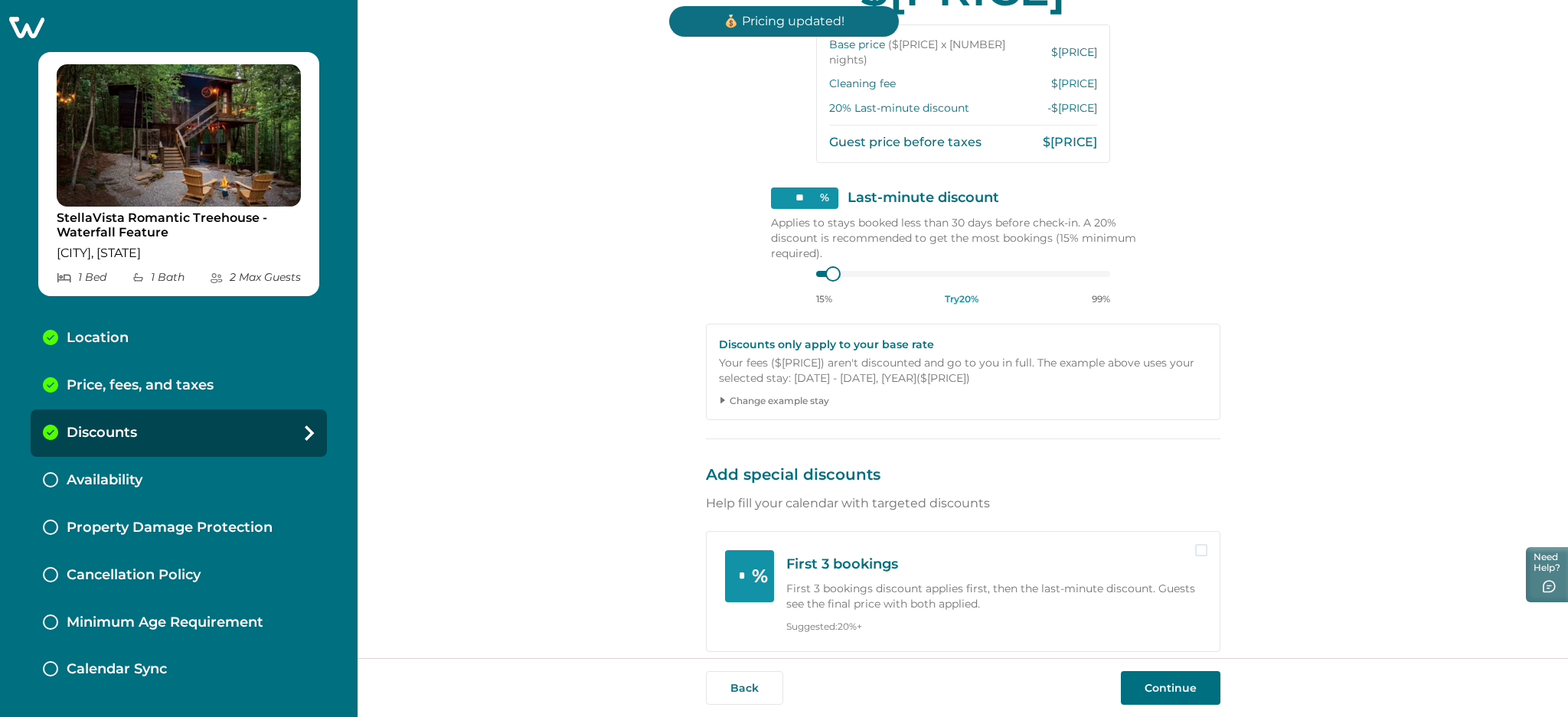 drag, startPoint x: 802, startPoint y: 181, endPoint x: 779, endPoint y: 178, distance: 23.194827 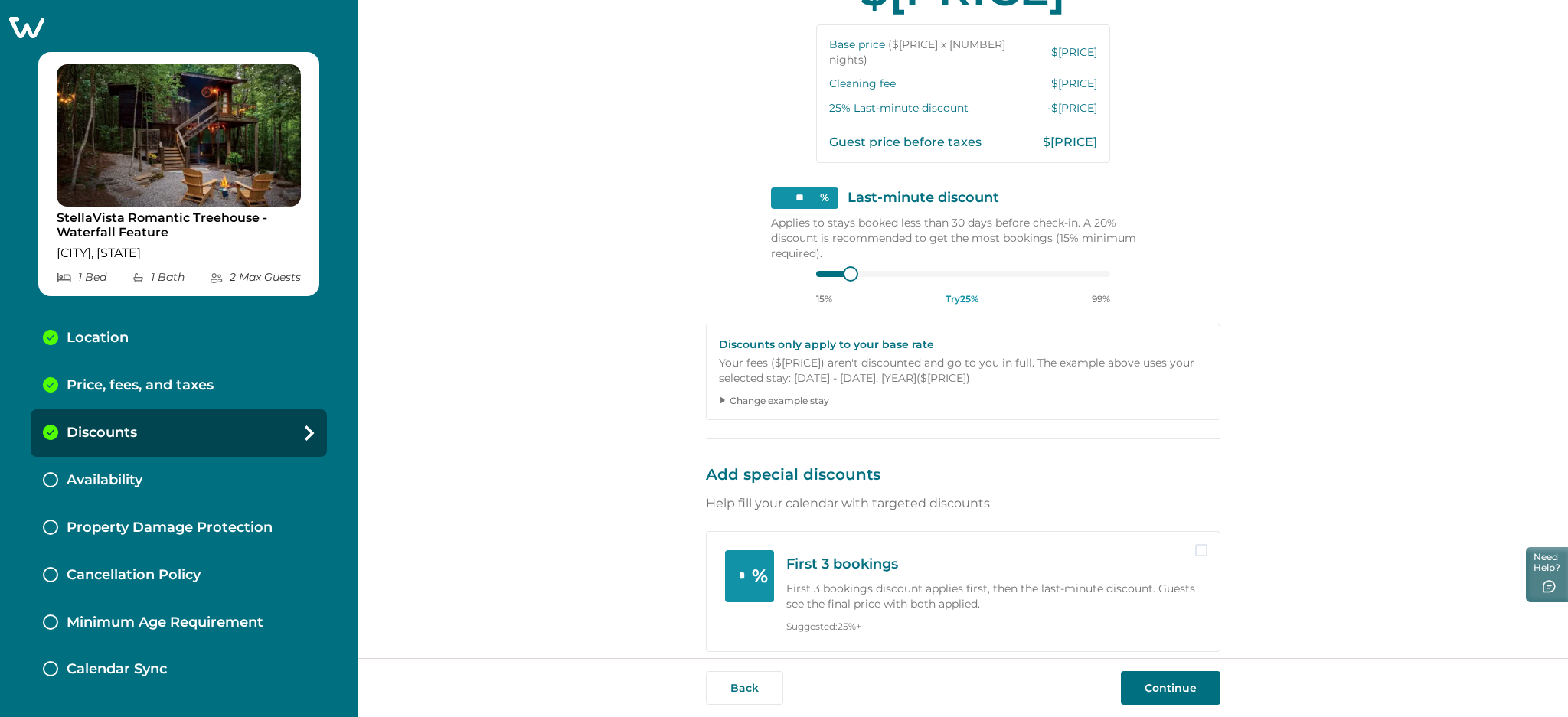 click on "Set your last-minute discount Convert vacant nights into bookings by reaching travelers looking for last-minute stays, turning potential vacancy losses into revenue $448.50 Base price ($219.00 x 2 nights) $ 438 Cleaning fee $ 120.00 25 % Last-minute discount -$ 109.50 Guest price before taxes $448.50 ** % Last-minute discount Applies to stays booked less than 30 days before check-in. A 20% discount is recommended to get the most bookings (15% minimum required). 15% Try  25 % 99% Discounts only apply to your base rate Your fees ($ 120 ) aren't discounted and go to you in full. The example above uses your selected stay:   August 13 - August 15, 2025  ($ 438 ) Change example stay Aug 13, 2025  -   Aug 15, 2025 Su Mo Tu We Th Fr Sa Su Mo Tu We Th Fr Sa July 2025 Su Mo Tu We Th Fr Sa 1 2 3 4 5 6 7 8 9 10 11 12 13 14 15 16 17 18 19 20 21 22 23 24 25 26 27 28 29 30 31 August 2025 Su Mo Tu We Th Fr Sa 1 2 3 4 5 6 7 8 9 10 11 12 13 14 15 16 17 18 19 20 21 22 23 24 25 26 27 28 29 30 31 Clear dates Minimum nights vary *" at bounding box center (962, 329) 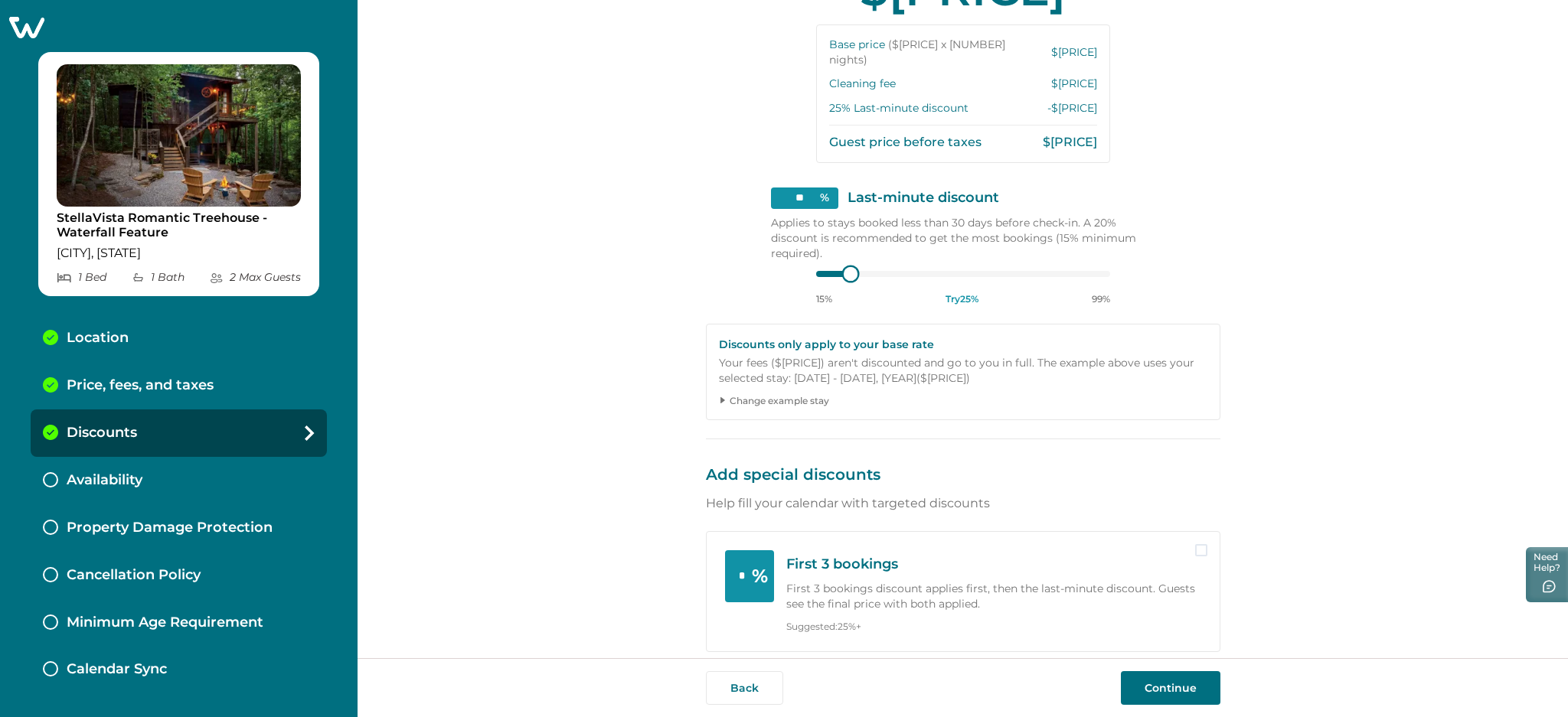 click at bounding box center [851, 273] 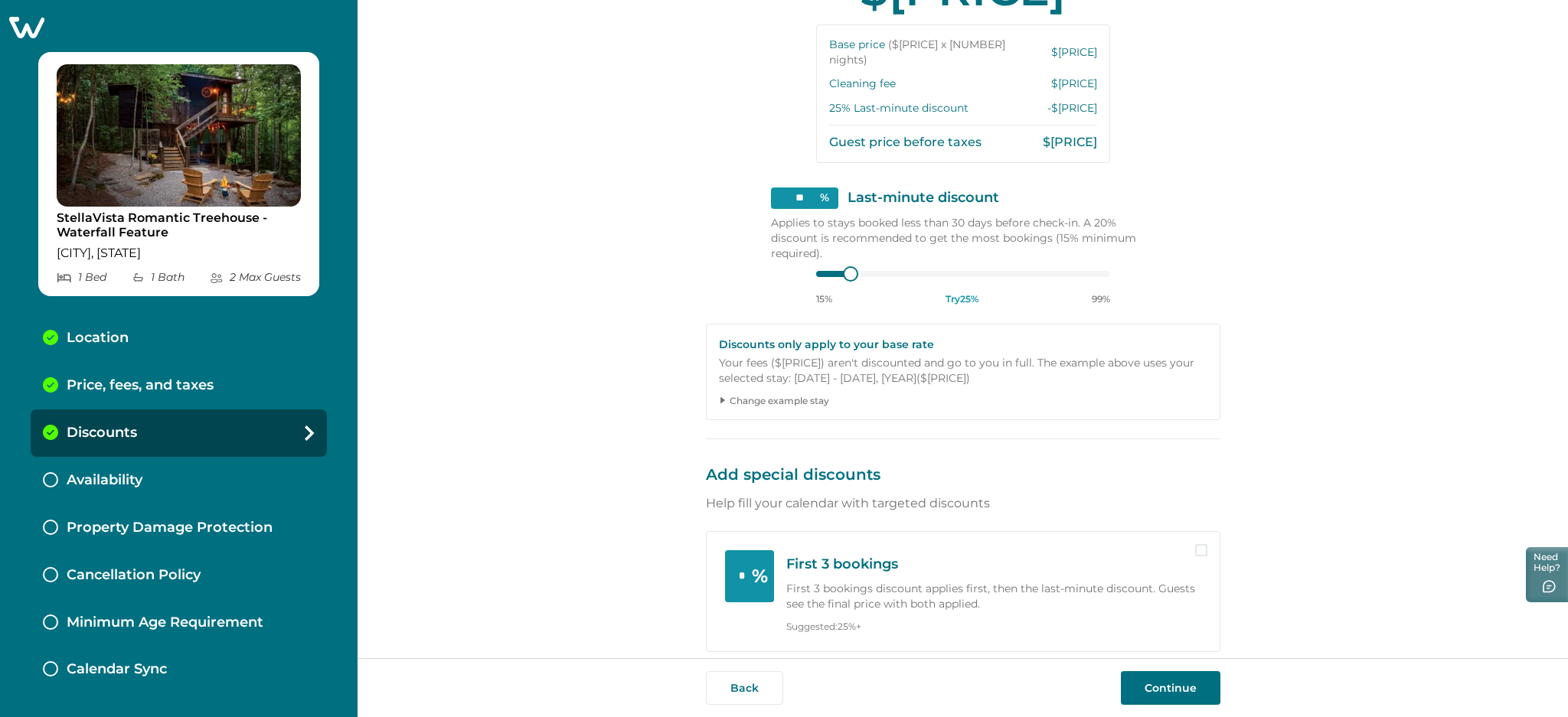 click on "**" at bounding box center [805, 198] 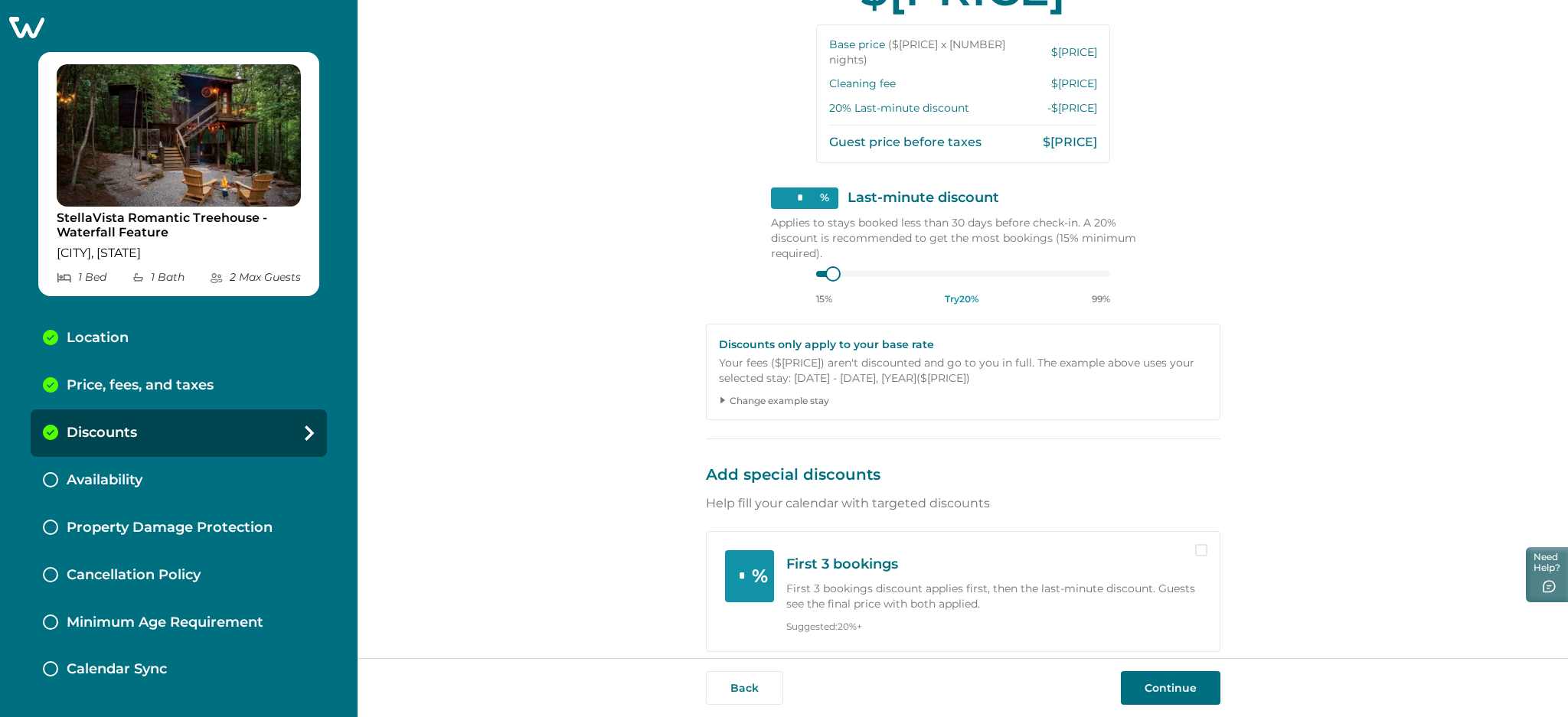 type on "**" 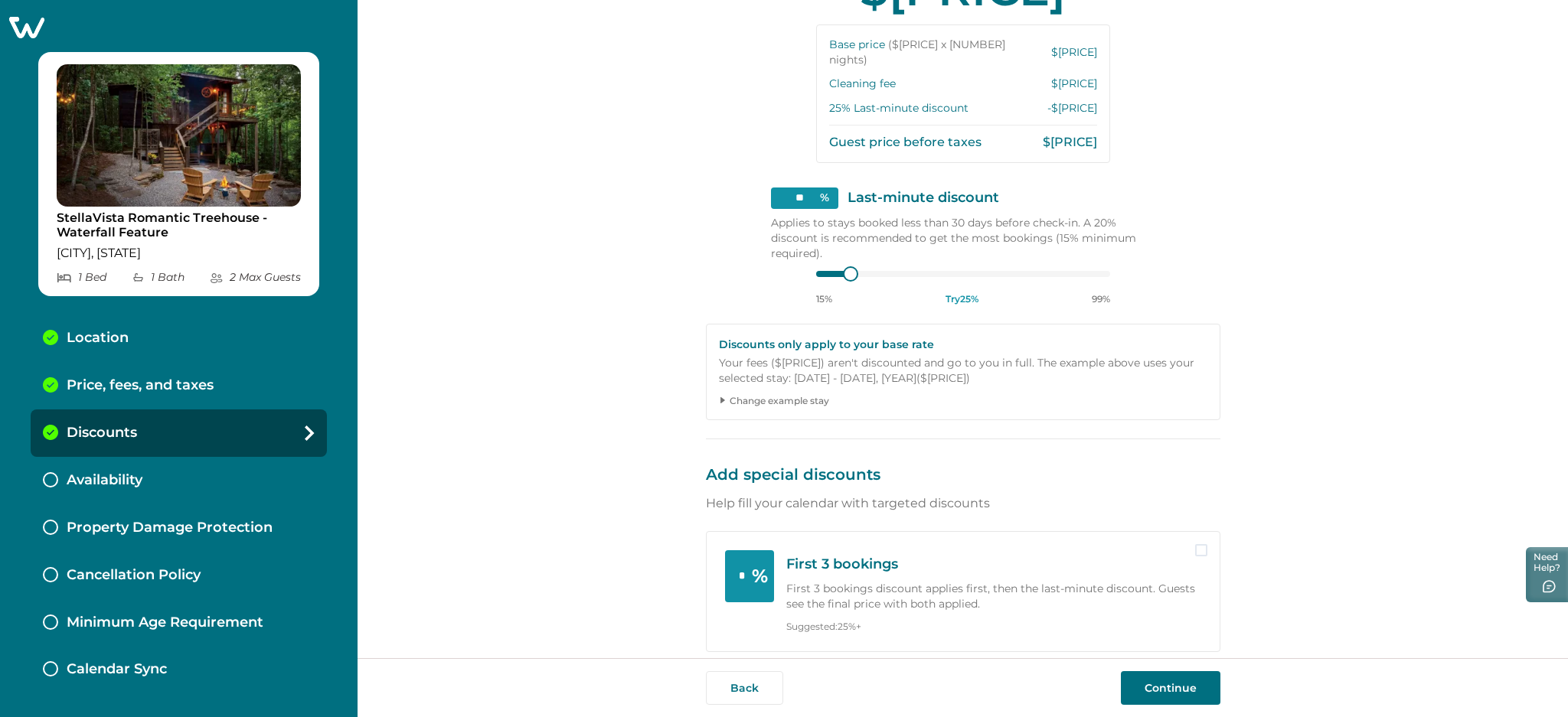 click on "Change example stay" at bounding box center [969, 401] 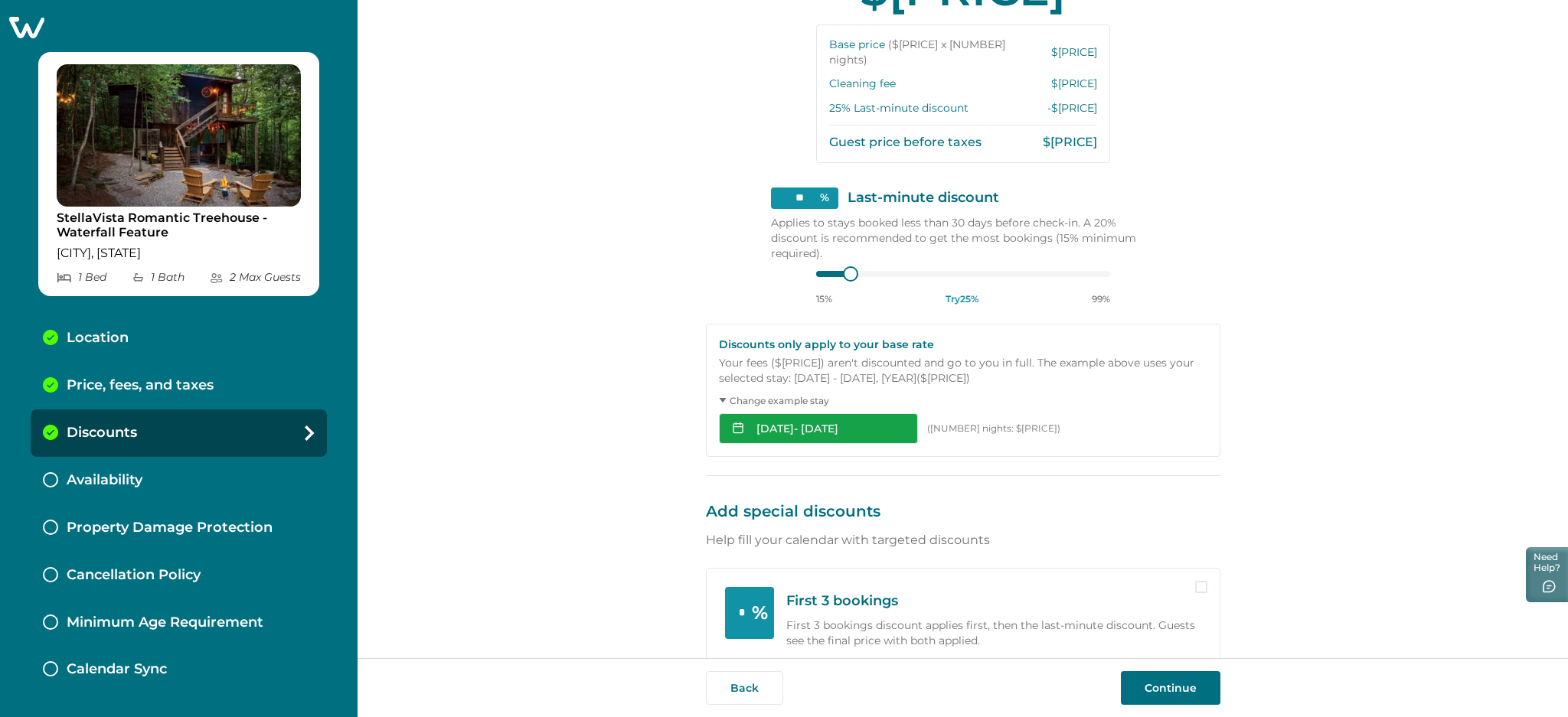 click on "Aug 13, 2025  -   Aug 15, 2025" at bounding box center (818, 429) 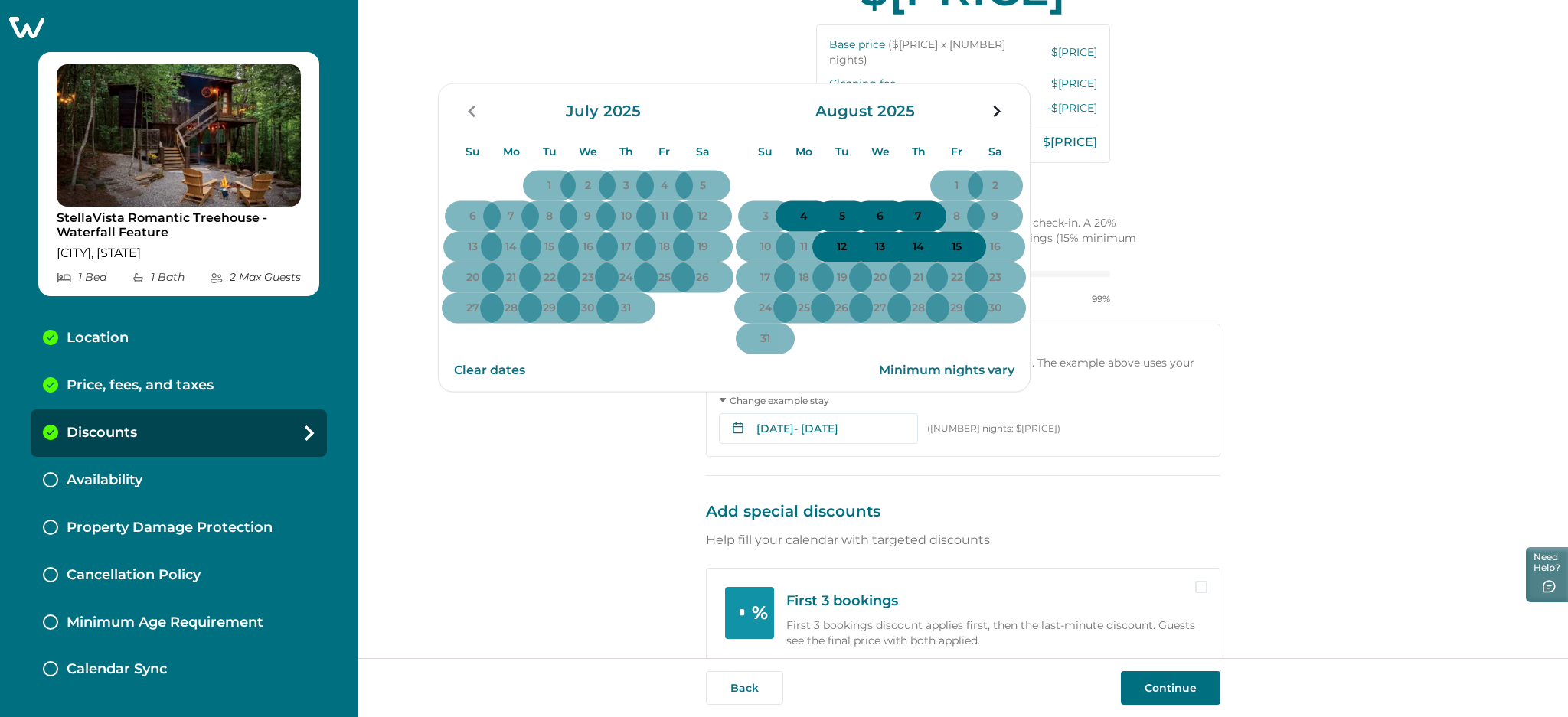 click on "Set your last-minute discount Convert vacant nights into bookings by reaching travelers looking for last-minute stays, turning potential vacancy losses into revenue $448.50 Base price ($219.00 x 2 nights) $ 438 Cleaning fee $ 120.00 25 % Last-minute discount -$ 109.50 Guest price before taxes $448.50 ** % Last-minute discount Applies to stays booked less than 30 days before check-in. A 20% discount is recommended to get the most bookings (15% minimum required). 15% Try  25 % 99% Discounts only apply to your base rate Your fees ($ 120 ) aren't discounted and go to you in full. The example above uses your selected stay:   August 13 - August 15, 2025  ($ 438 ) Change example stay Aug 13, 2025  -   Aug 15, 2025 Su Mo Tu We Th Fr Sa Su Mo Tu We Th Fr Sa July 2025 Su Mo Tu We Th Fr Sa 1 2 3 4 5 6 7 8 9 10 11 12 13 14 15 16 17 18 19 20 21 22 23 24 25 26 27 28 29 30 31 August 2025 Su Mo Tu We Th Fr Sa 1 2 3 4 5 6 7 8 9 10 11 12 13 14 15 16 17 18 19 20 21 22 23 24 25 26 27 28 29 30 31 Clear dates Minimum nights vary *" at bounding box center [962, 329] 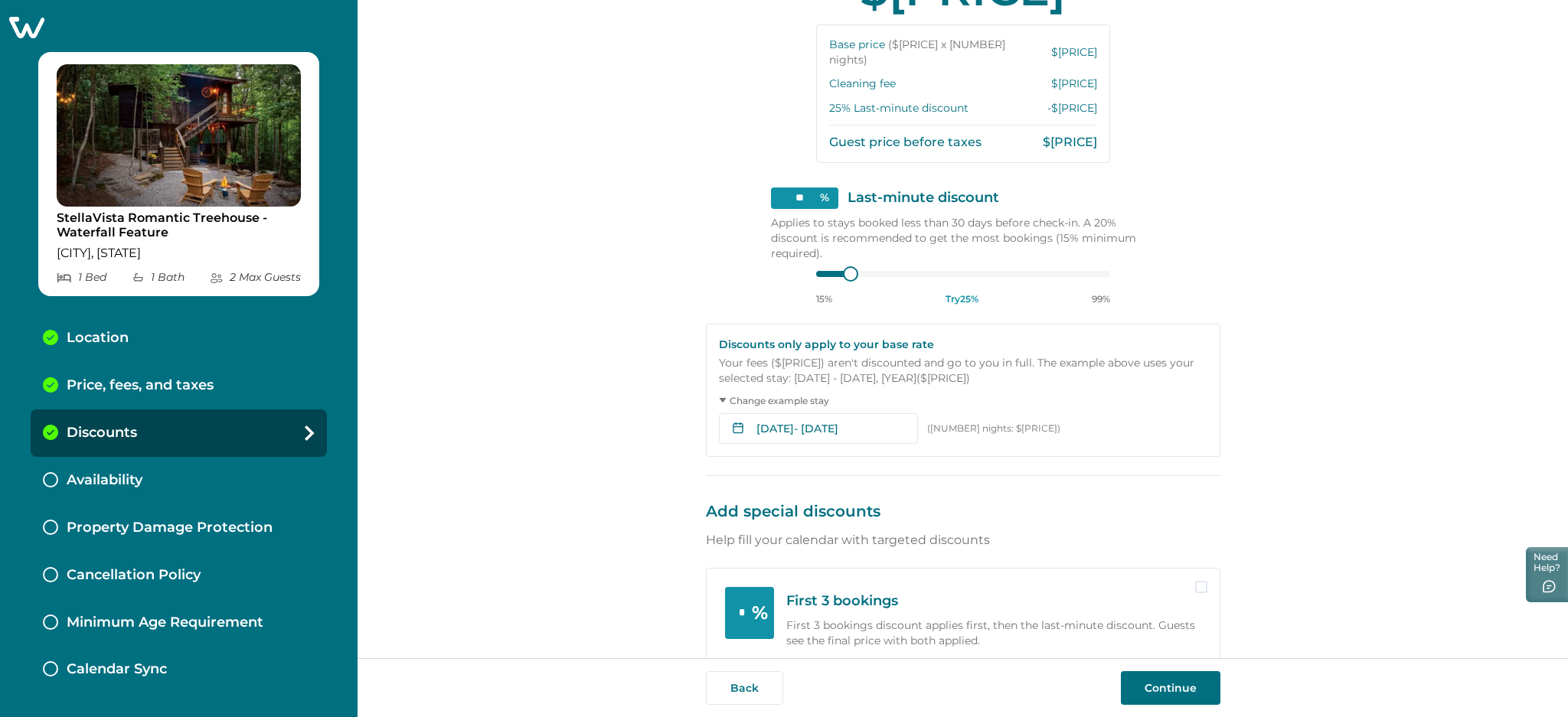 scroll, scrollTop: 211, scrollLeft: 0, axis: vertical 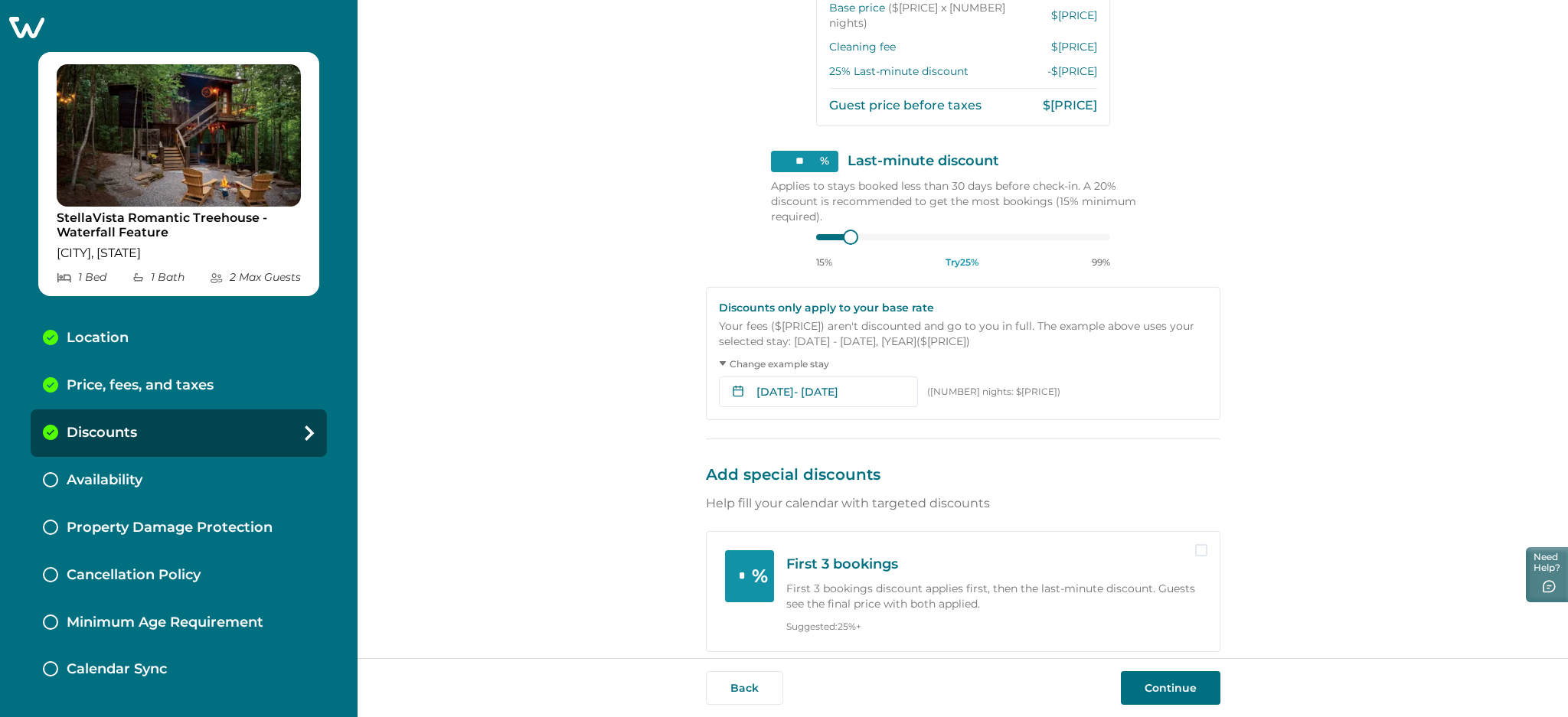click on "Continue" at bounding box center (1171, 688) 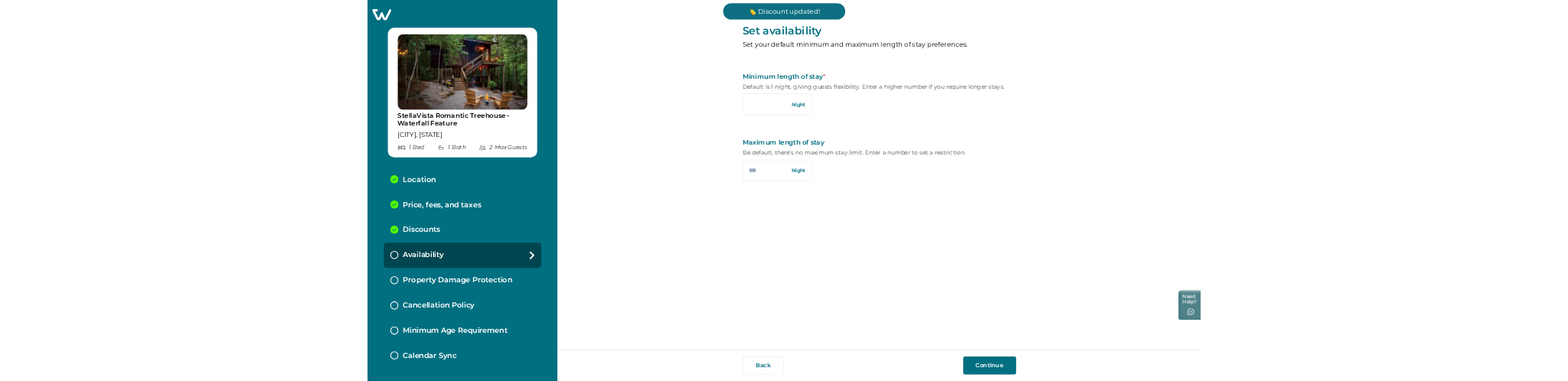 scroll, scrollTop: 0, scrollLeft: 0, axis: both 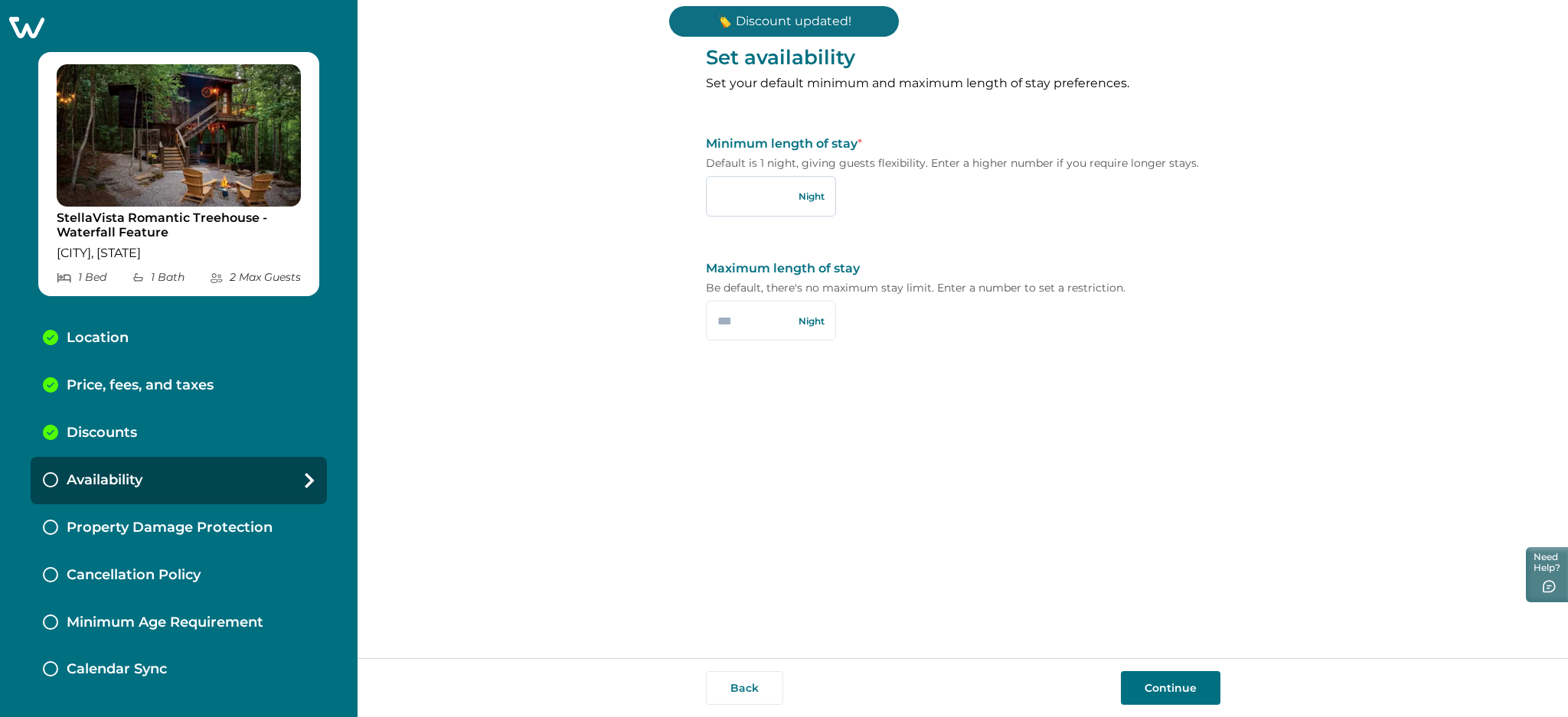 click at bounding box center [771, 196] 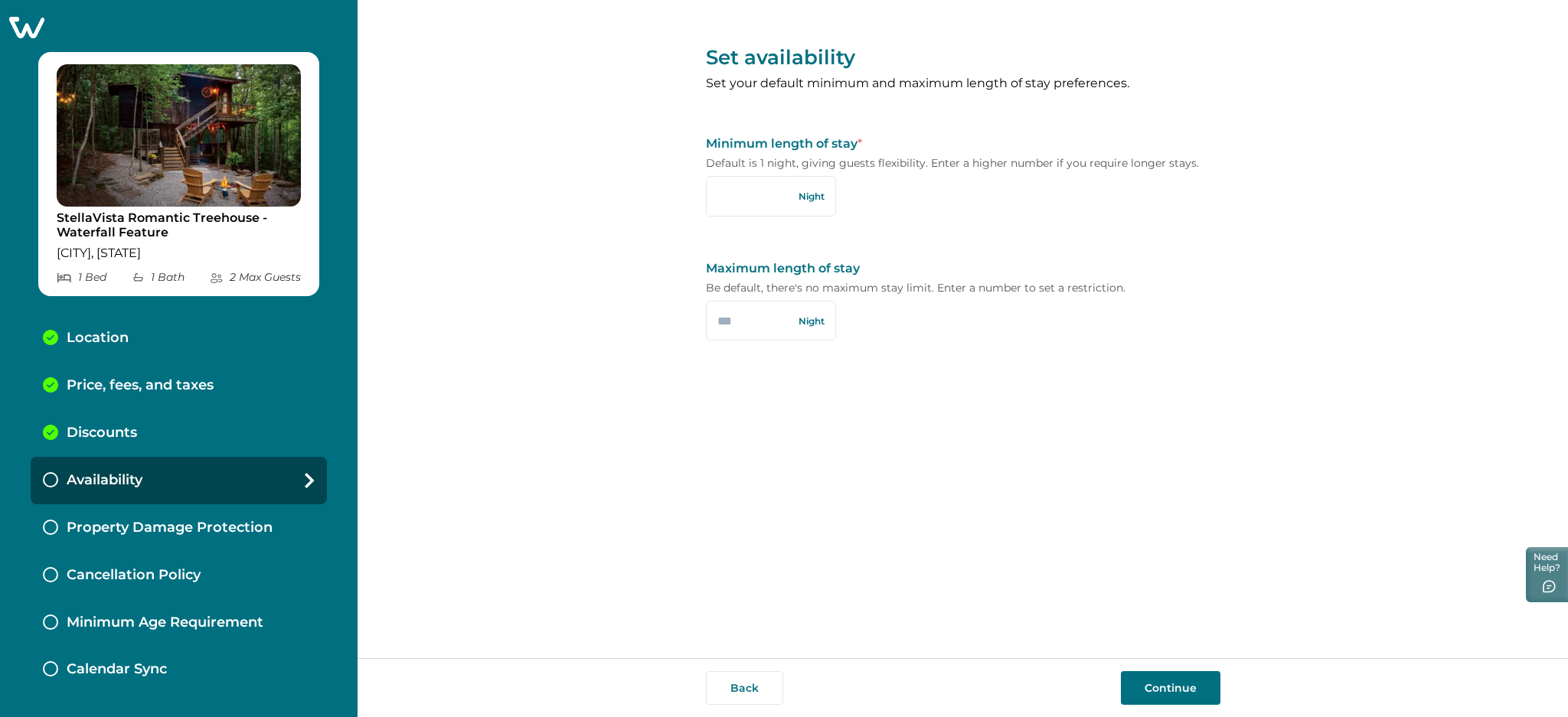 click on "Continue" at bounding box center [1171, 688] 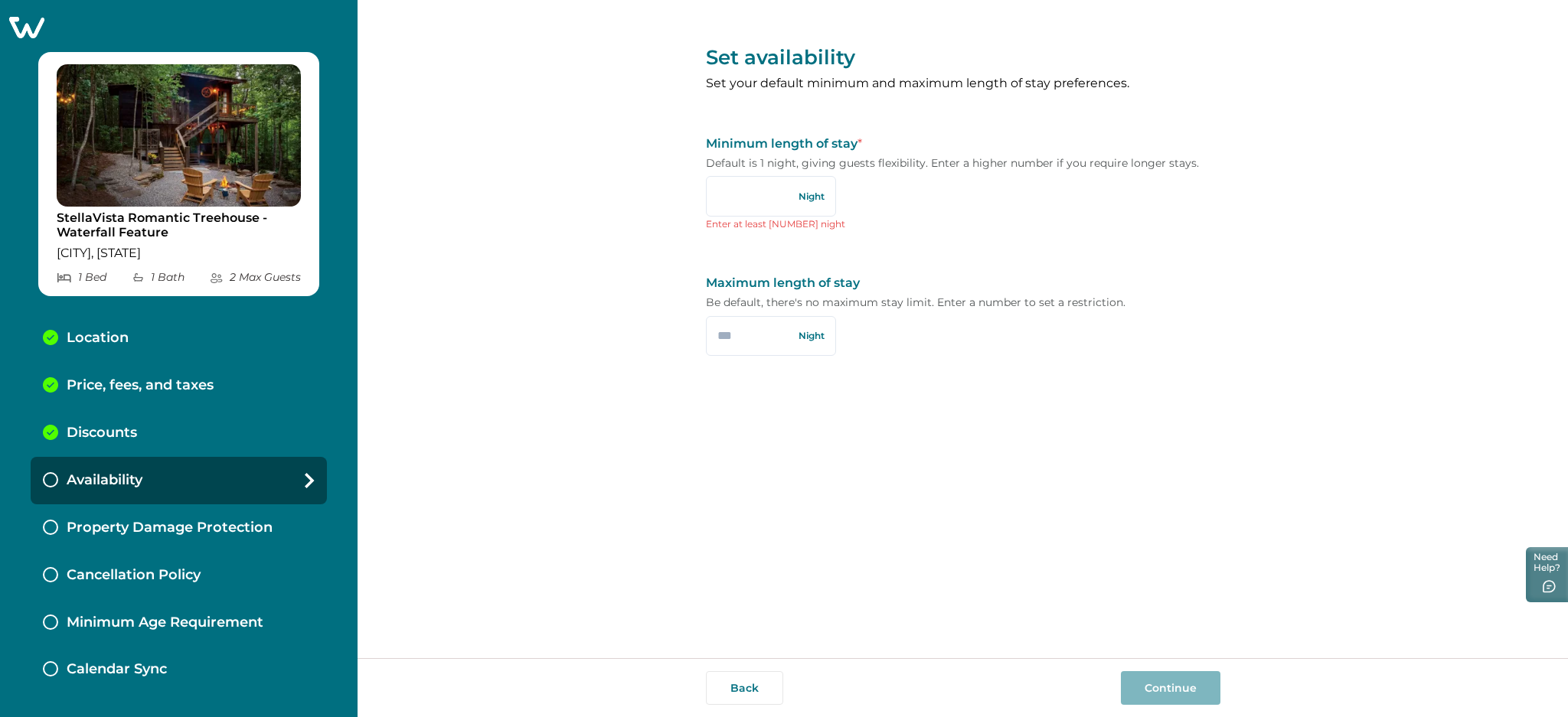 click 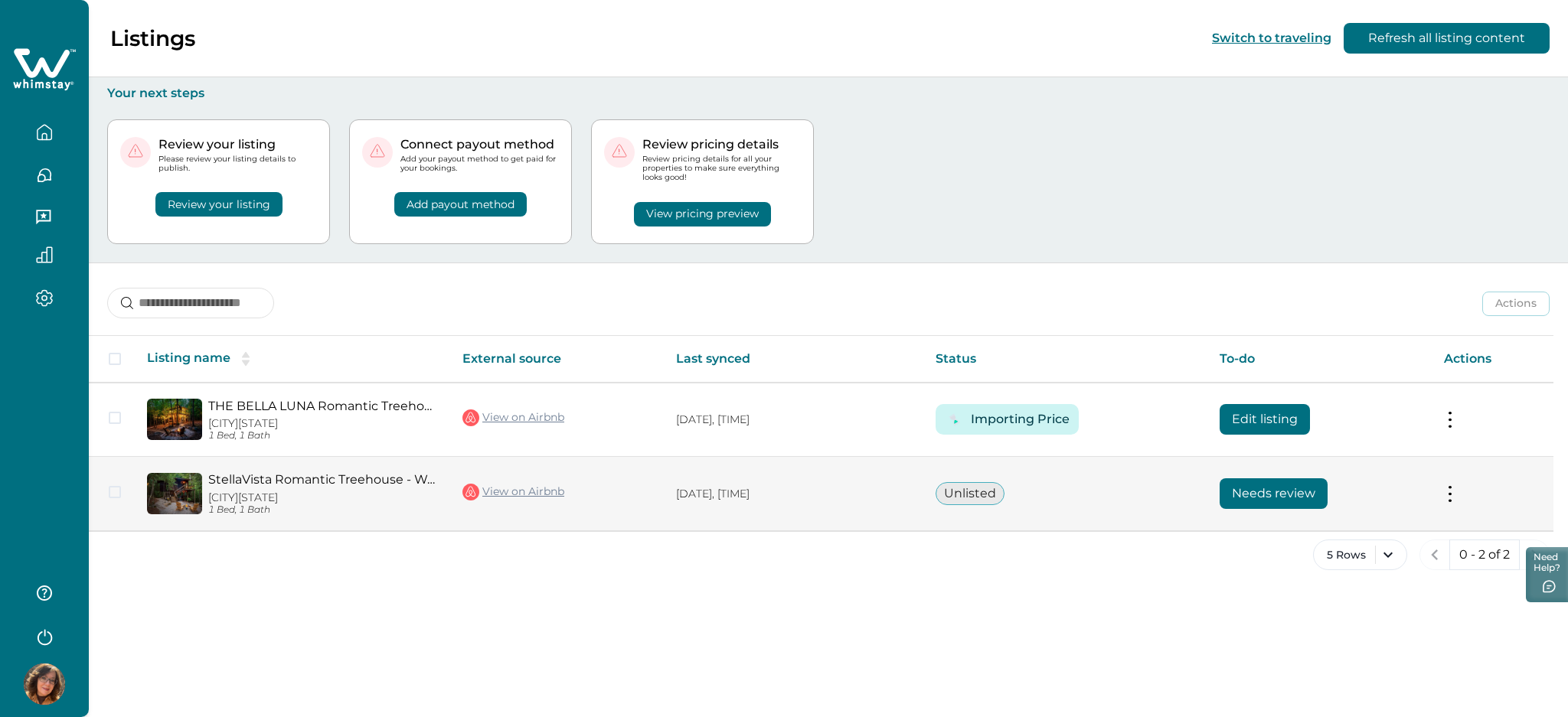 click on "Needs review" at bounding box center [1273, 494] 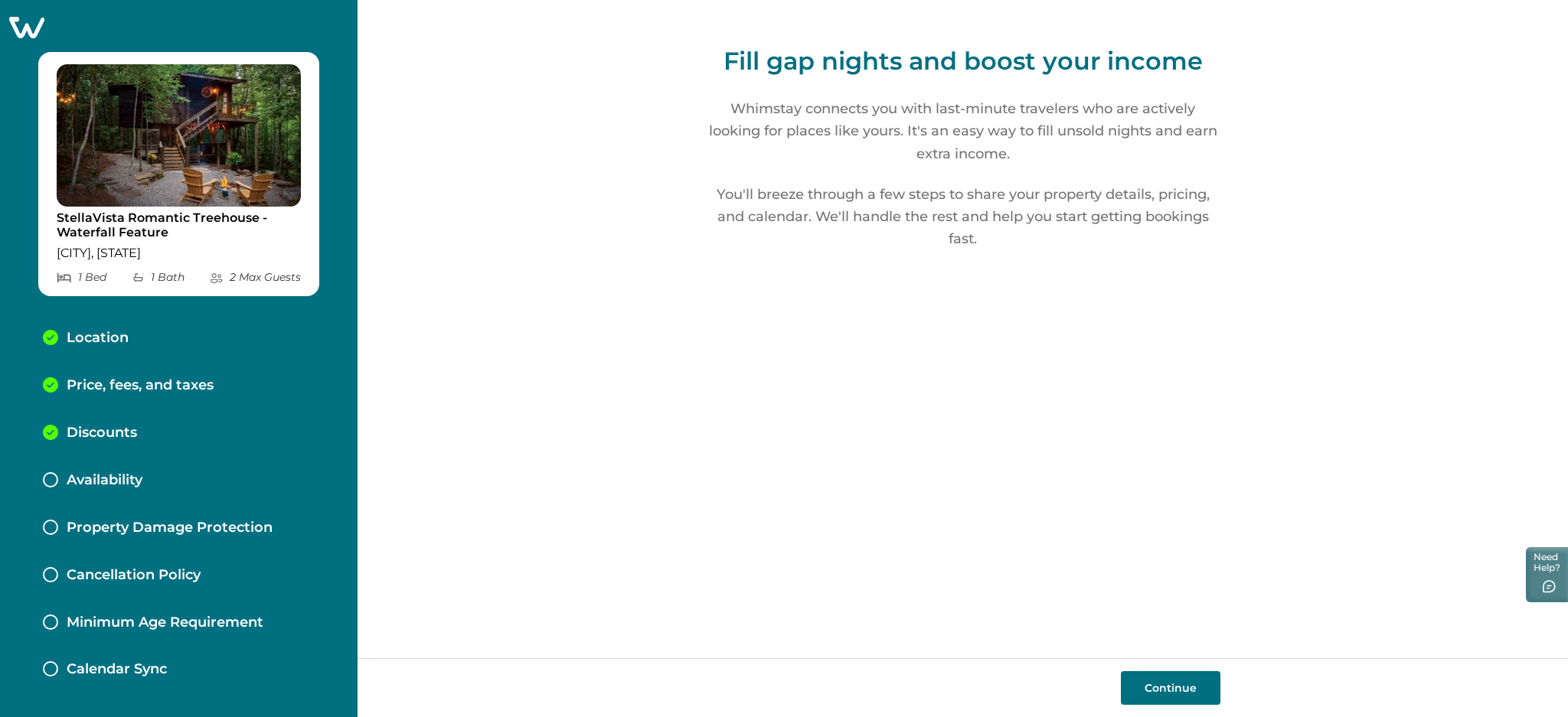 click on "Continue" at bounding box center (1171, 688) 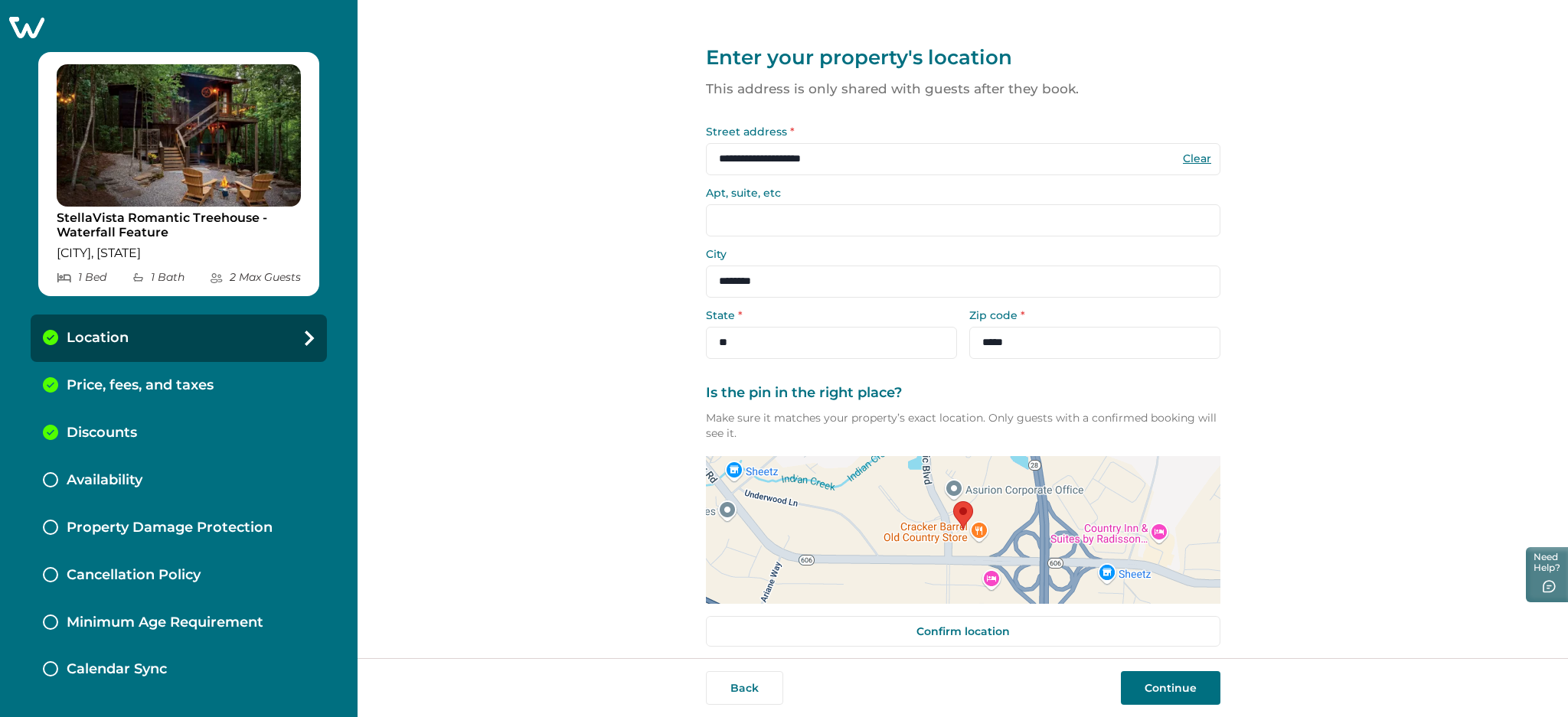 click on "Continue" at bounding box center (1171, 688) 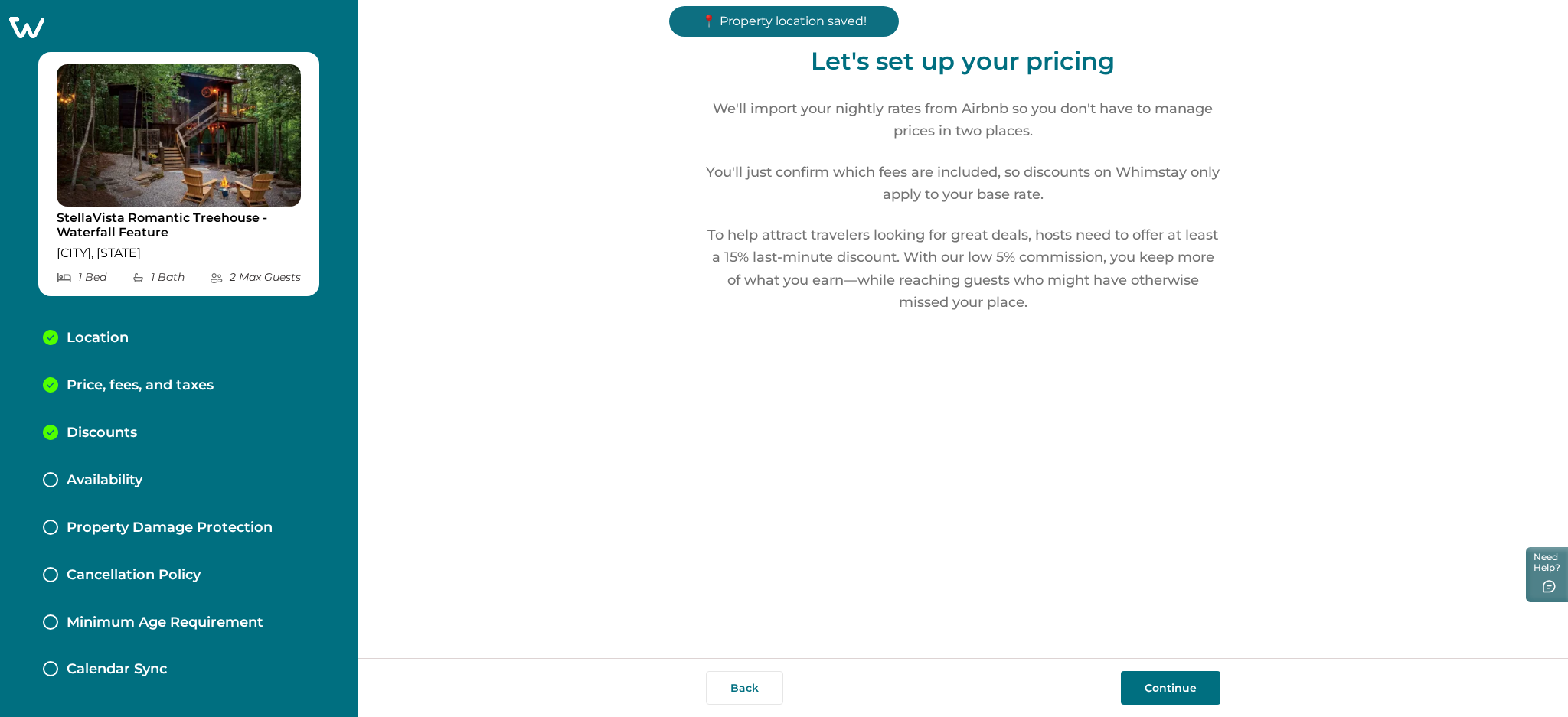 click on "Continue" at bounding box center [1171, 688] 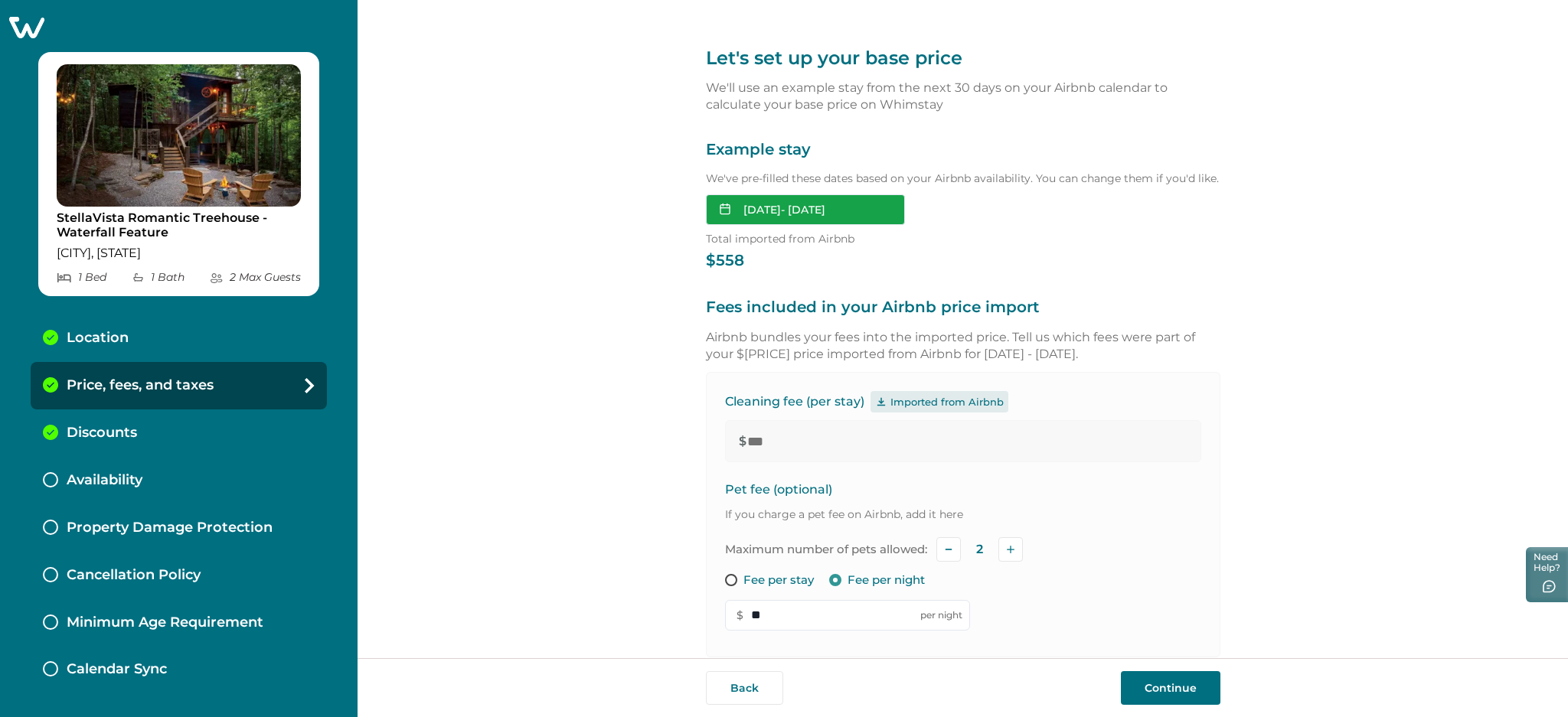 click on "Aug 13, 2025  -   Aug 15, 2025" at bounding box center (805, 210) 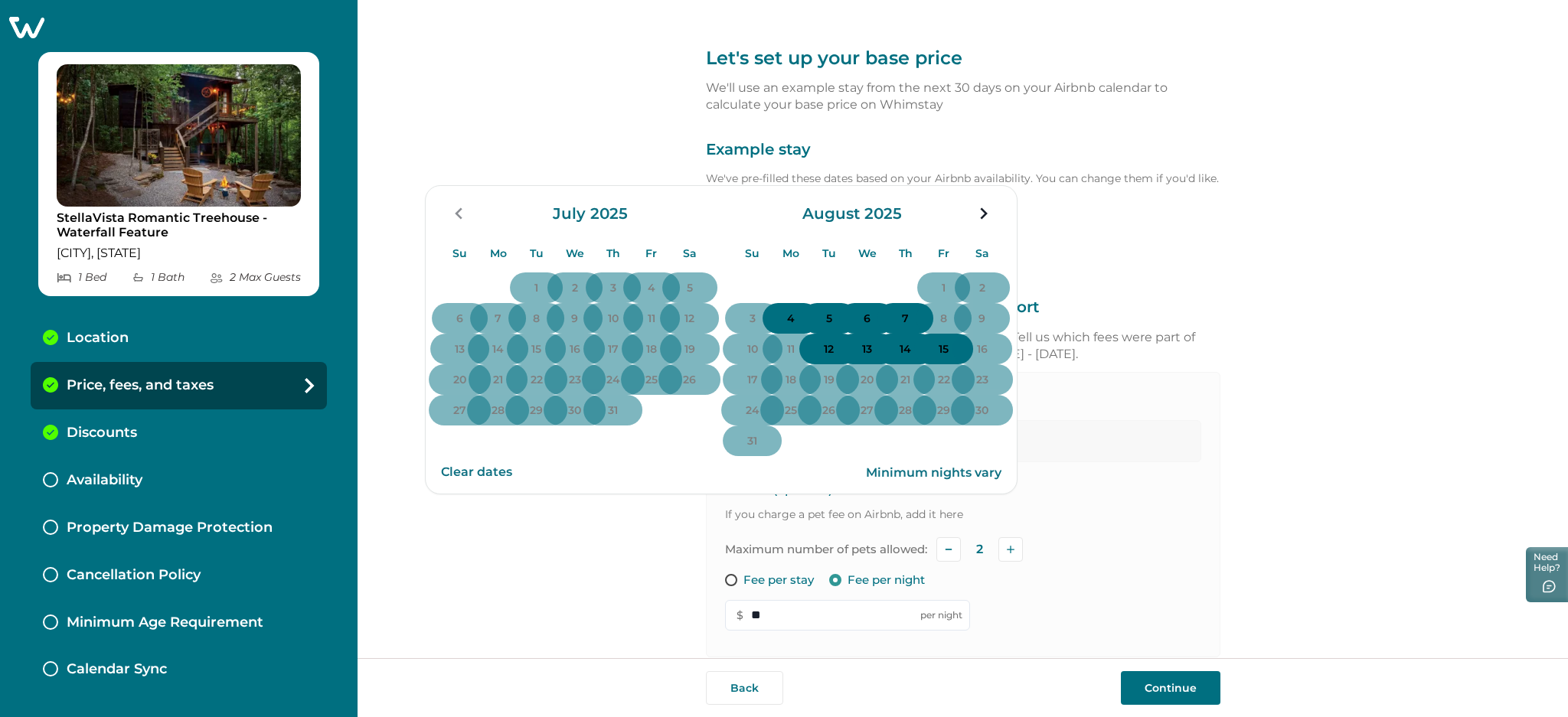 click on "Let's set up your base price We'll use an example stay from the next 30 days on your Airbnb calendar to calculate your base price on Whimstay Example stay We've pre-filled these dates based on your Airbnb availability. You can change them if you'd like. Aug 13, 2025  -   Aug 15, 2025 Su Mo Tu We Th Fr Sa Su Mo Tu We Th Fr Sa July 2025 Su Mo Tu We Th Fr Sa 1 2 3 4 5 6 7 8 9 10 11 12 13 14 15 16 17 18 19 20 21 22 23 24 25 26 27 28 29 30 31 August 2025 Su Mo Tu We Th Fr Sa 1 2 3 4 5 6 7 8 9 10 11 12 13 14 15 16 17 18 19 20 21 22 23 24 25 26 27 28 29 30 31 Clear dates Minimum nights vary Total imported from Airbnb $558 Fees included in your Airbnb price import Airbnb bundles your fees into the imported price. Tell us which fees
were part of your $558 price imported from Airbnb for August 13 - August 15. Cleaning fee (per stay) Imported from Airbnb $ *** Pet fee (optional) If you charge a pet fee on Airbnb, add it here Maximum number of pets allowed: 2 Fee per stay Fee per night $ ** per night $558 - $120" at bounding box center (962, 329) 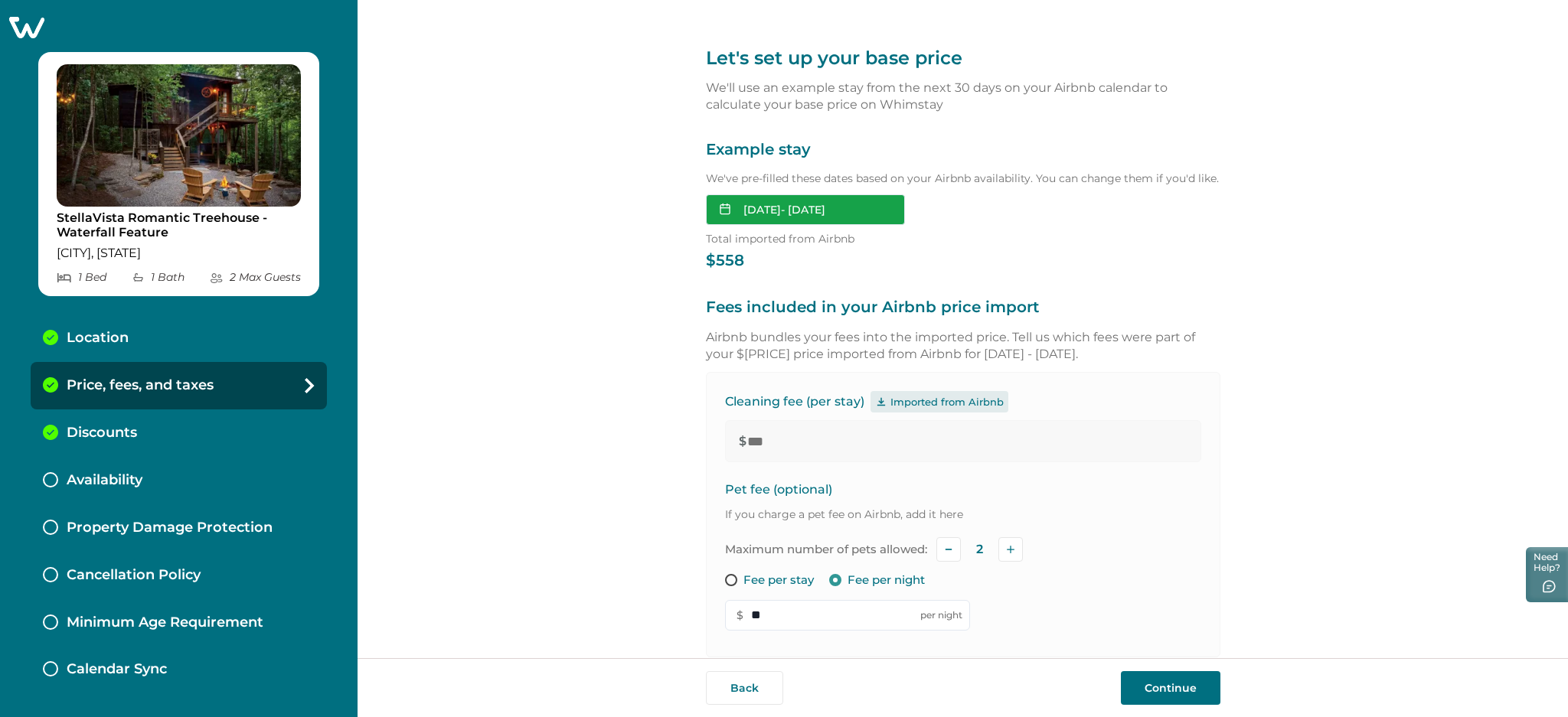 click on "Aug 13, 2025  -   Aug 15, 2025" at bounding box center [805, 210] 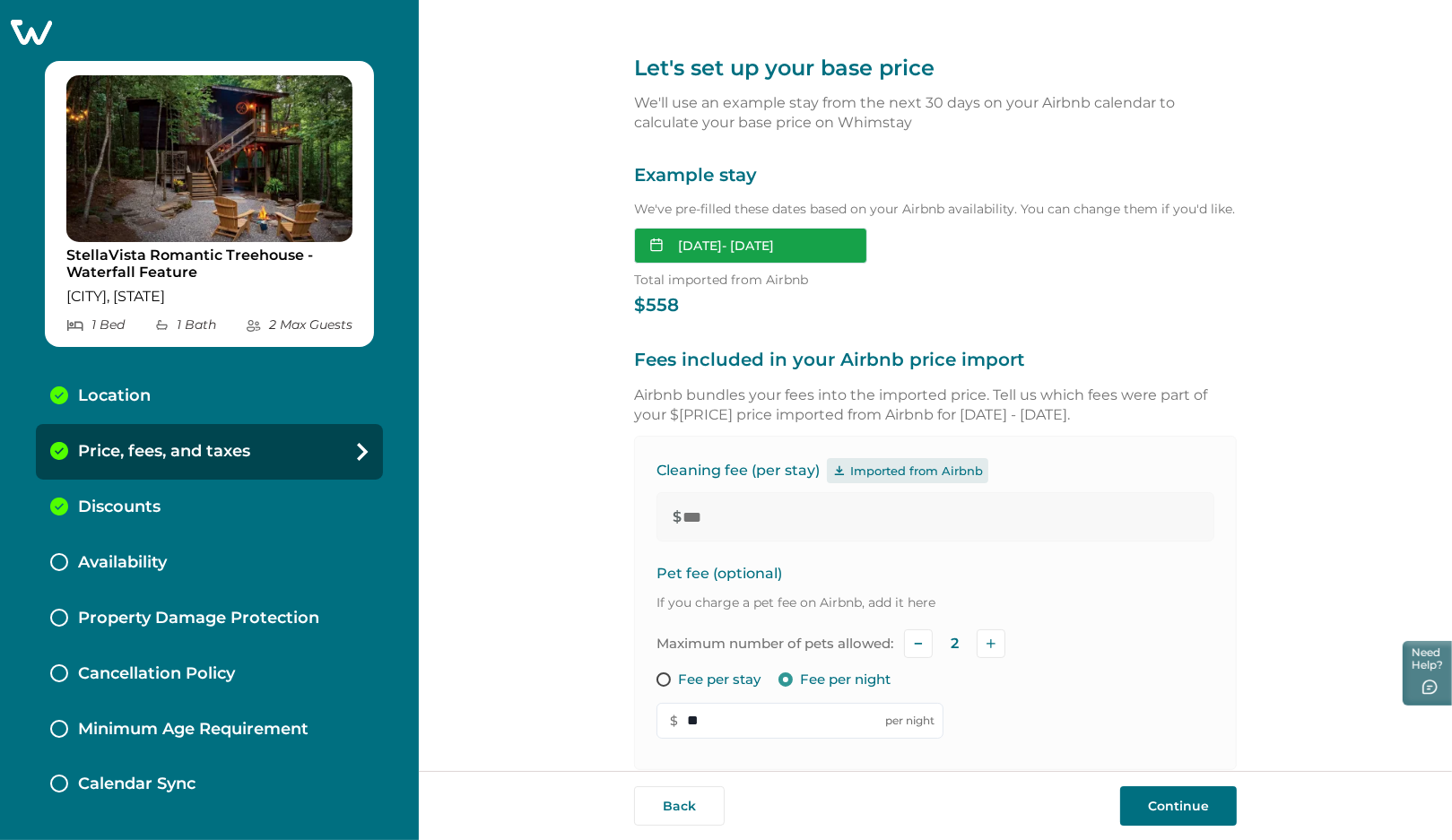click on "Aug 13, 2025  -   Aug 15, 2025" at bounding box center (751, 246) 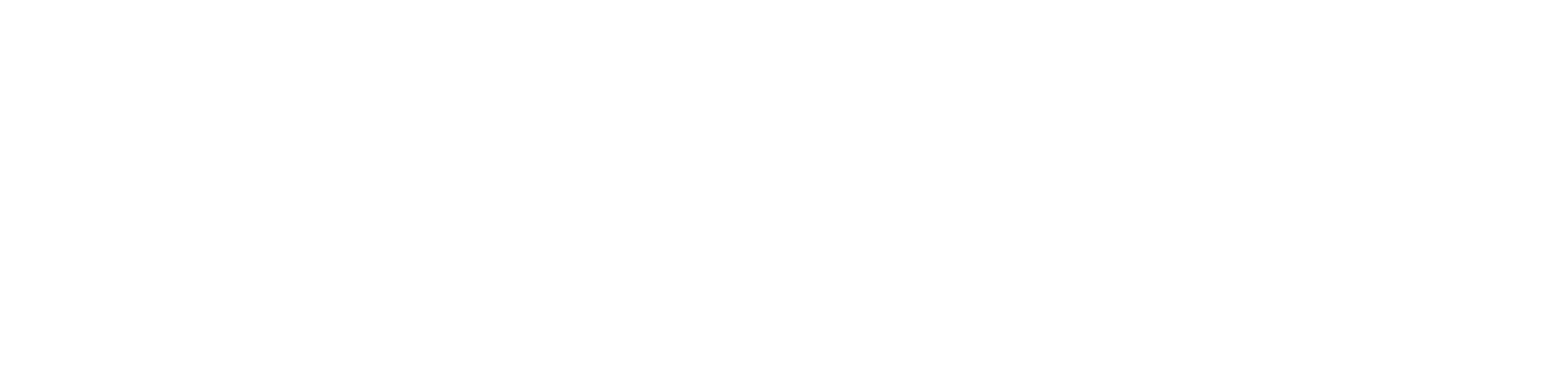 scroll, scrollTop: 0, scrollLeft: 0, axis: both 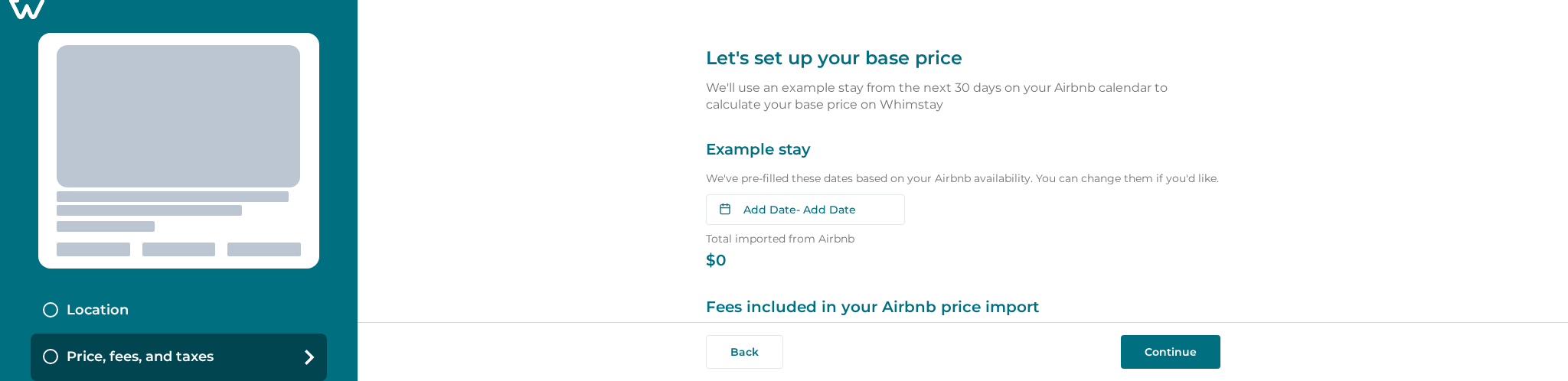 type on "***" 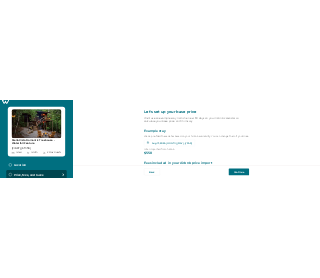 scroll, scrollTop: 0, scrollLeft: 0, axis: both 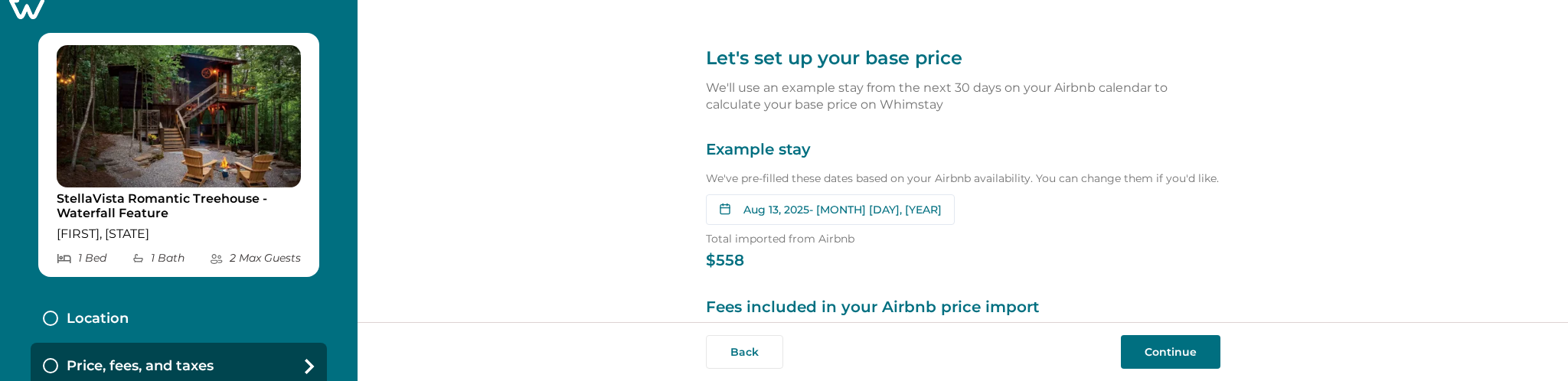 type on "**" 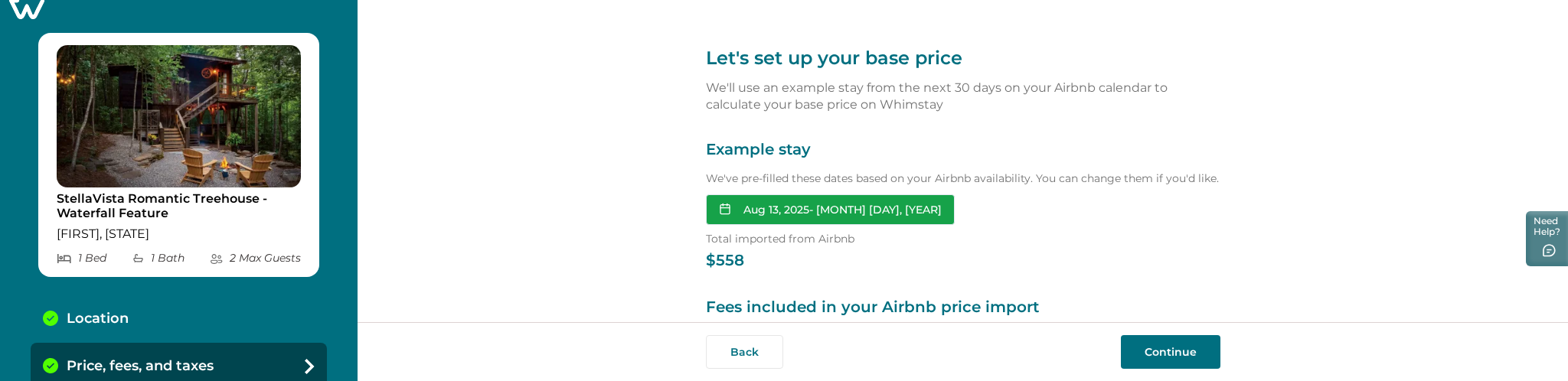 click on "Aug 13, 2025  -   Aug 15, 2025" at bounding box center (830, 210) 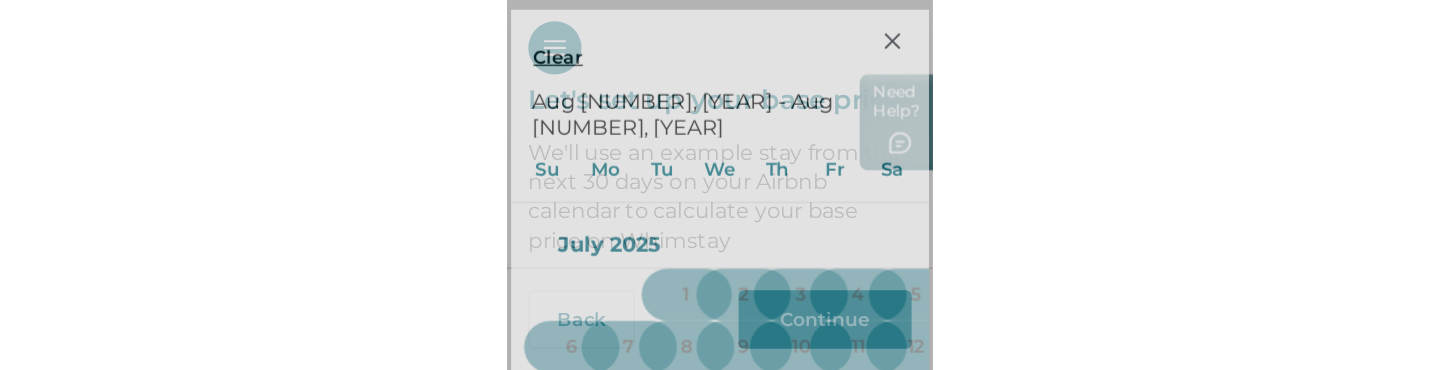 scroll, scrollTop: 0, scrollLeft: 0, axis: both 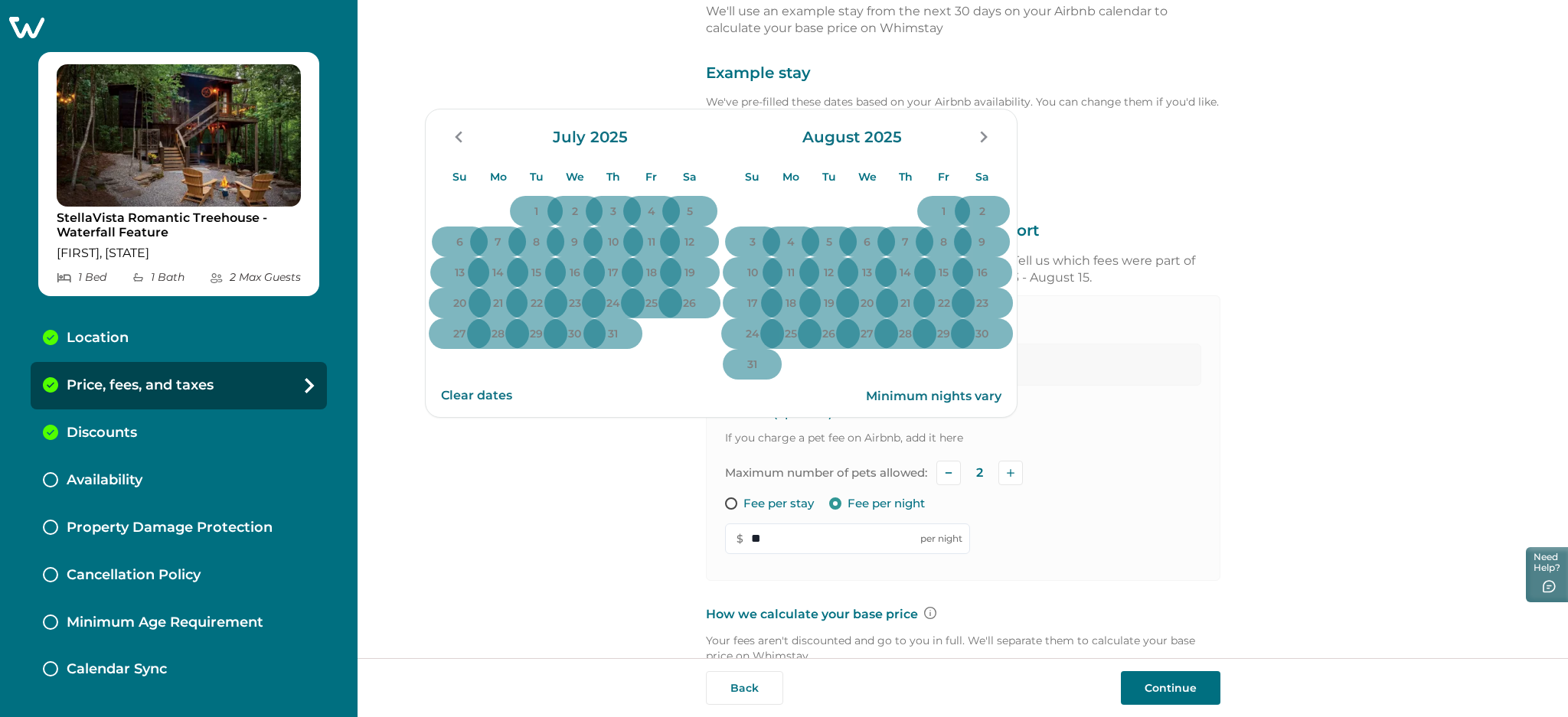 click 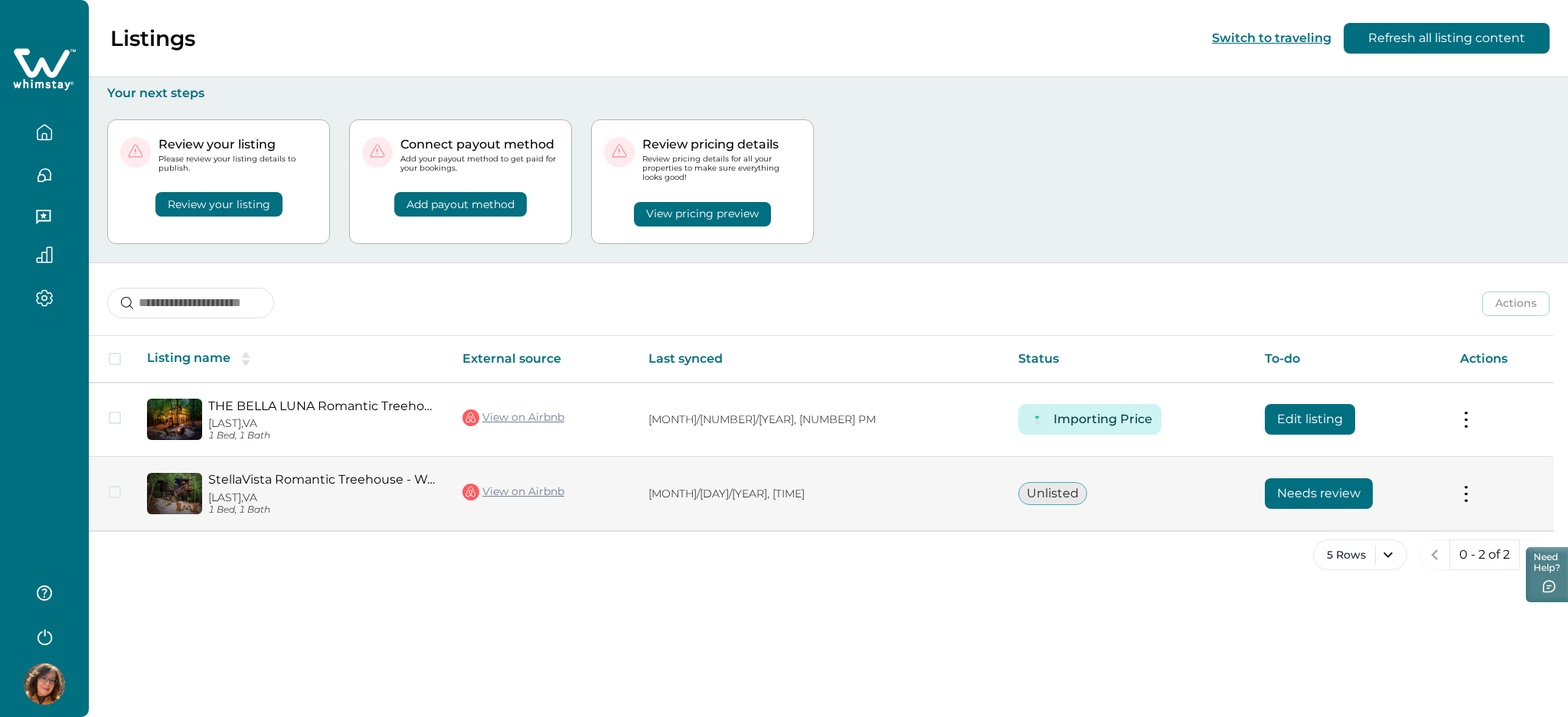 click on "Needs review" at bounding box center (1318, 494) 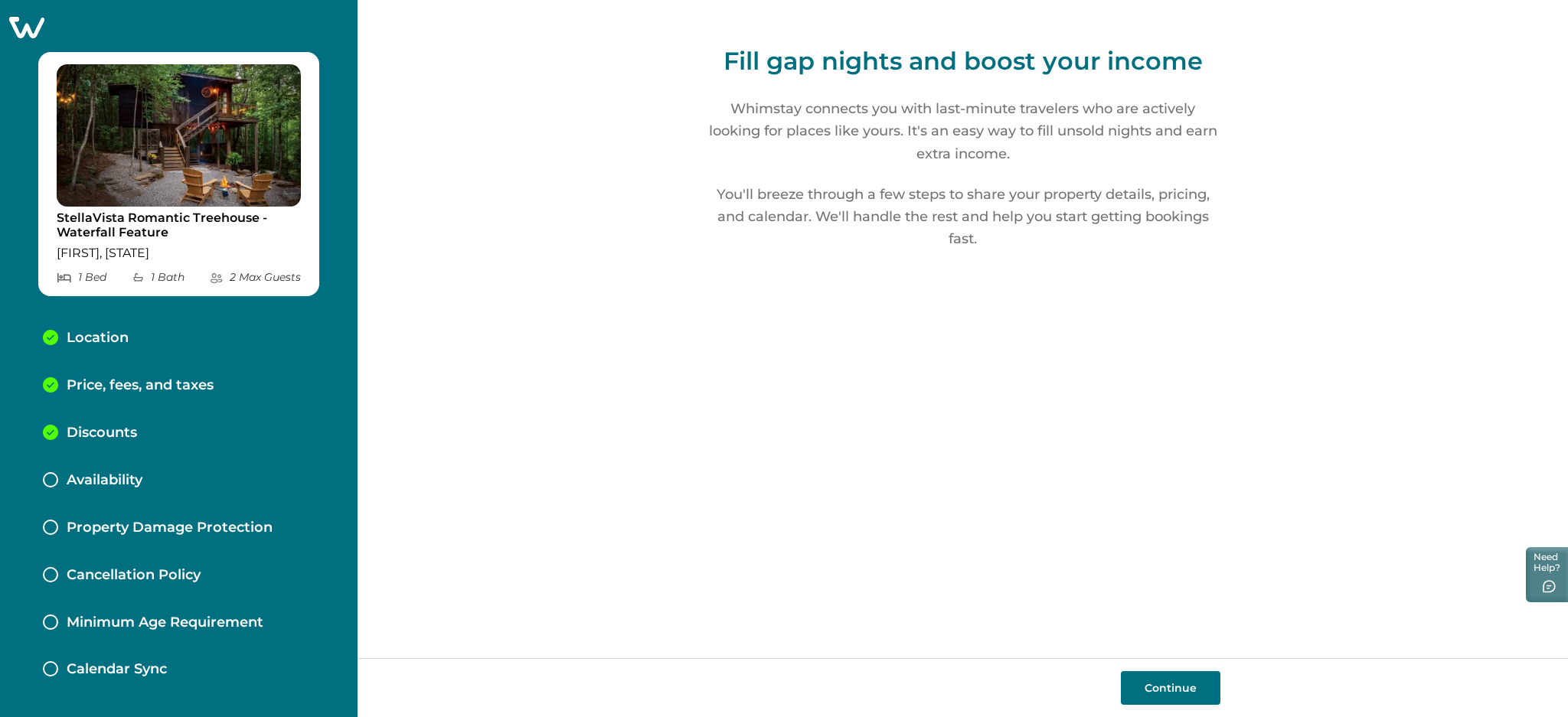click on "Price, fees, and taxes" at bounding box center [140, 386] 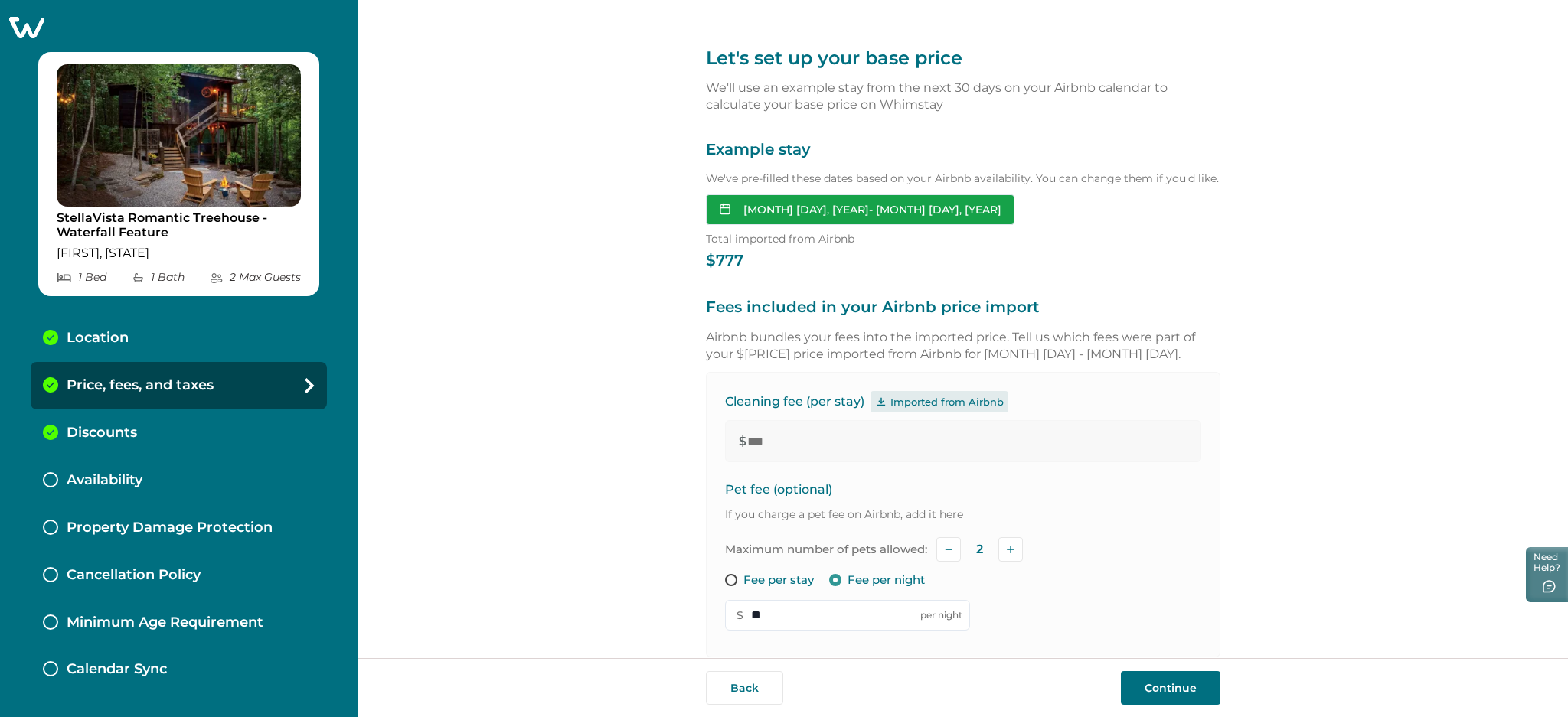 click on "[MONTH] [DAY], [YEAR]  -   [MONTH] [DAY], [YEAR]" at bounding box center (860, 210) 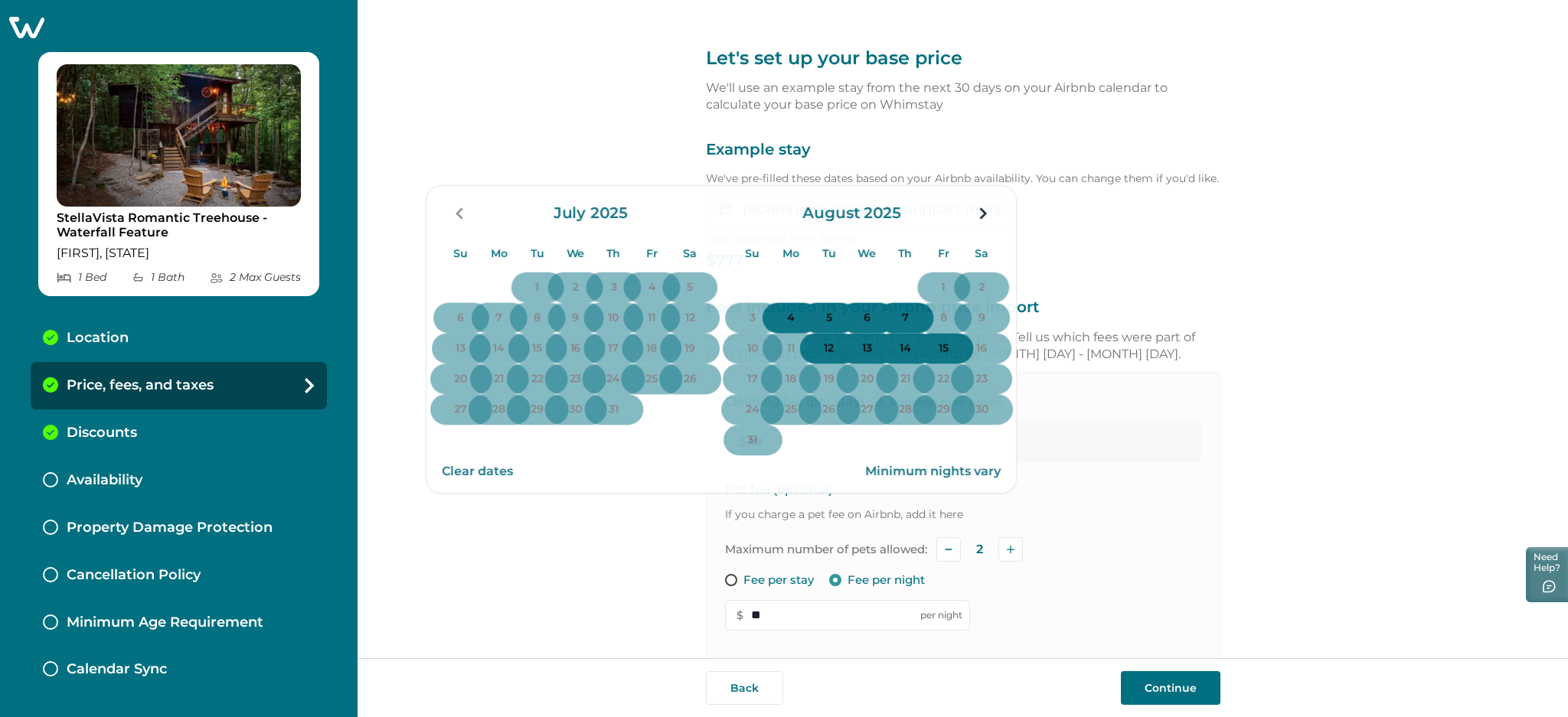 click on "Let's set up your base price We'll use an example stay from the next 30 days on your Airbnb calendar to calculate your base price on Whimstay Example stay We've pre-filled these dates based on your Airbnb availability. You can change them if you'd like. [MONTH] [DAY], [YEAR]  -   [MONTH] [DAY], [YEAR] Su Mo Tu We Th Fr Sa Su Mo Tu We Th Fr Sa [MONTH] [YEAR] Su Mo Tu We Th Fr Sa 1 2 3 4 5 6 7 8 9 10 11 12 13 14 15 16 17 18 19 20 21 22 23 24 25 26 27 28 29 30 31 [MONTH] [YEAR] Su Mo Tu We Th Fr Sa 1 2 3 4 5 6 7 8 9 10 11 12 13 14 15 16 17 18 19 20 21 22 23 24 25 26 27 28 29 30 31 Clear dates Minimum nights vary Total imported from Airbnb $[PRICE] Fees included in your Airbnb price import Airbnb bundles your fees into the imported price. Tell us which fees
were part of your $[PRICE] price imported from Airbnb for [MONTH] [DAY] - [MONTH] [DAY]. Cleaning fee (per stay) Imported from Airbnb $ *** Pet fee (optional) If you charge a pet fee on Airbnb, add it here Maximum number of pets allowed: 2 Fee per stay Fee per night $ ** per night $[PRICE] - $[PRICE]" at bounding box center (962, 329) 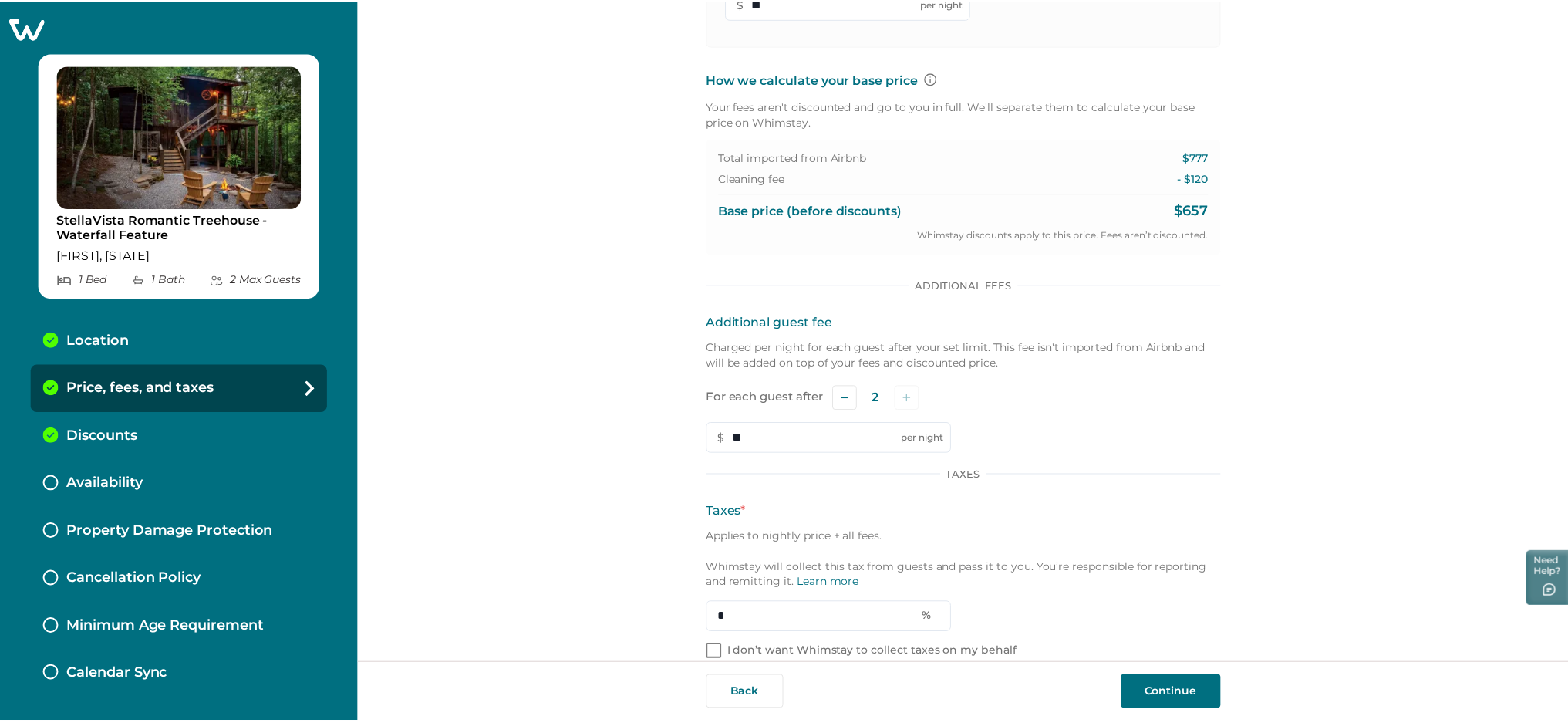 scroll, scrollTop: 637, scrollLeft: 0, axis: vertical 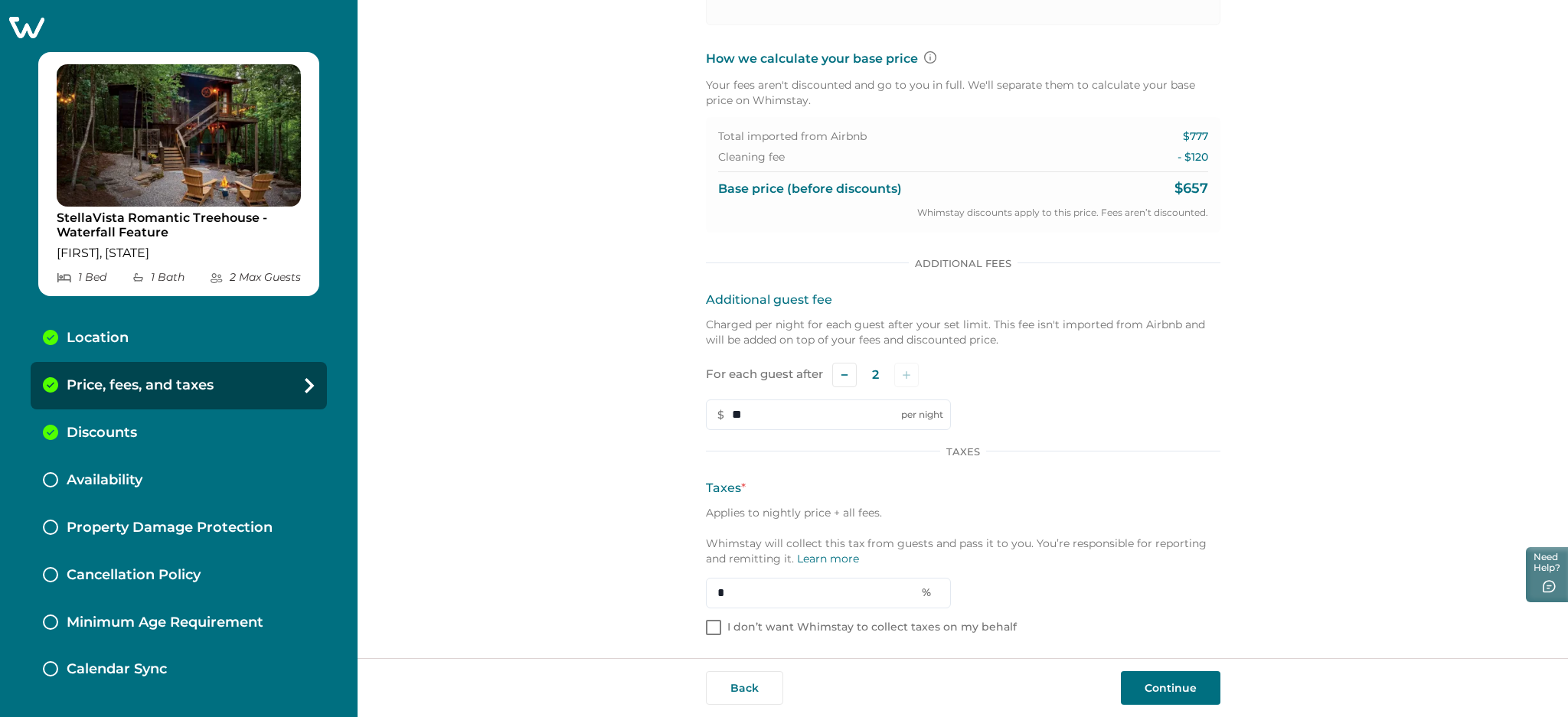 click 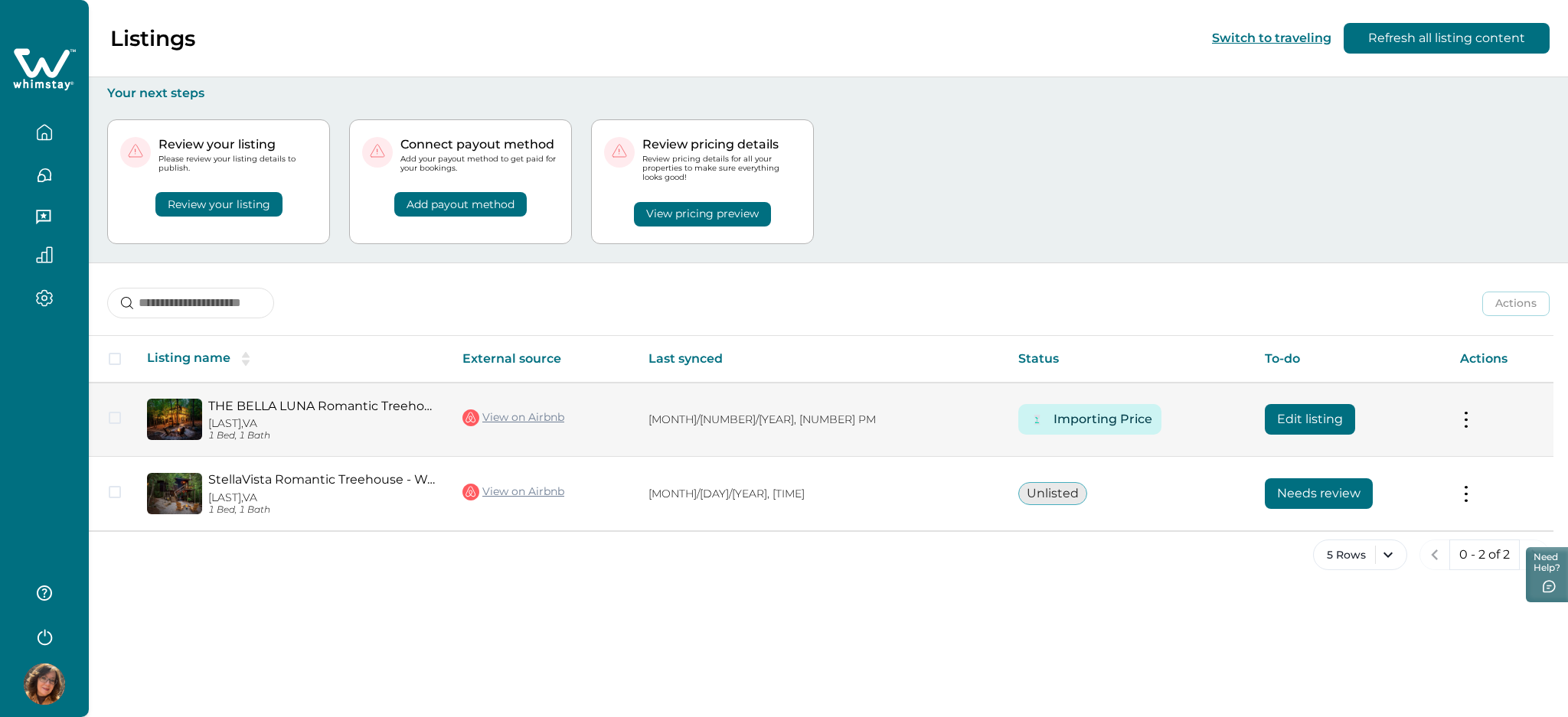 click on "Edit listing" at bounding box center [1310, 419] 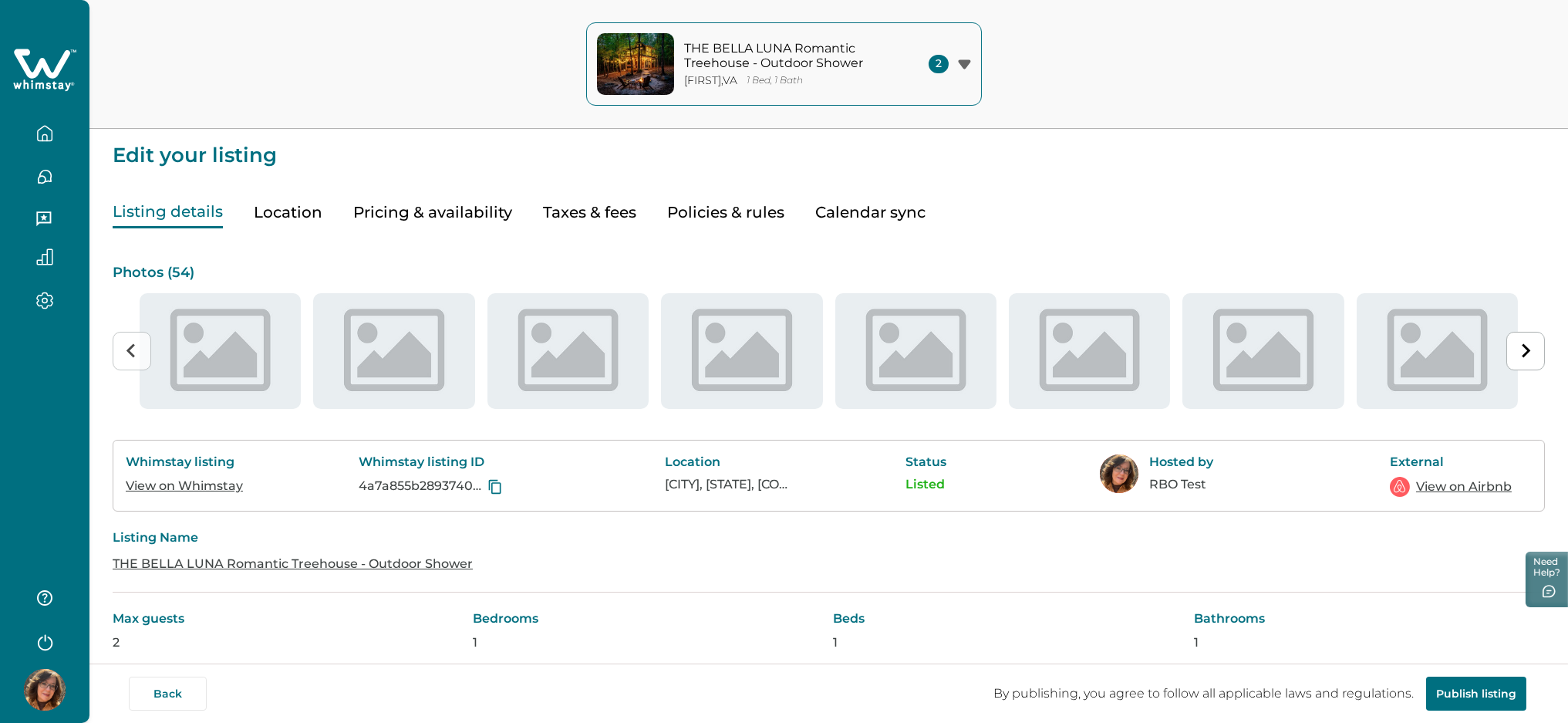 type on "***" 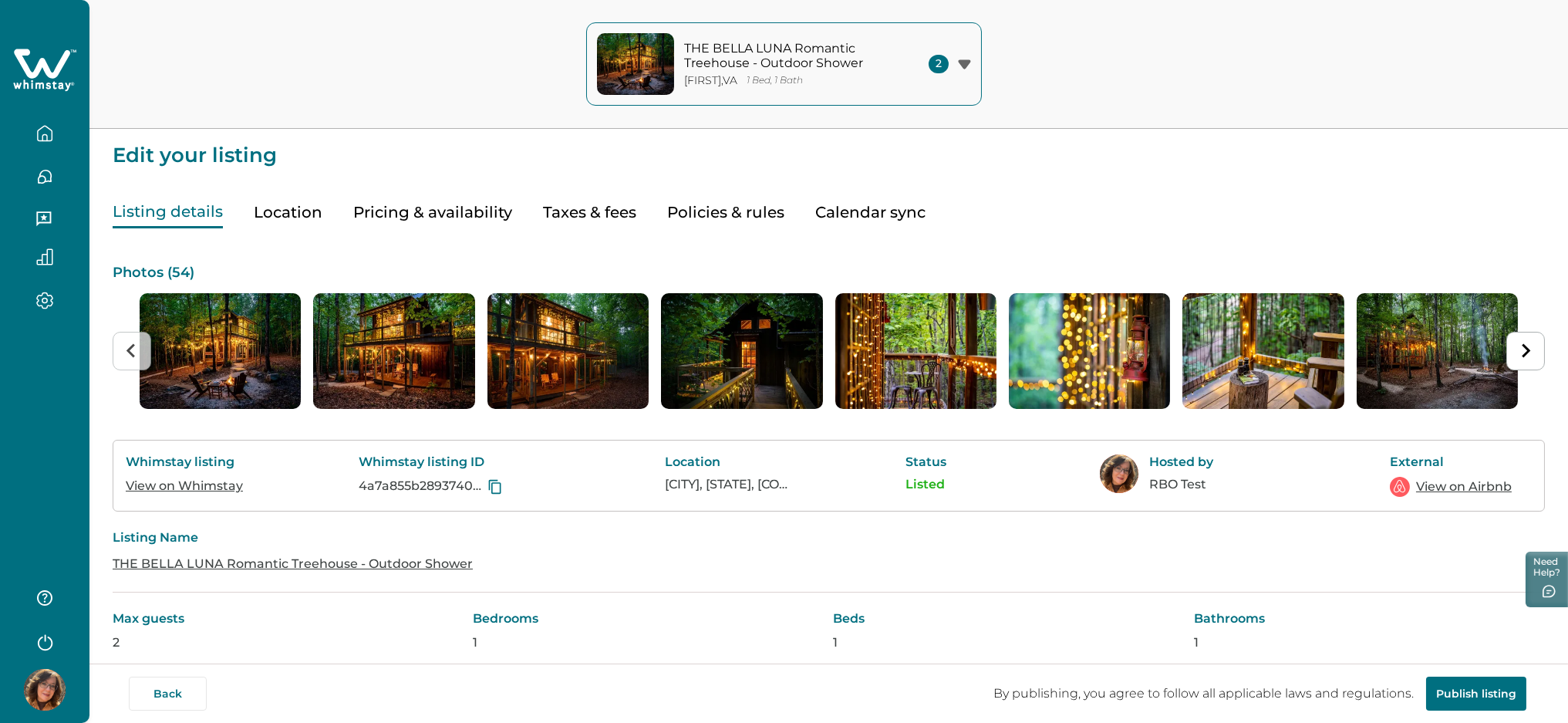 click on "Taxes & fees" at bounding box center (589, 212) 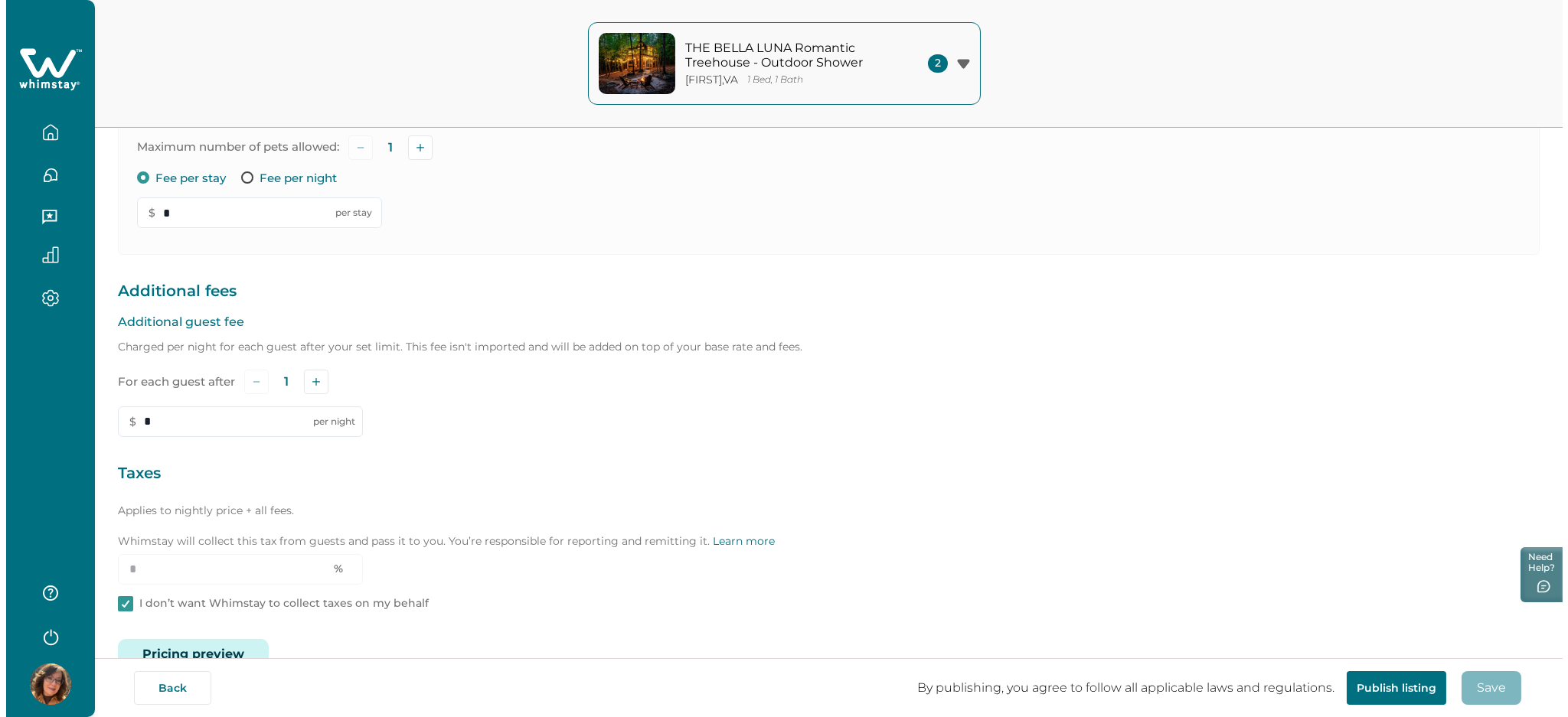 scroll, scrollTop: 351, scrollLeft: 0, axis: vertical 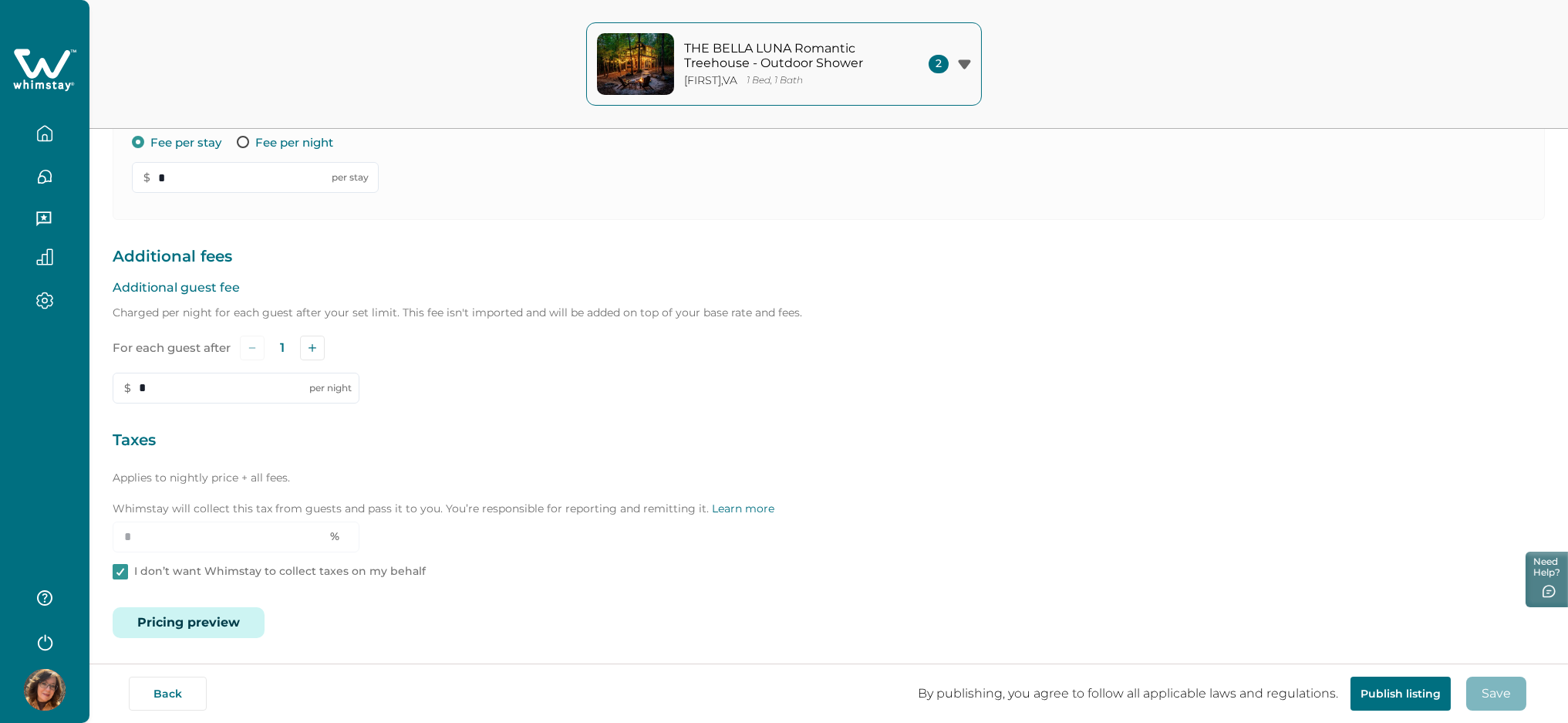 click on "Pricing preview" at bounding box center (188, 623) 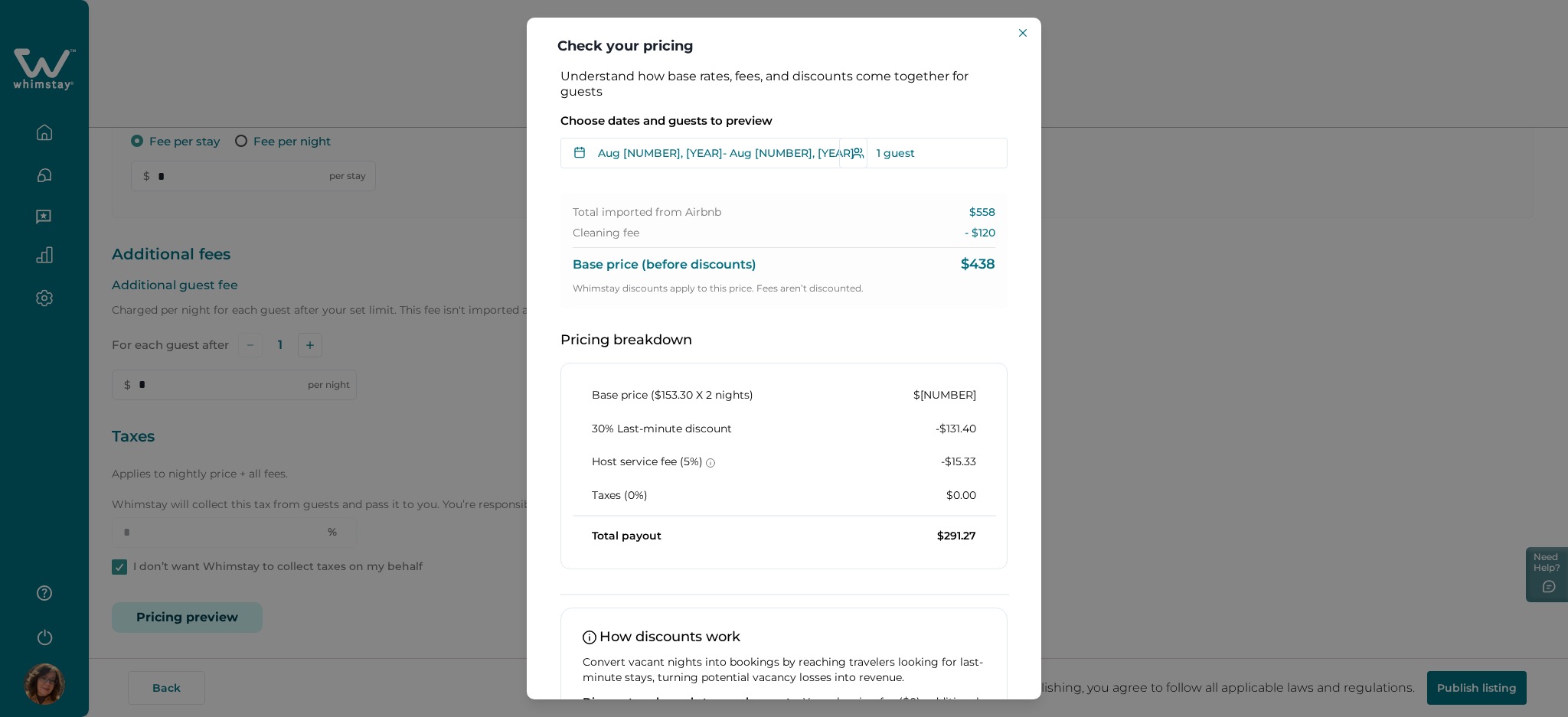 type 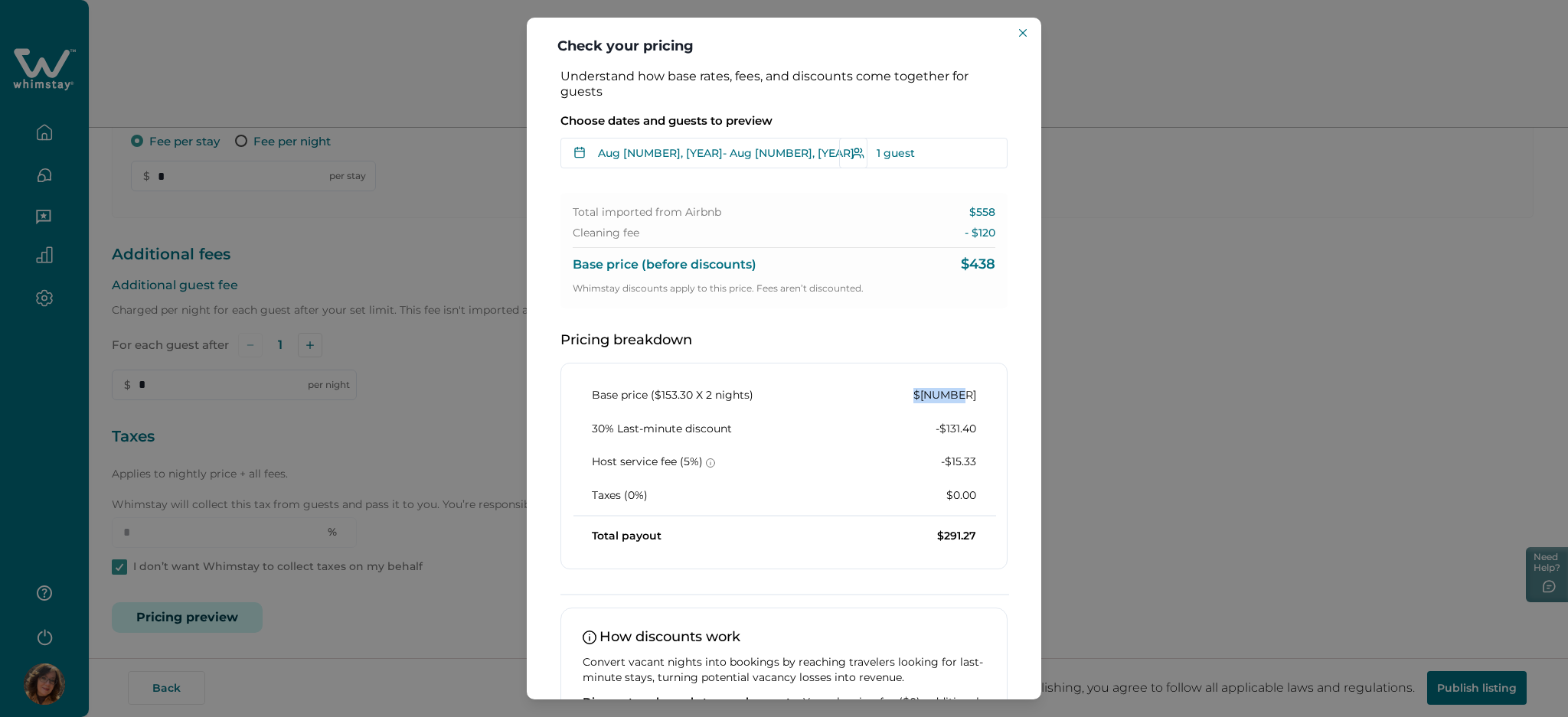 drag, startPoint x: 923, startPoint y: 400, endPoint x: 964, endPoint y: 400, distance: 41 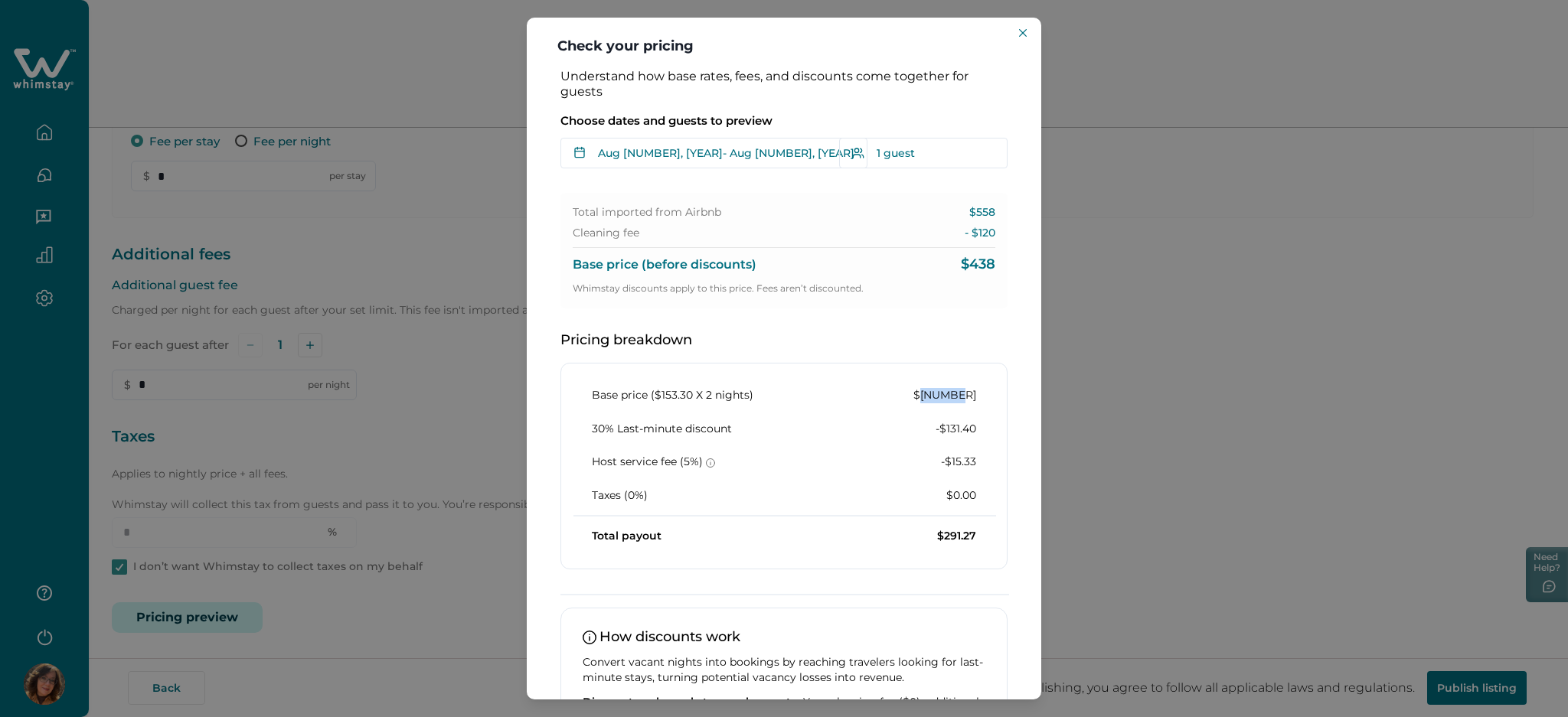 click on "$306.60" at bounding box center (945, 396) 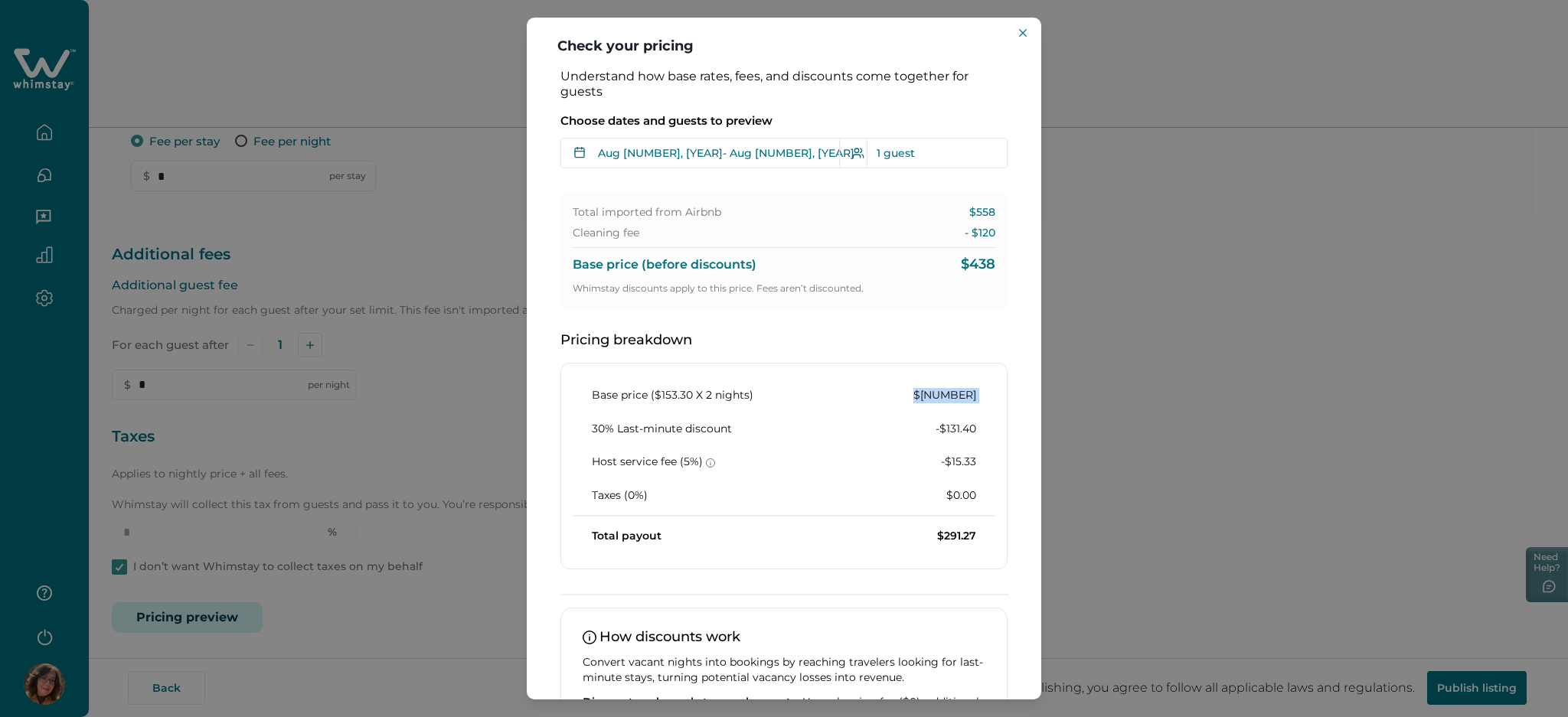 click on "$306.60" at bounding box center (945, 396) 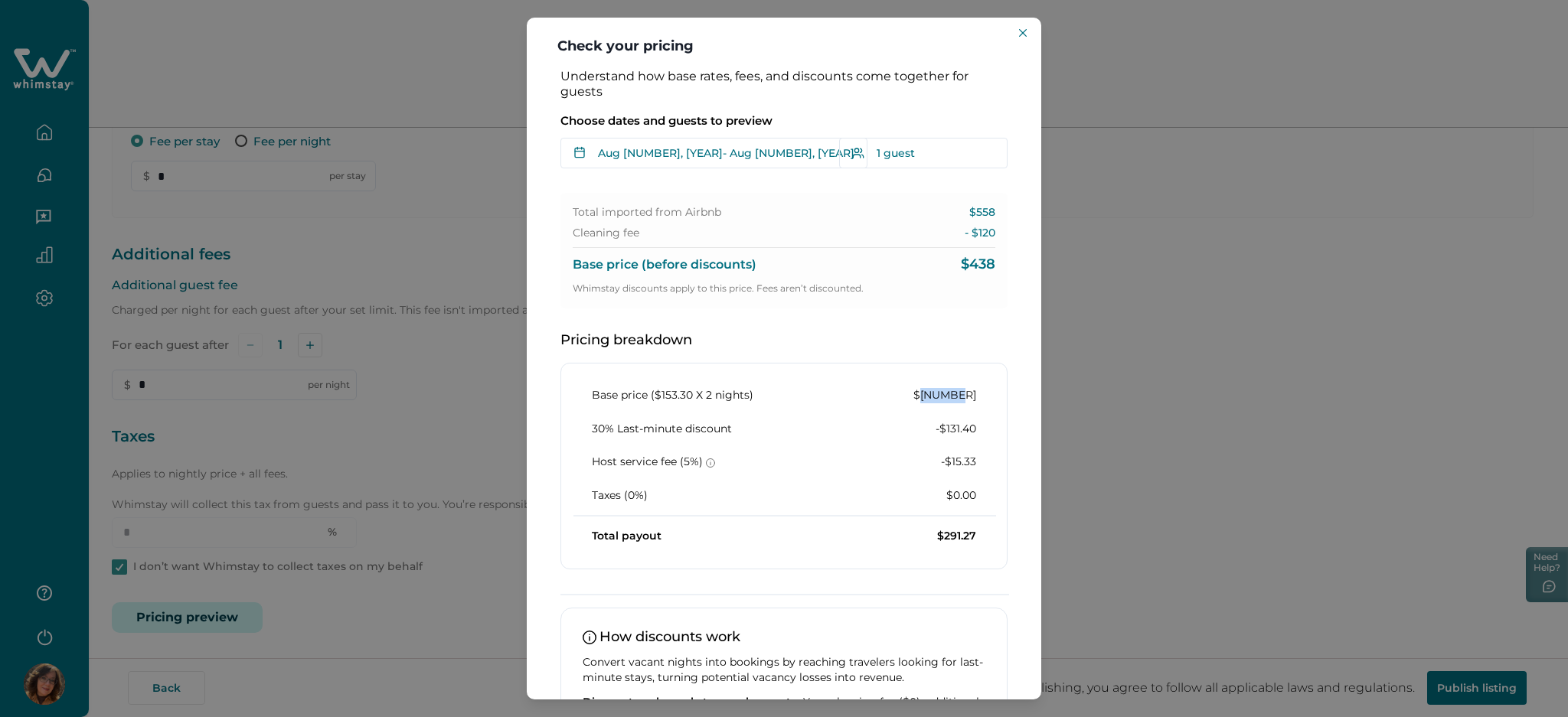 click on "$306.60" at bounding box center [945, 396] 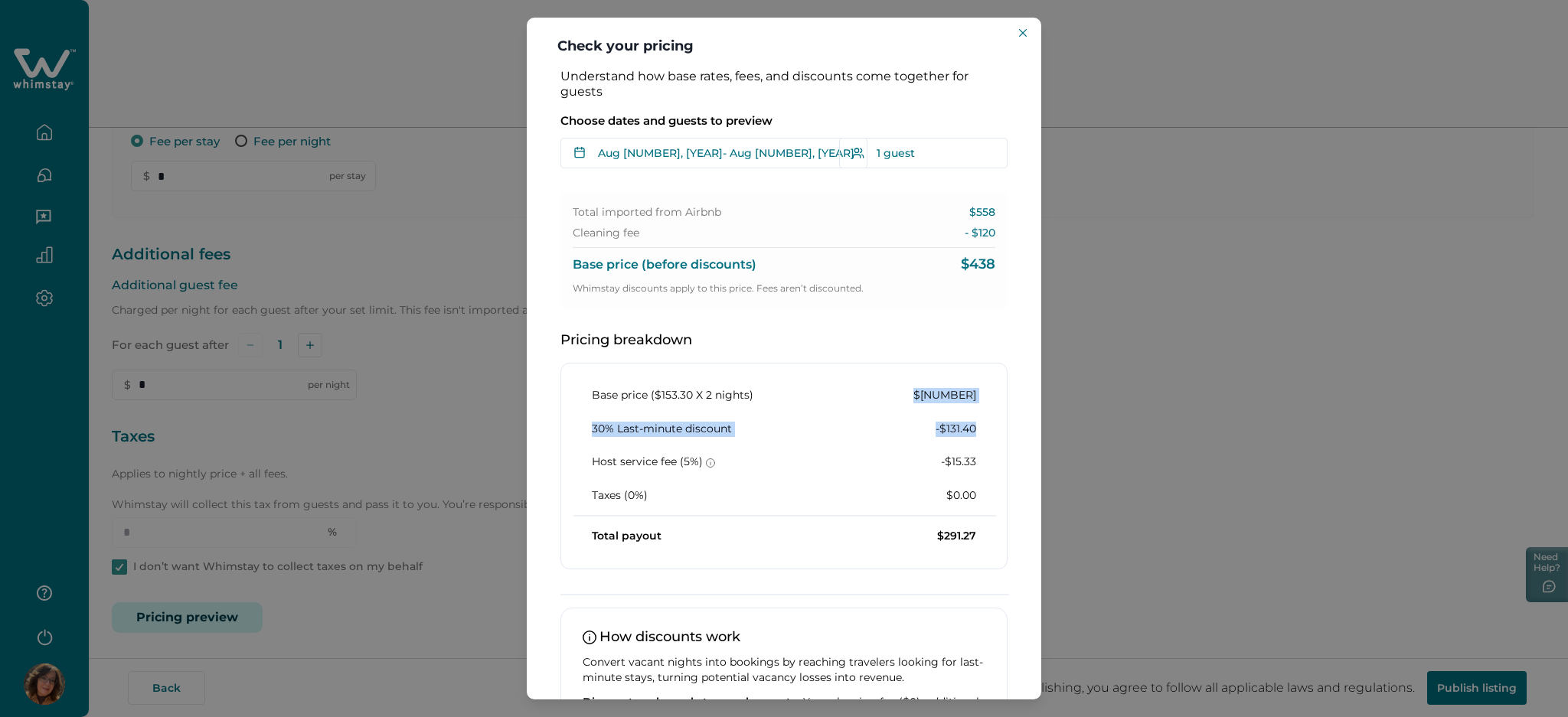 drag, startPoint x: 982, startPoint y: 429, endPoint x: 905, endPoint y: 388, distance: 87.235314 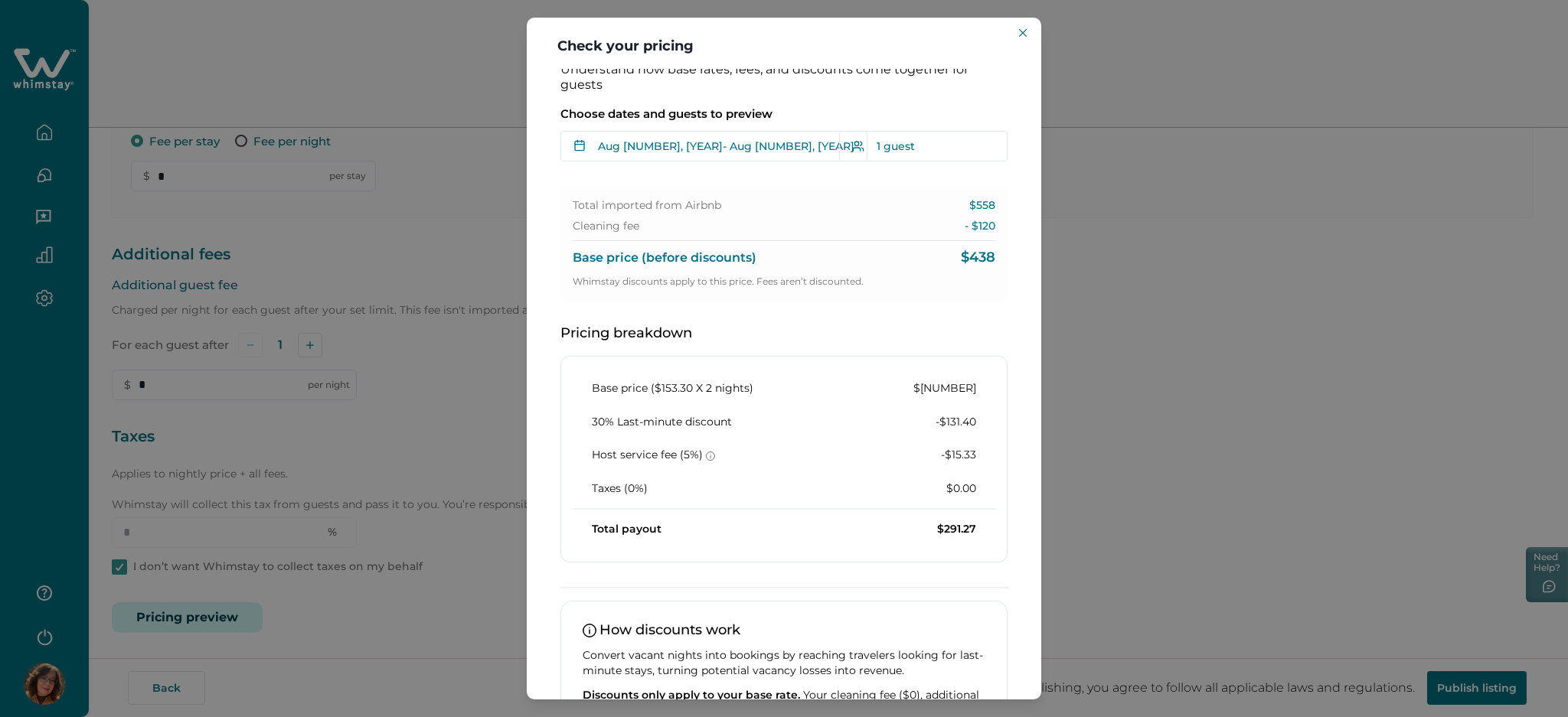 scroll, scrollTop: 0, scrollLeft: 0, axis: both 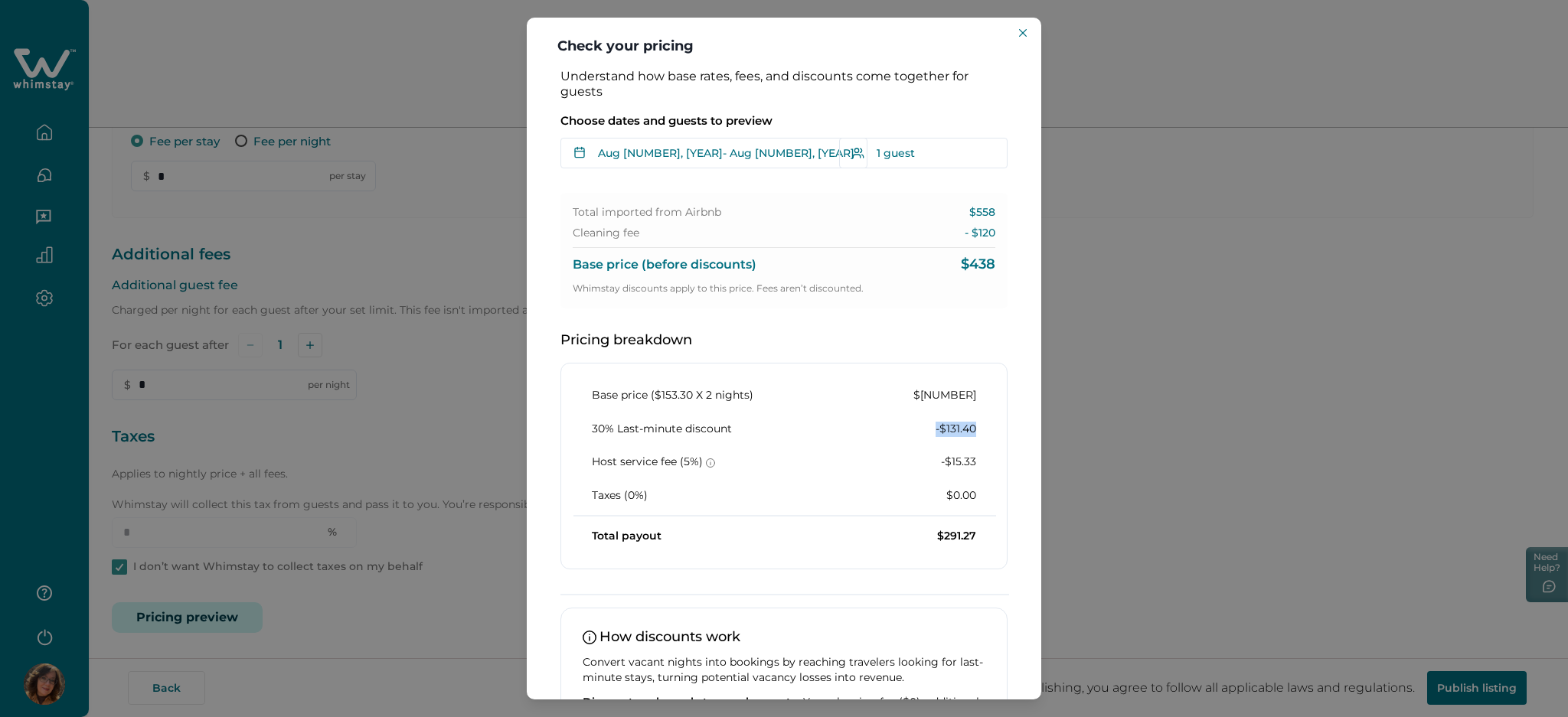 drag, startPoint x: 916, startPoint y: 428, endPoint x: 992, endPoint y: 429, distance: 76.00658 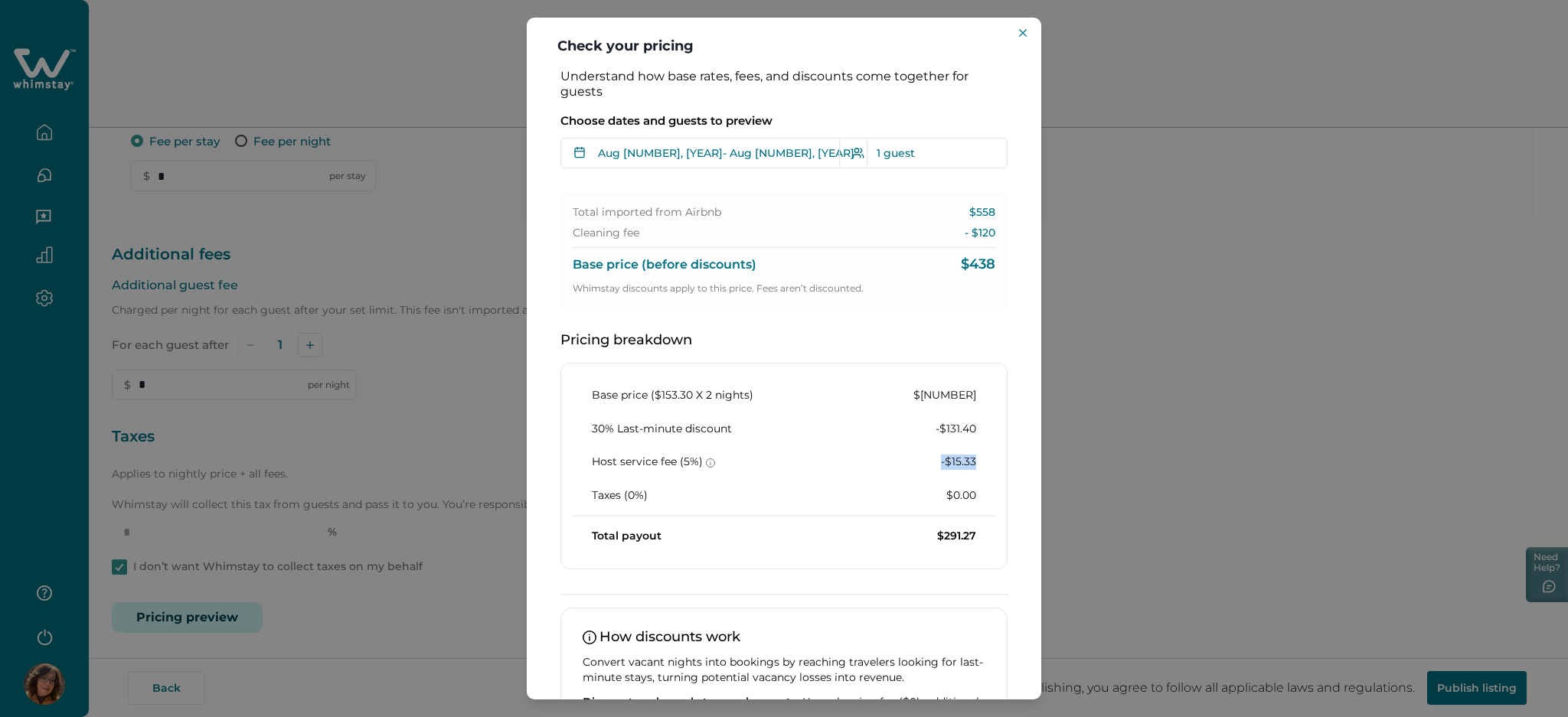 drag, startPoint x: 927, startPoint y: 458, endPoint x: 993, endPoint y: 458, distance: 66 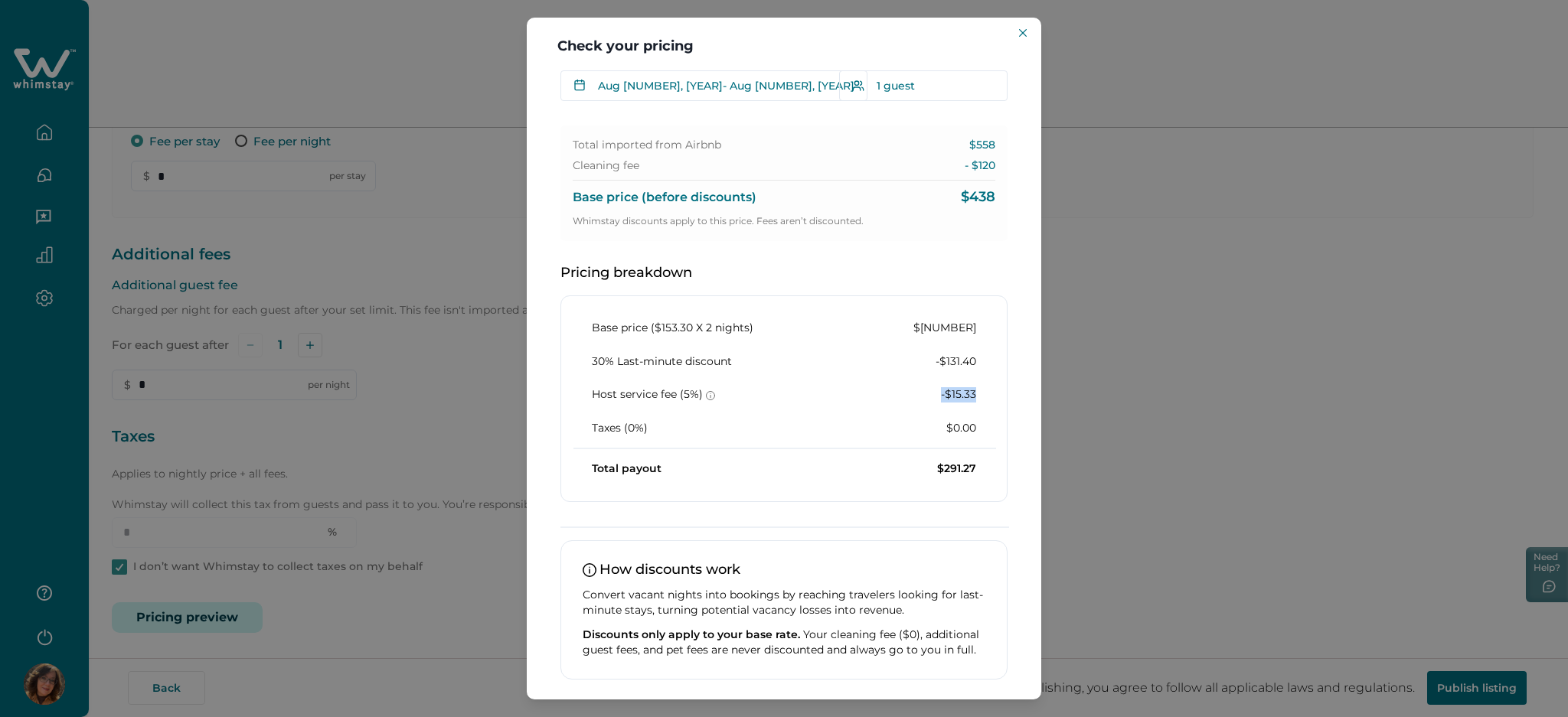 scroll, scrollTop: 0, scrollLeft: 0, axis: both 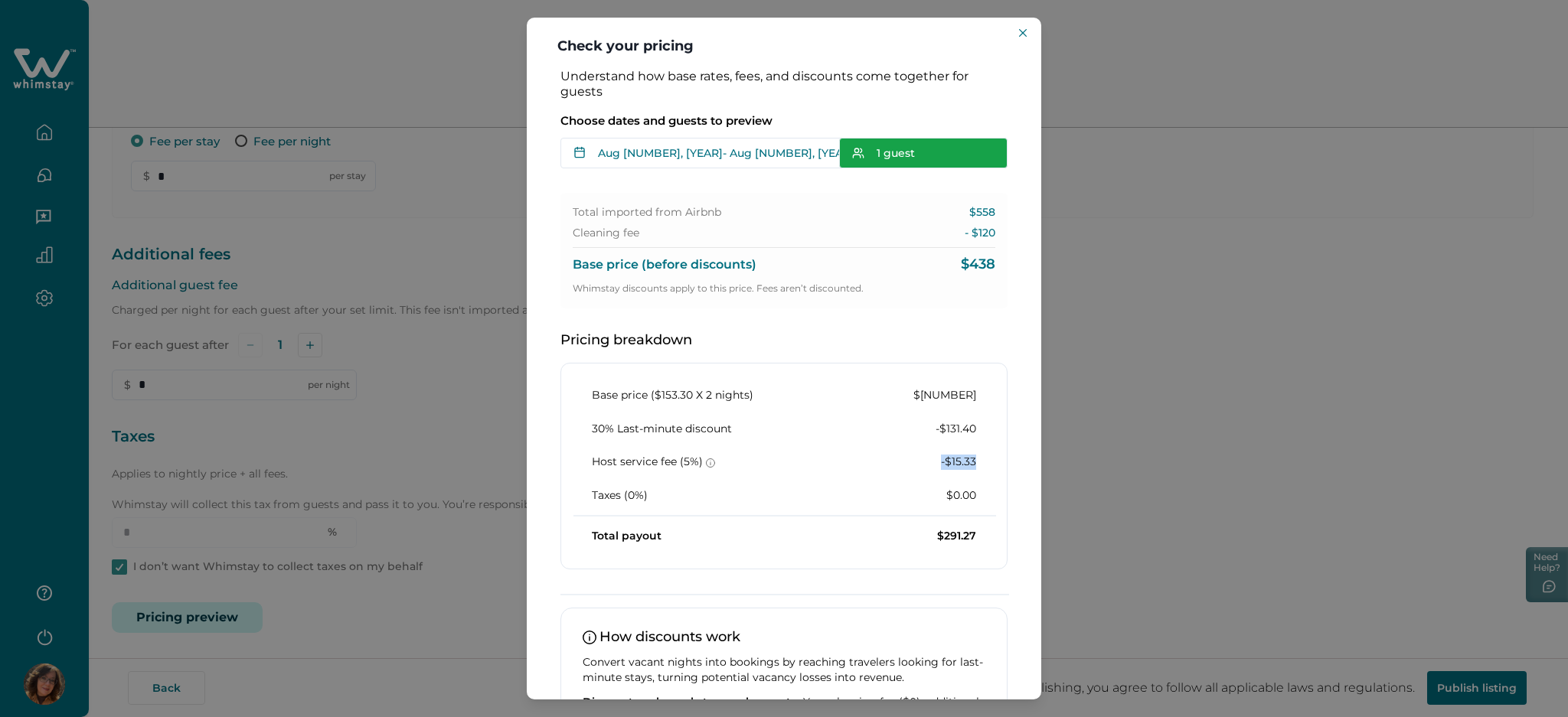 click on "1 guest" at bounding box center [923, 153] 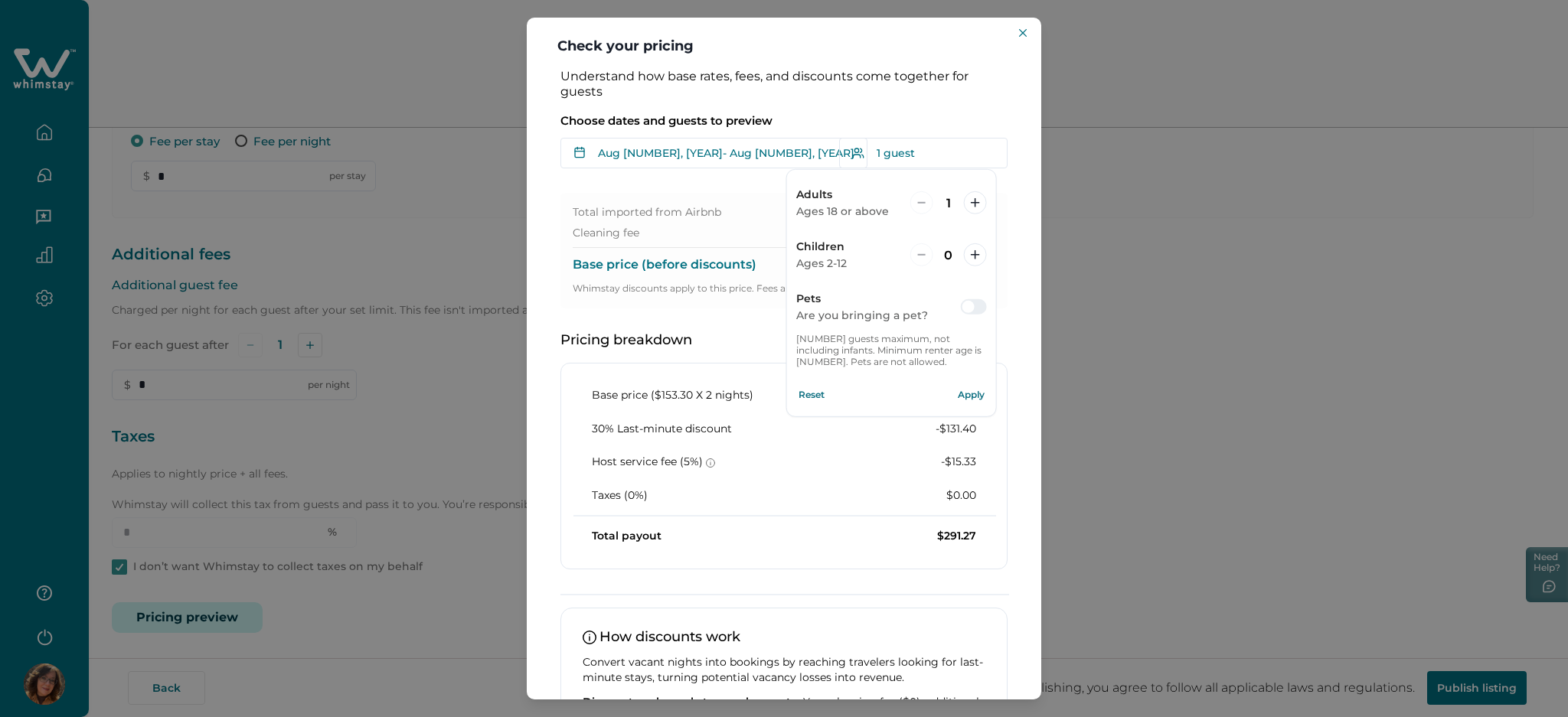 click on "Choose dates and guests to preview Aug 18, 2025  -   Aug 20, 2025 Su Mo Tu We Th Fr Sa Su Mo Tu We Th Fr Sa July 2025 Su Mo Tu We Th Fr Sa 1 2 3 4 5 6 7 8 9 10 11 12 13 14 15 16 17 18 19 20 21 22 23 24 25 26 27 28 29 30 31 August 2025 Su Mo Tu We Th Fr Sa 1 2 3 4 5 6 7 8 9 10 11 12 13 14 15 16 17 18 19 20 21 22 23 24 25 26 27 28 29 30 31 Clear dates Minimum nights vary 1 guest Adults Ages 18 or above 1 Children Ages 2-12 0 Pets Are you bringing a pet? 2 guests maximum, not including infants. Minimum renter age is 18. Pets are not allowed. Reset Apply" at bounding box center [784, 136] 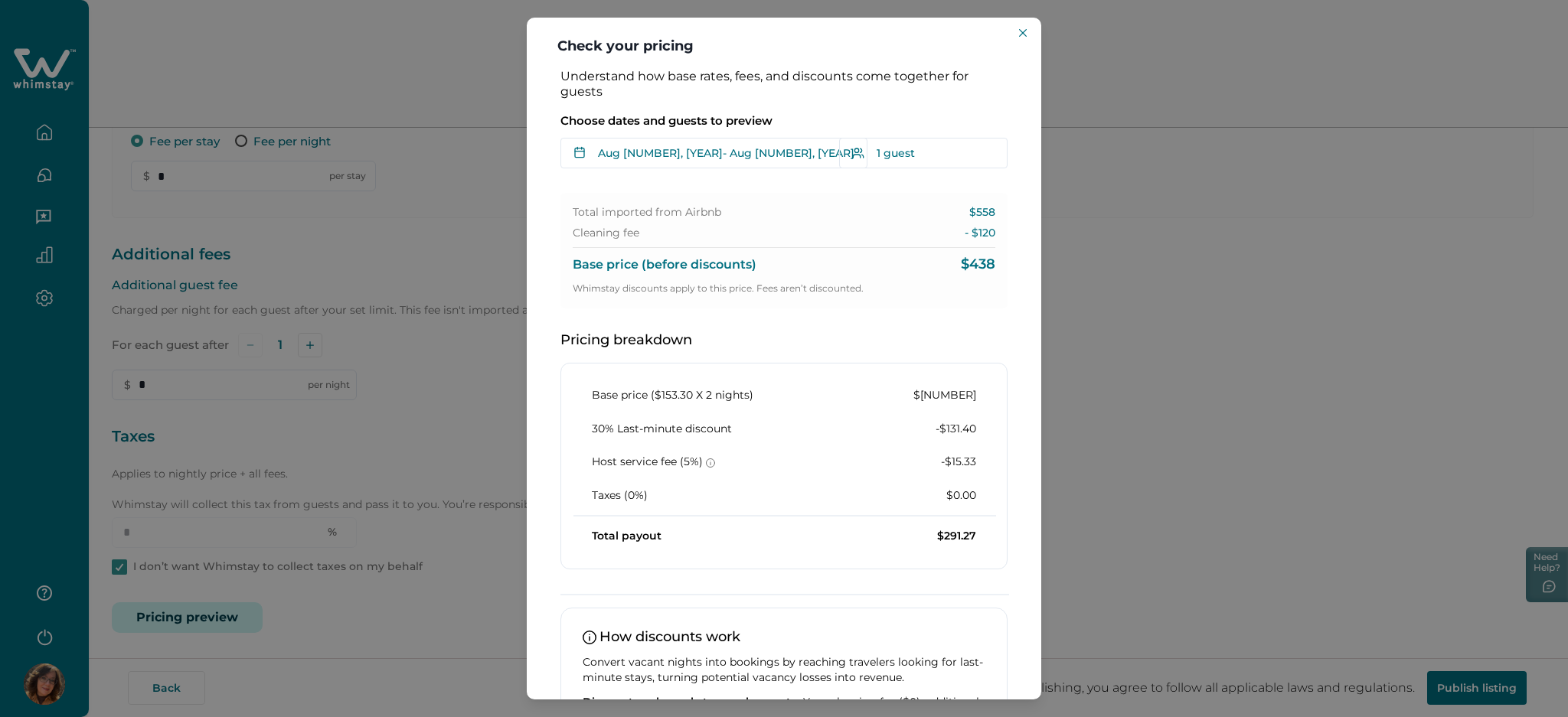 type 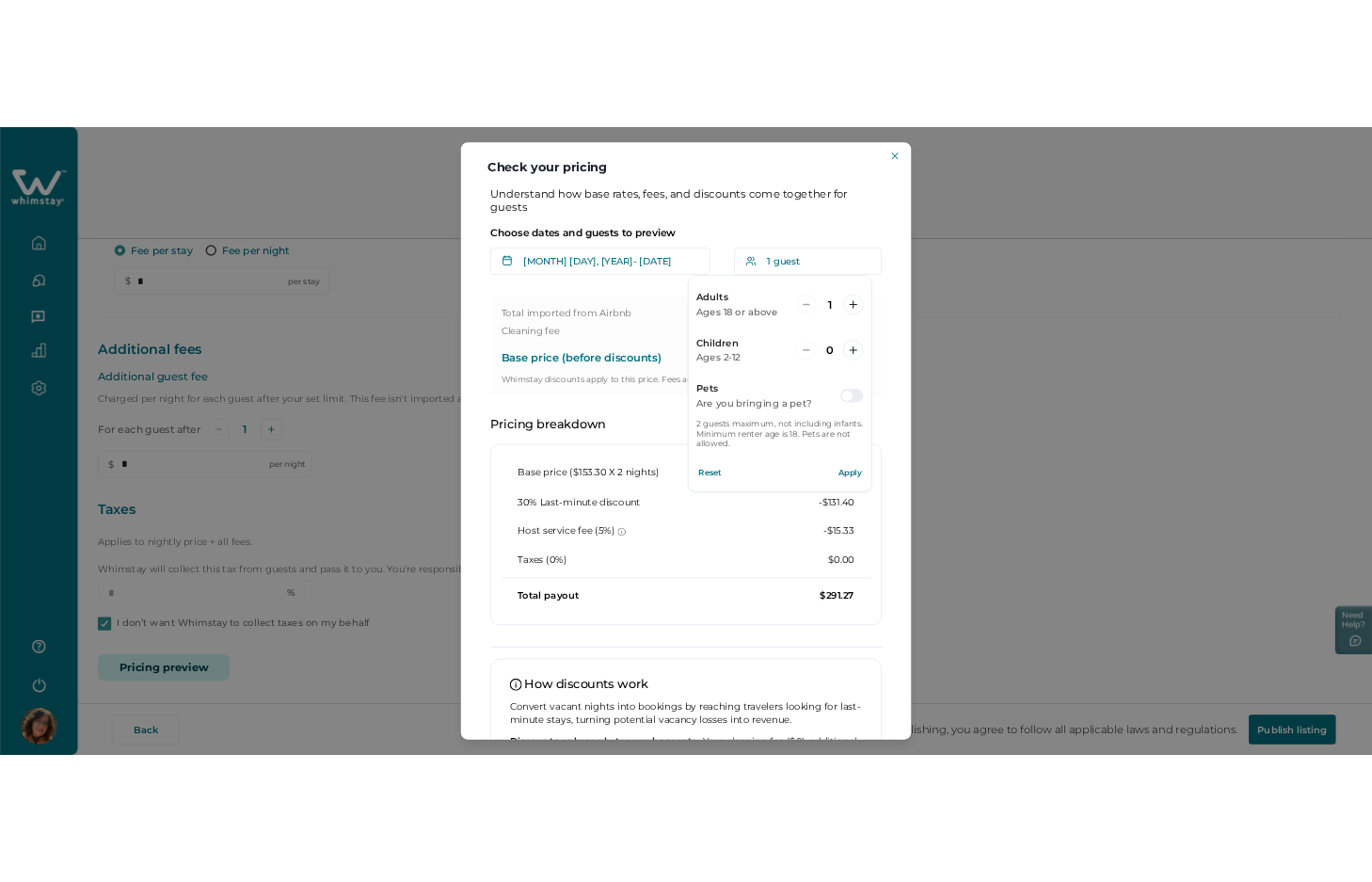 scroll, scrollTop: 0, scrollLeft: 0, axis: both 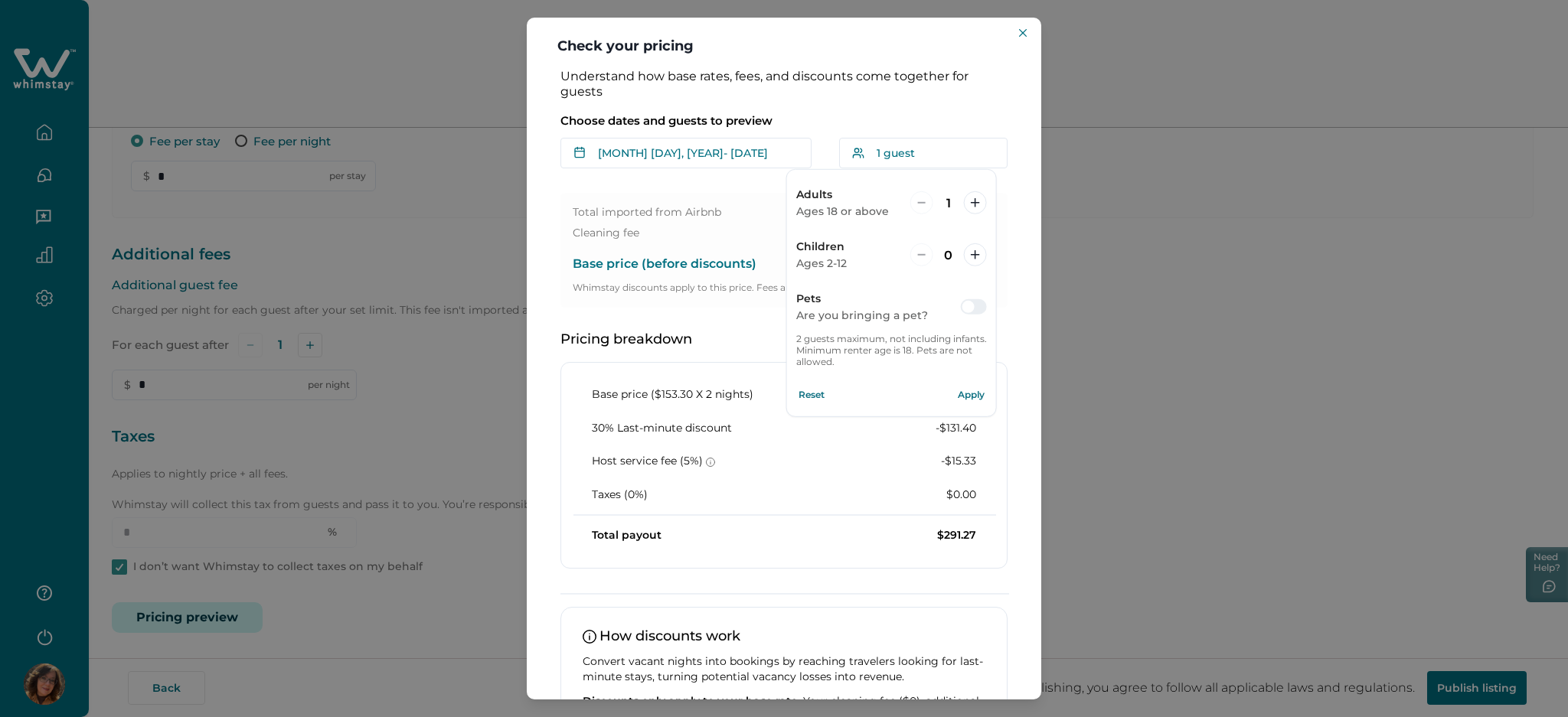 click at bounding box center [969, 307] 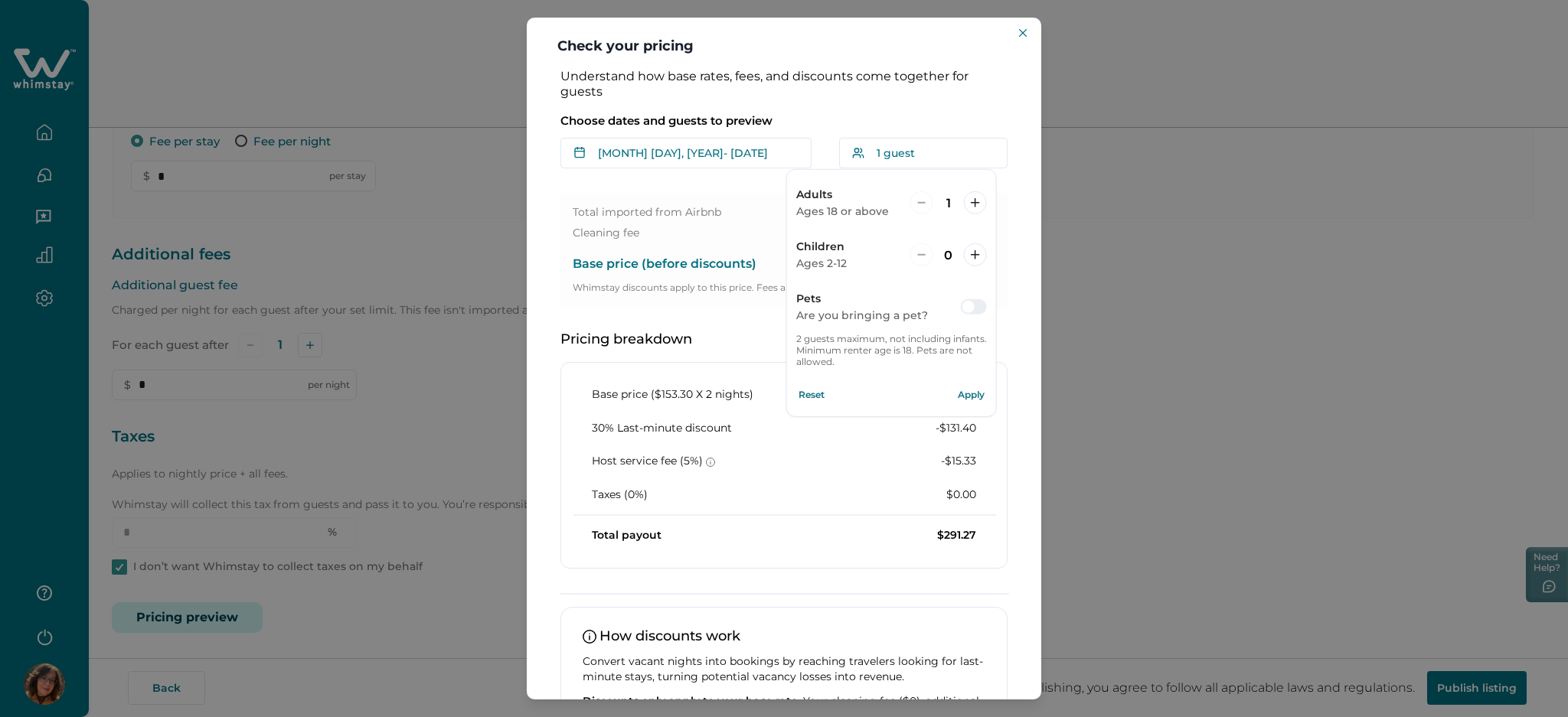 click at bounding box center (974, 307) 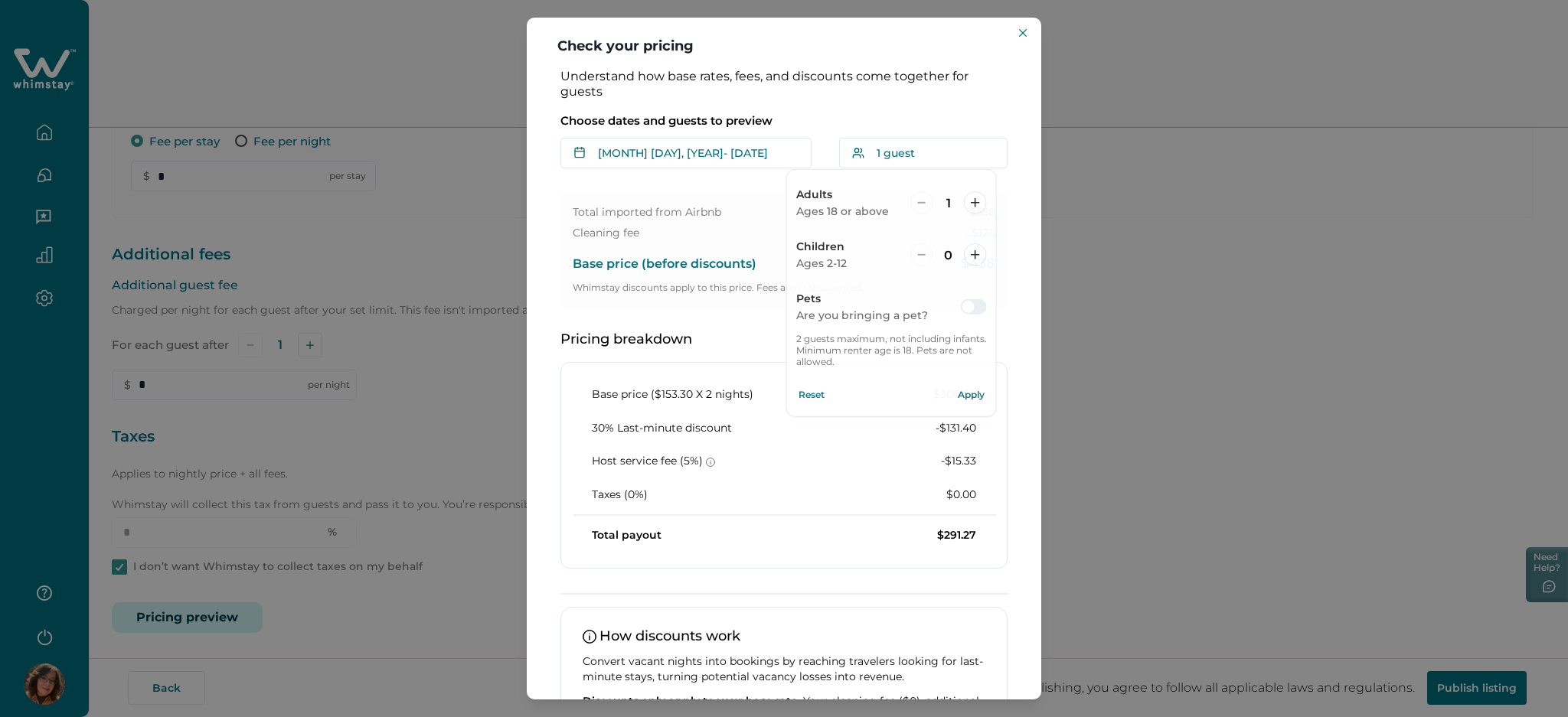 click on "Total imported from Airbnb $558 Cleaning fee - $120 Base price (before discounts) $438 Whimstay discounts apply to this price. Fees aren’t discounted." at bounding box center [784, 250] 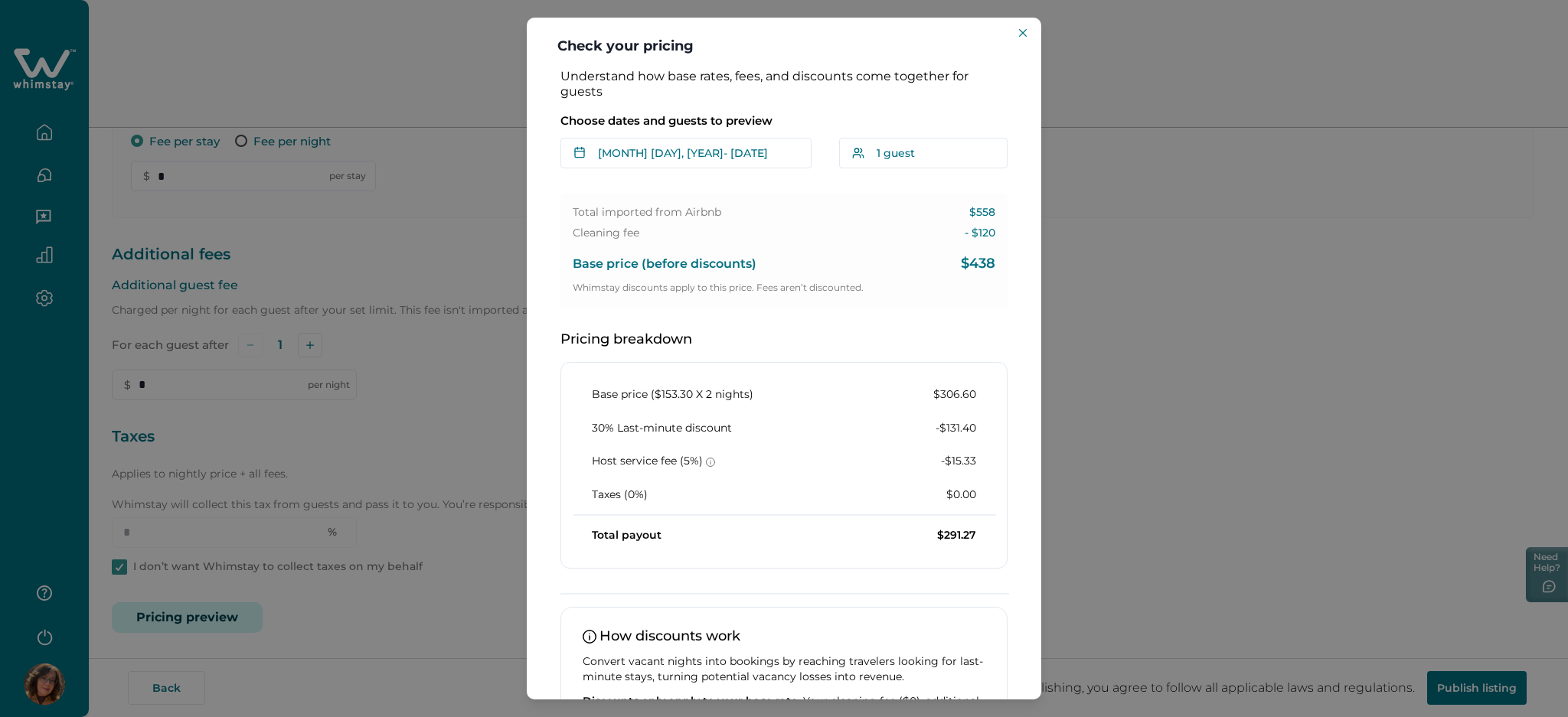 type 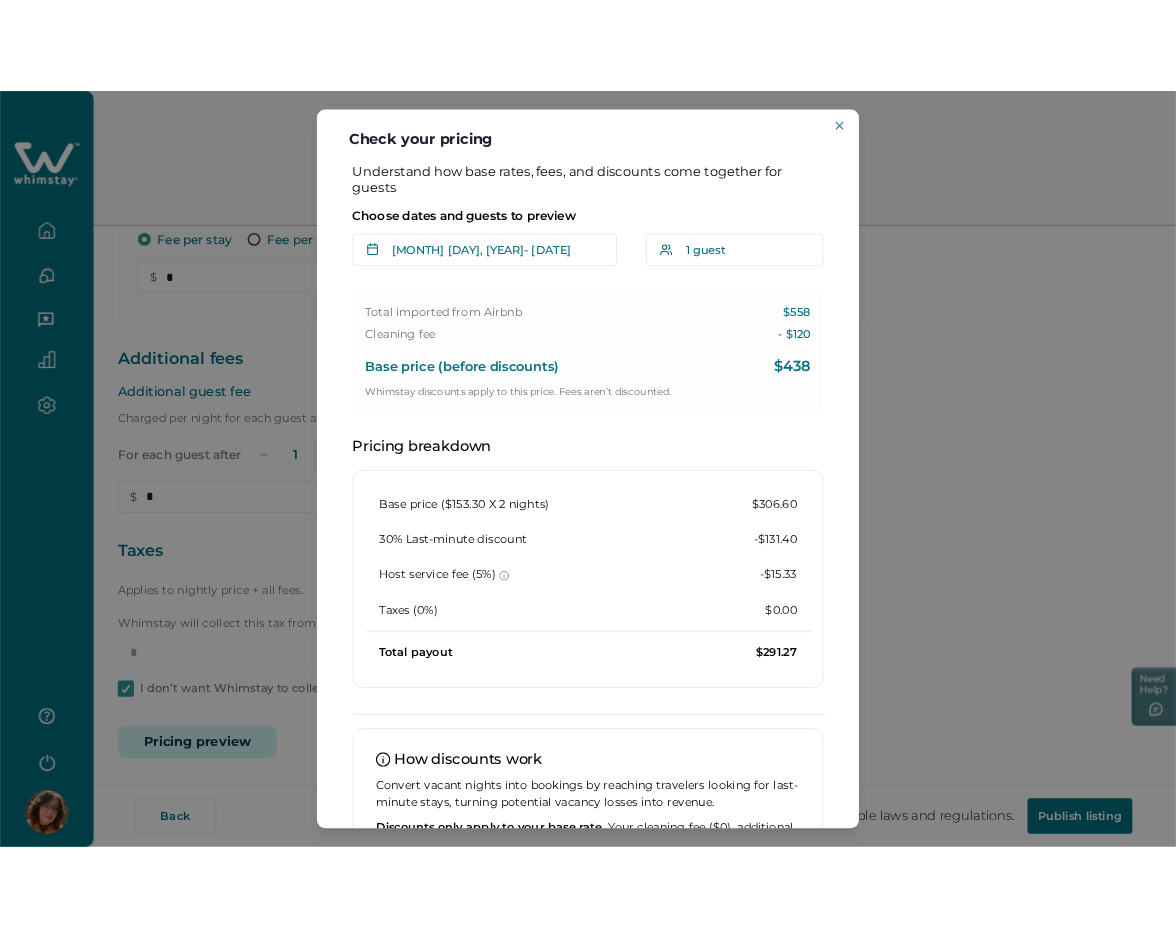 scroll, scrollTop: 453, scrollLeft: 0, axis: vertical 